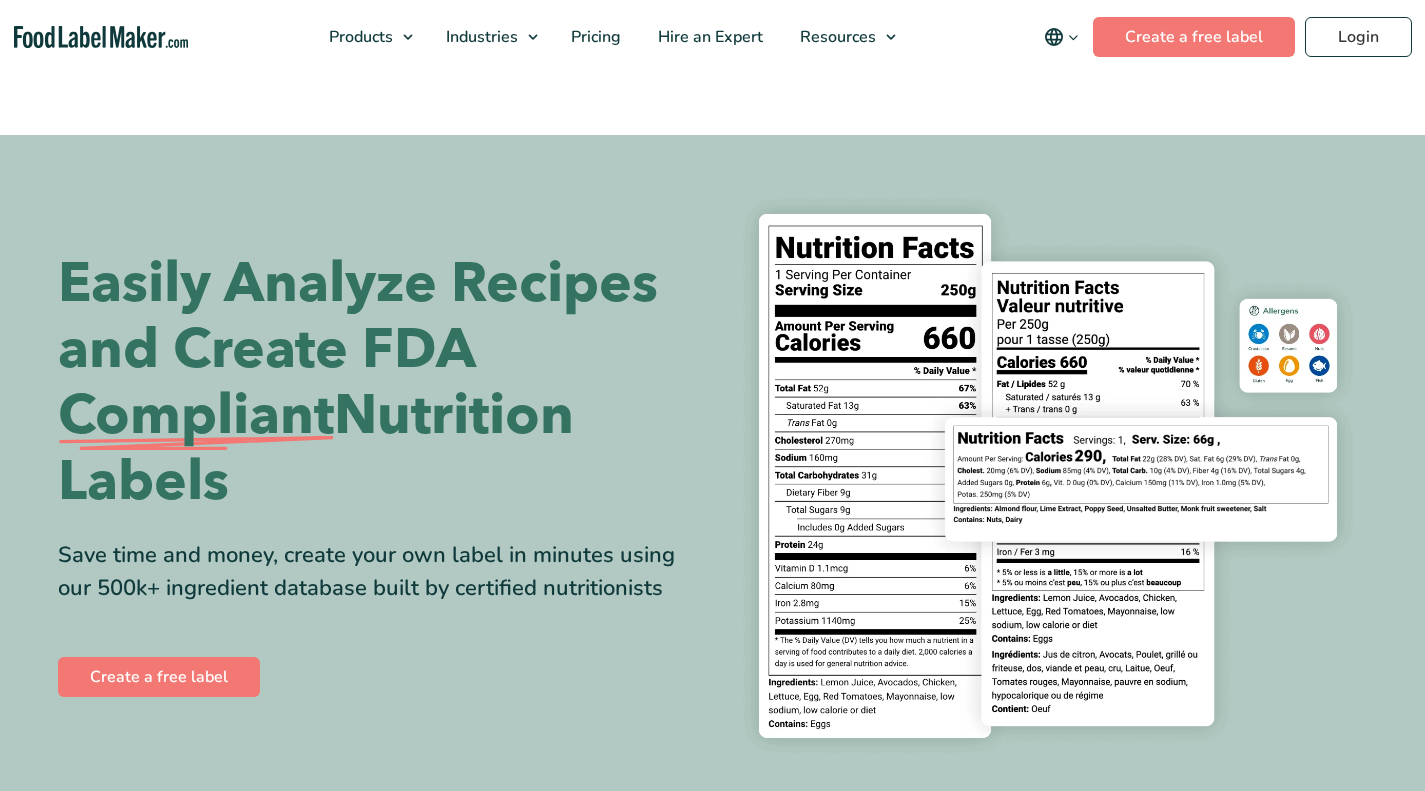 scroll, scrollTop: 0, scrollLeft: 0, axis: both 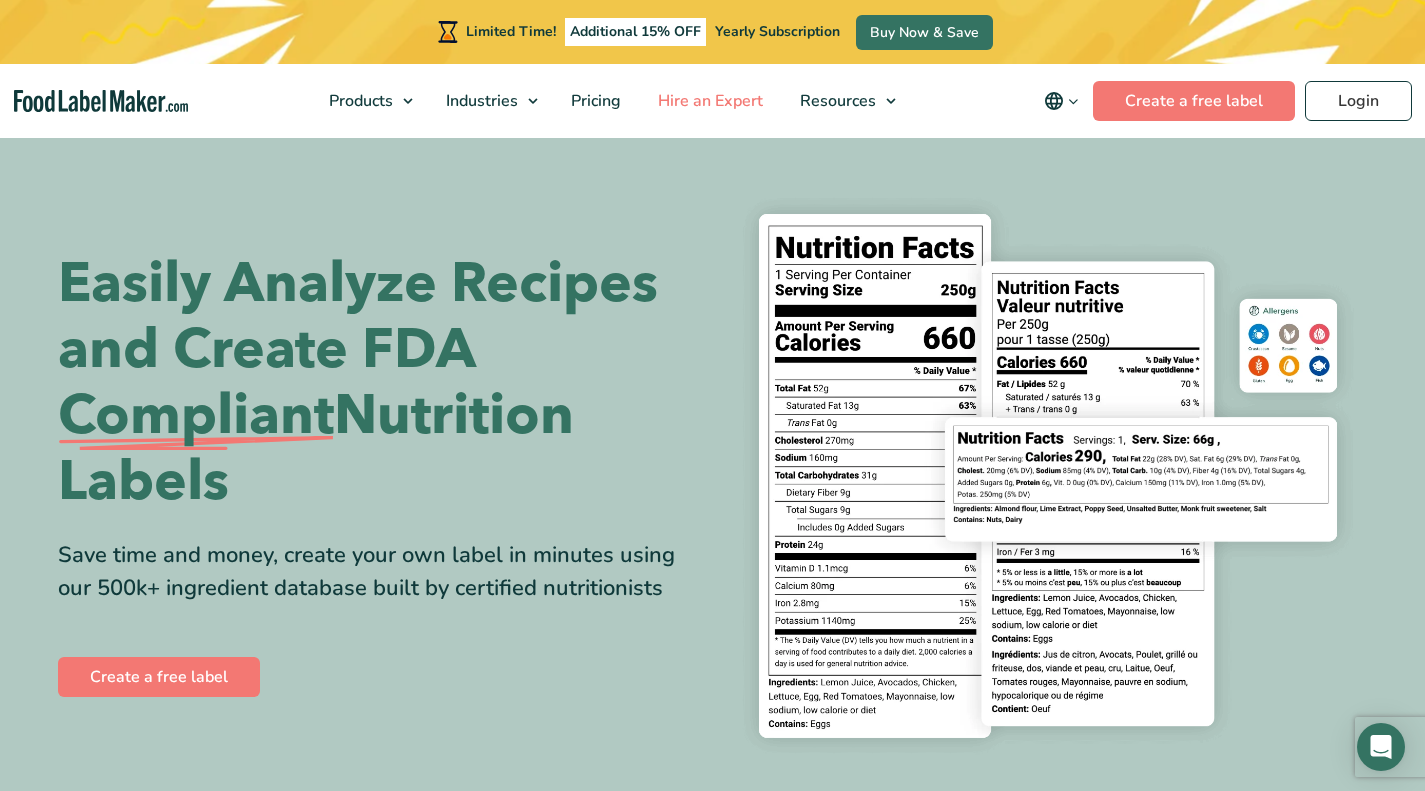 click on "Hire an Expert" at bounding box center (708, 101) 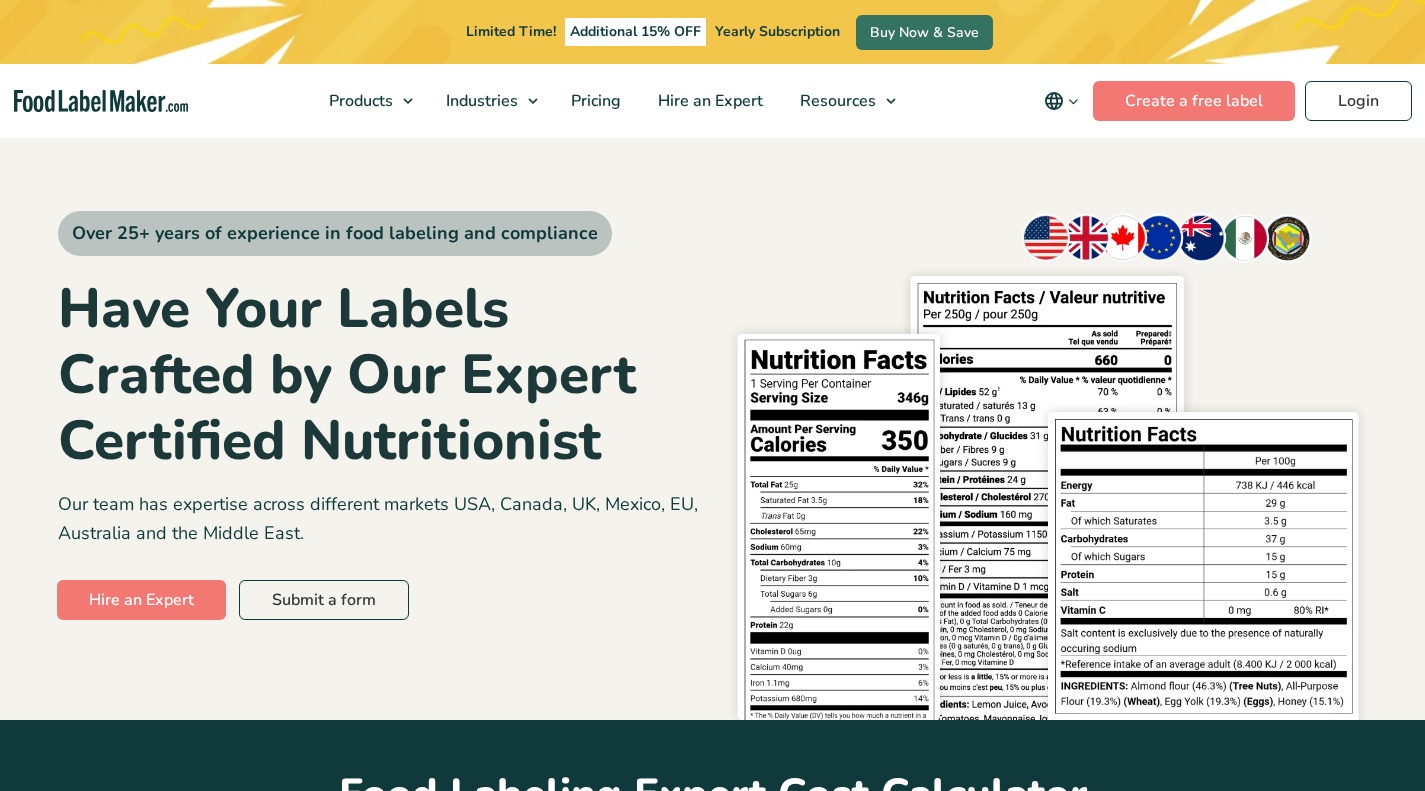 scroll, scrollTop: 75, scrollLeft: 0, axis: vertical 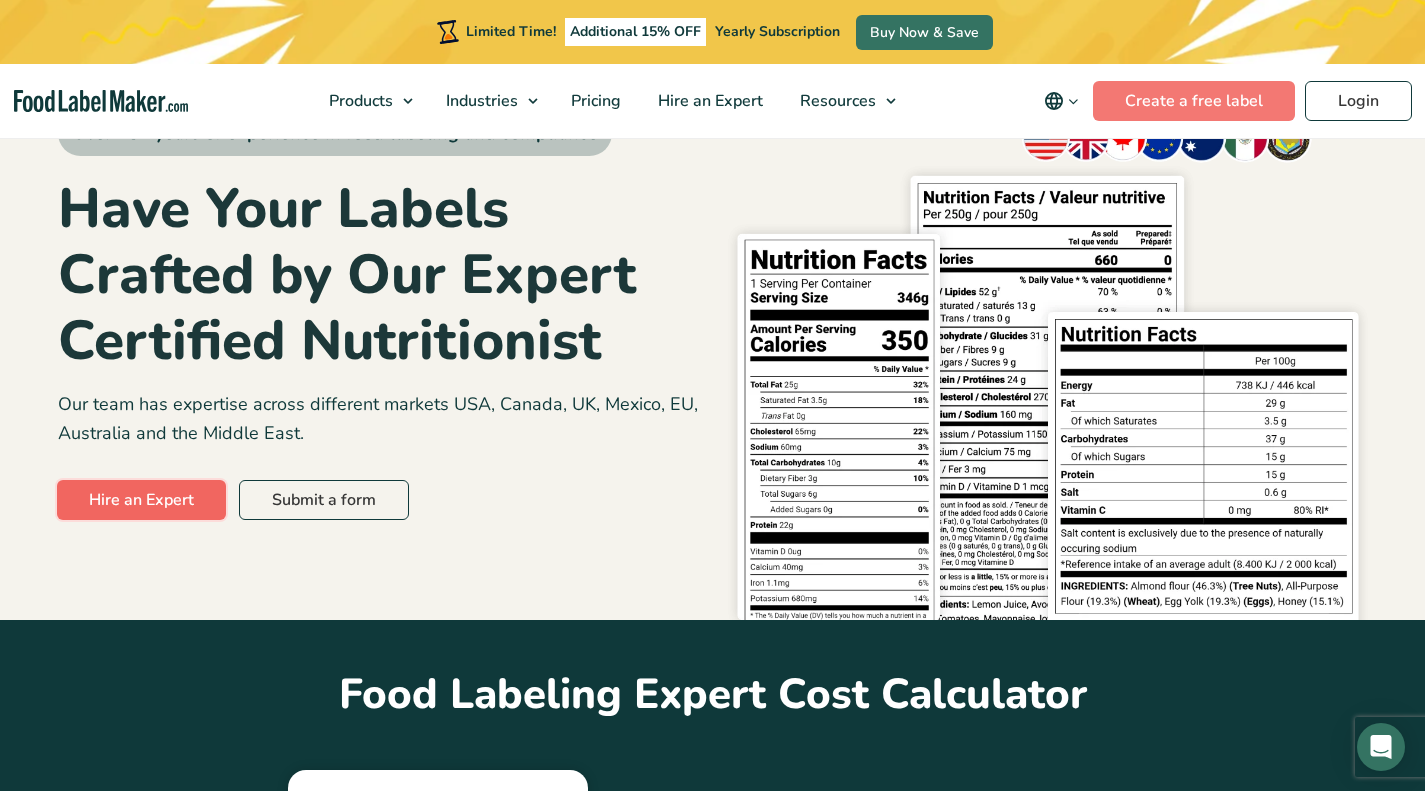 click on "Hire an Expert" at bounding box center (141, 500) 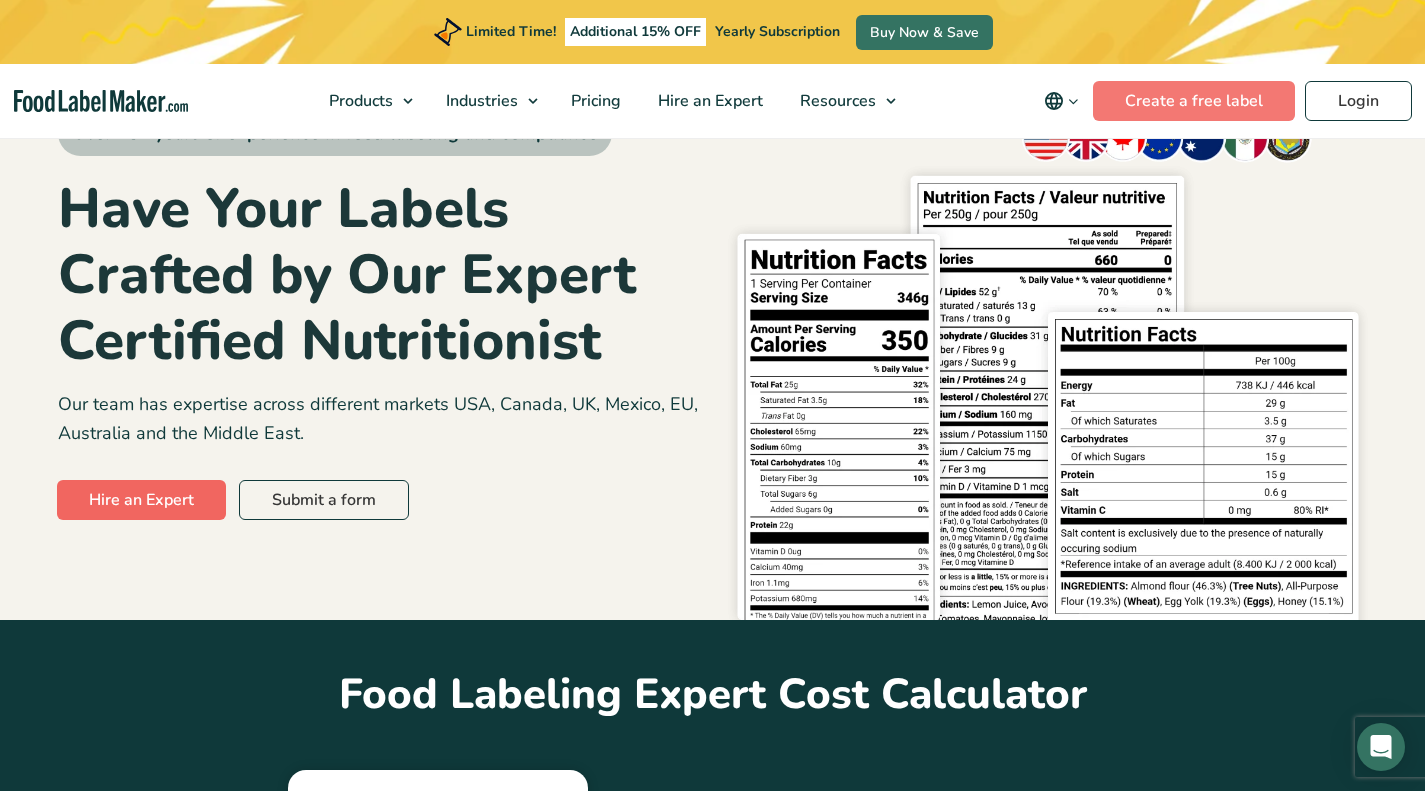 scroll, scrollTop: 720, scrollLeft: 0, axis: vertical 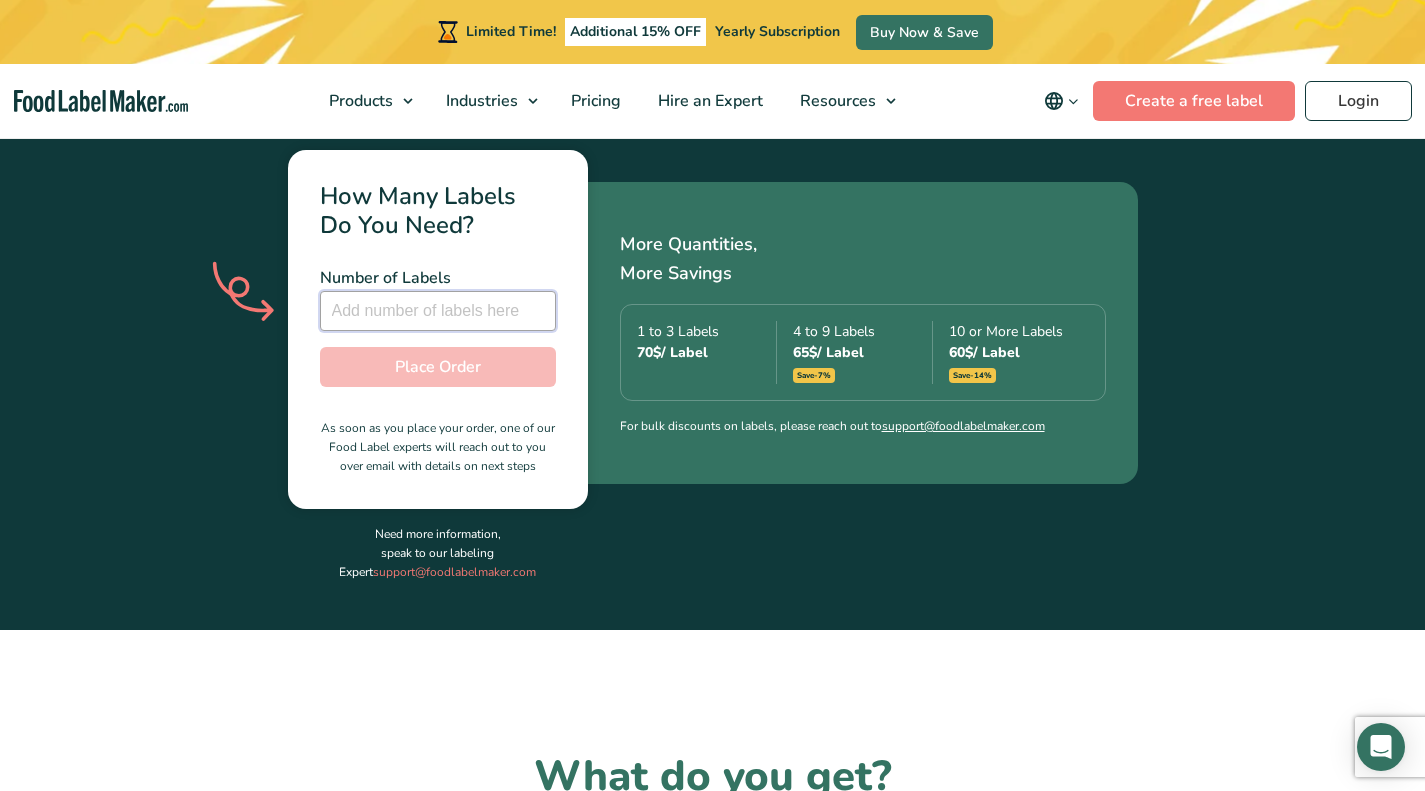 click at bounding box center (438, 311) 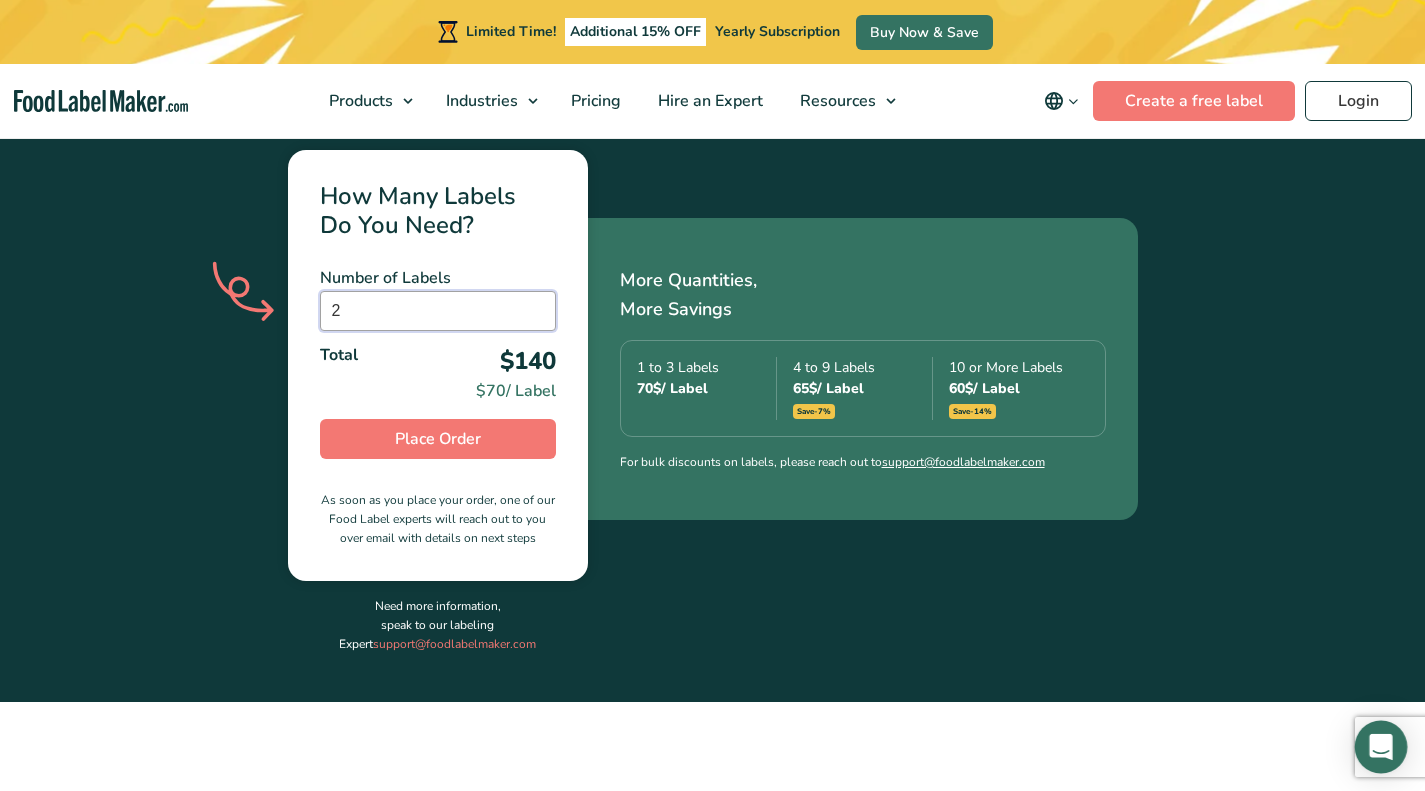 type on "2" 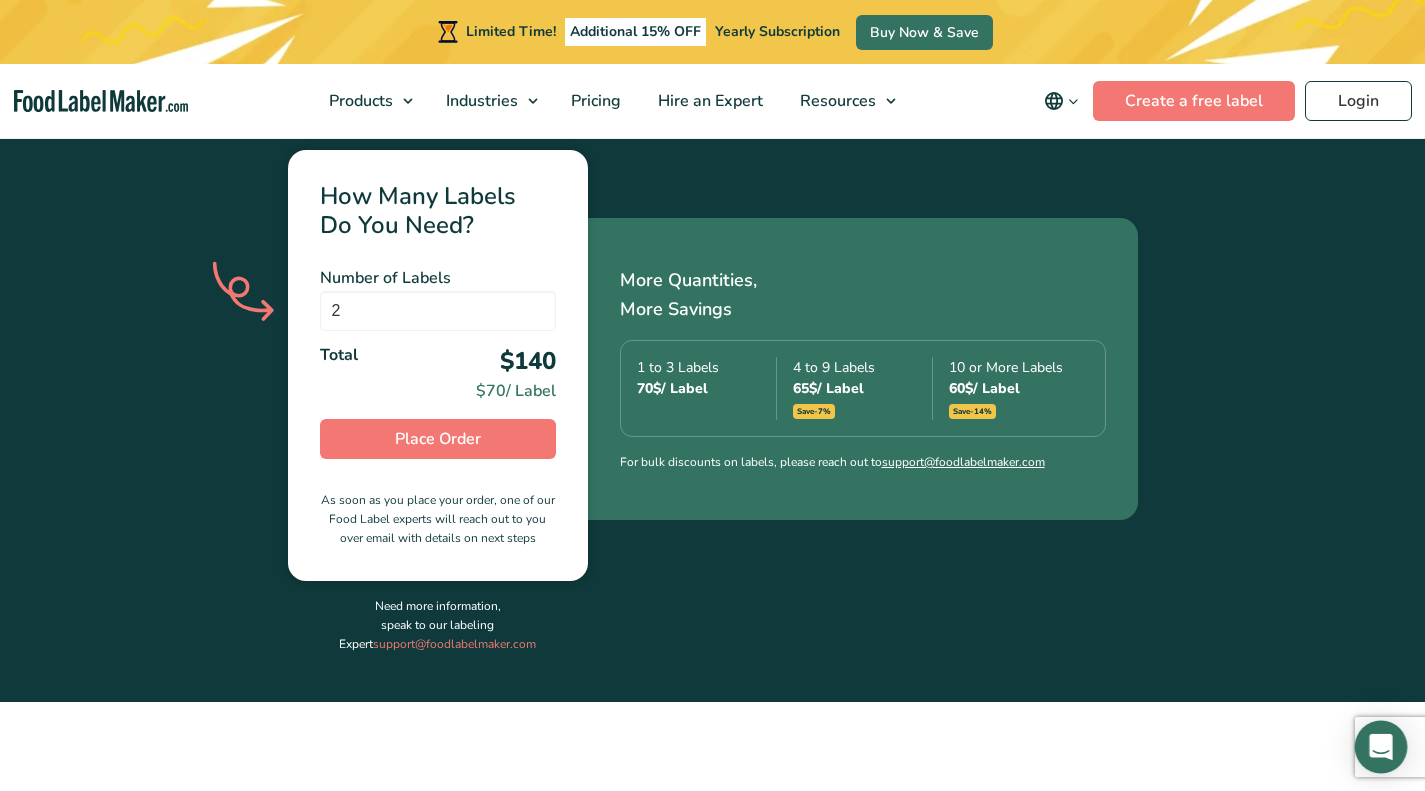 click 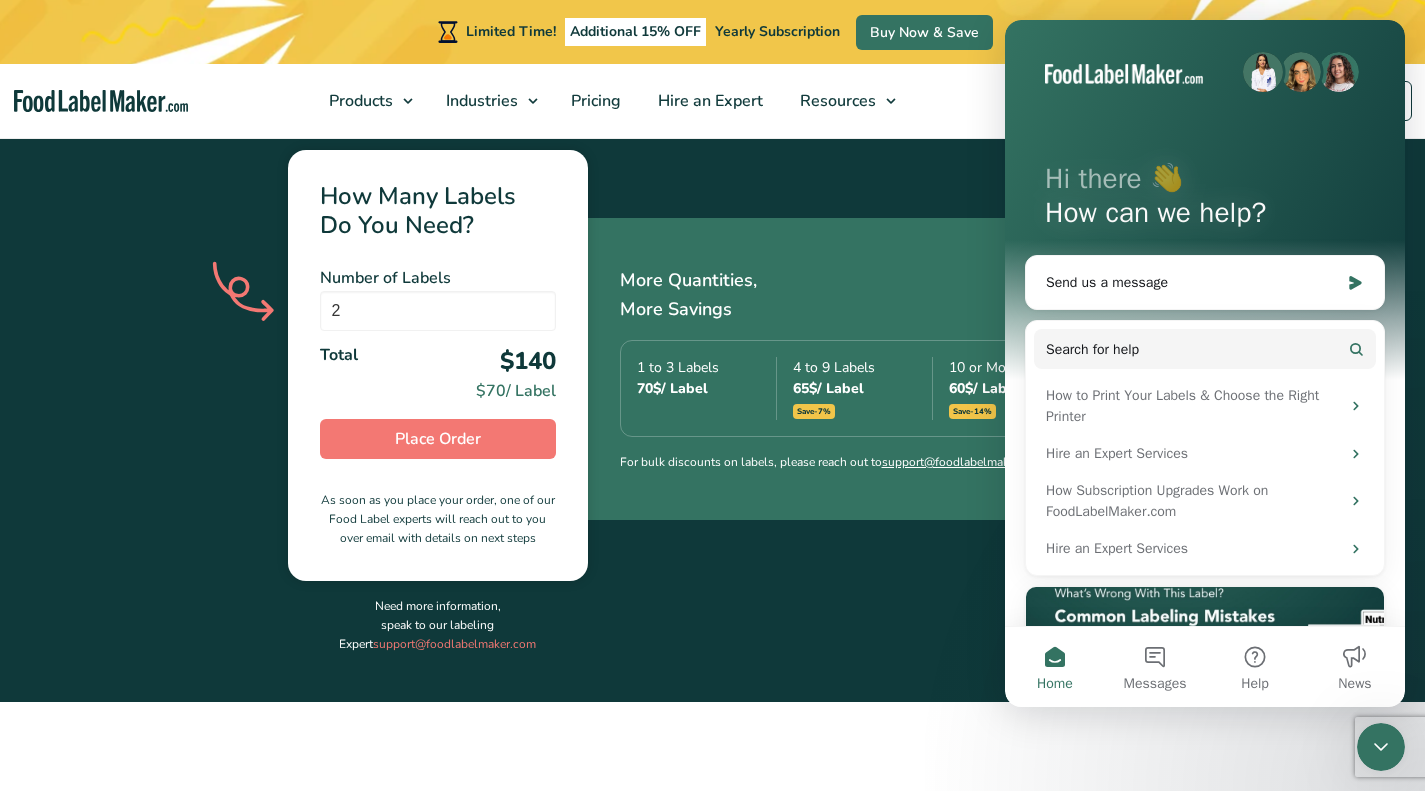 scroll, scrollTop: 0, scrollLeft: 0, axis: both 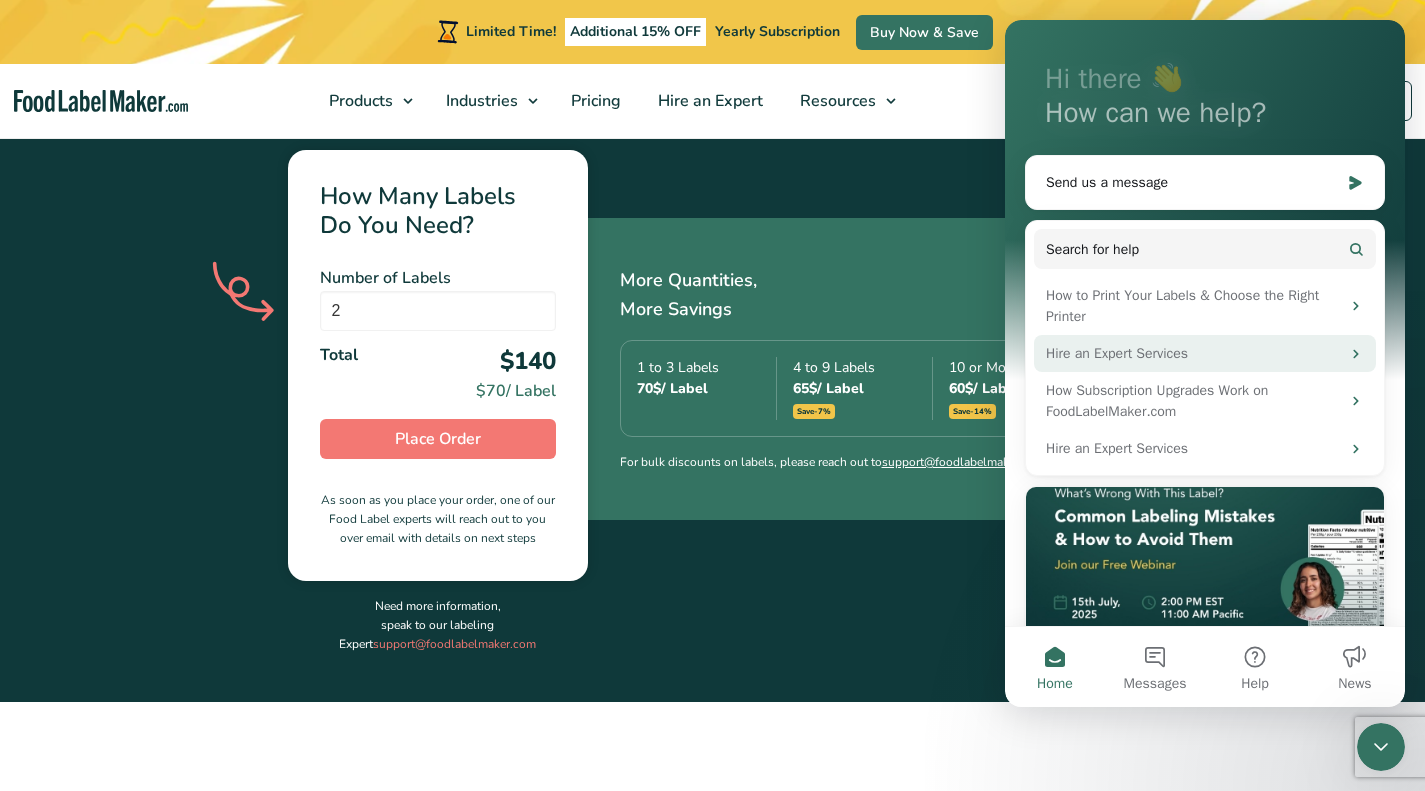 click on "Hire an Expert Services" at bounding box center (1205, 353) 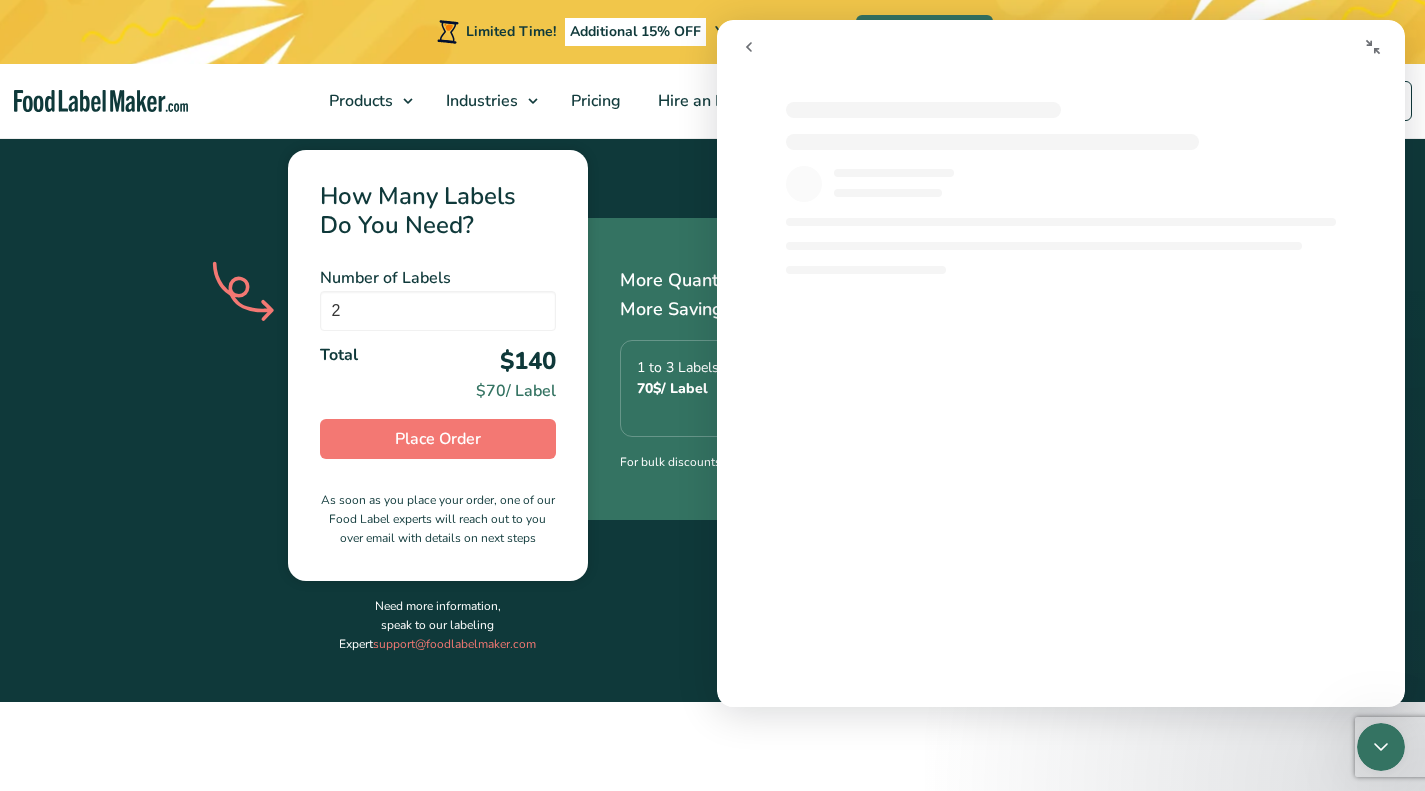 scroll, scrollTop: 0, scrollLeft: 0, axis: both 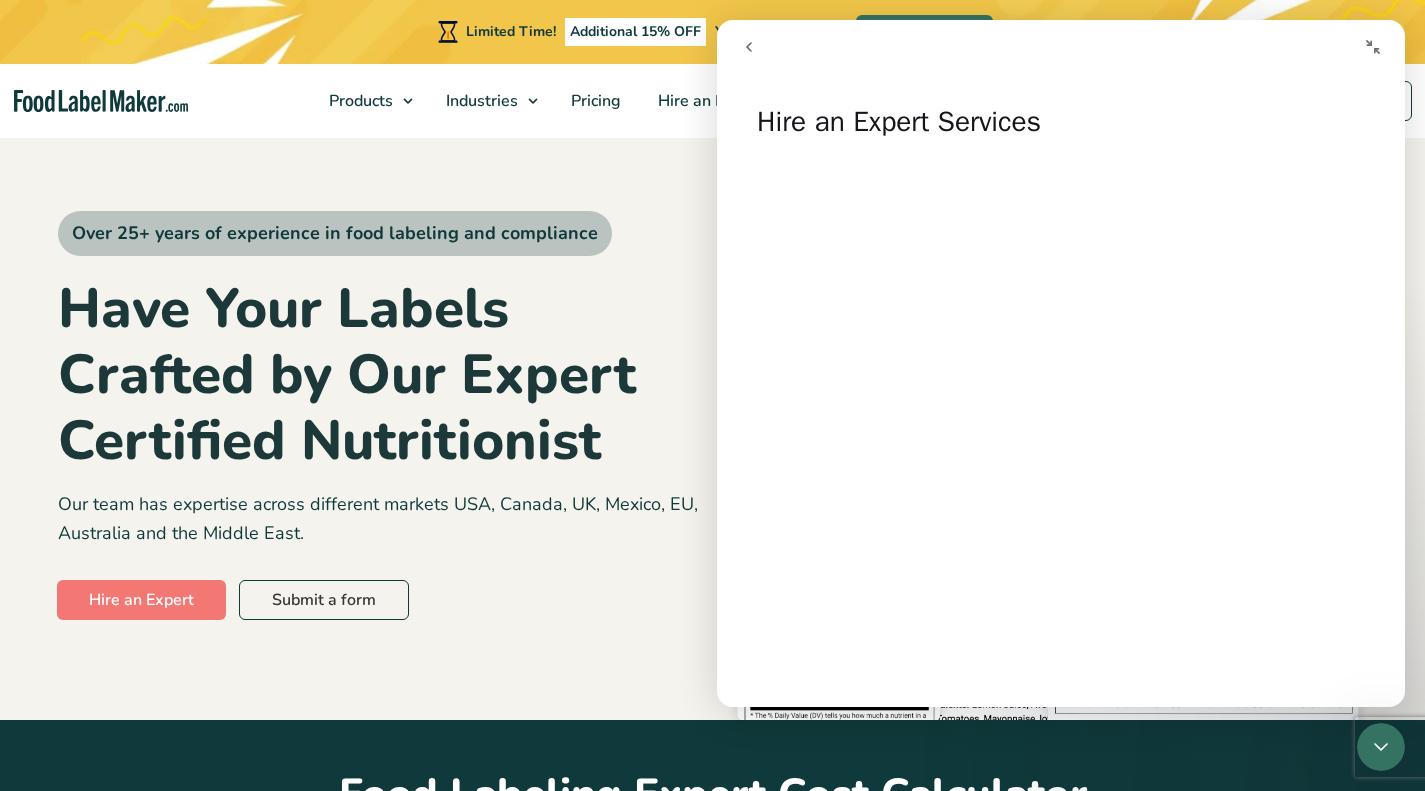 click on "Over 25+ years of experience in food labeling and compliance
Have Your Labels Crafted by Our Expert Certified Nutritionist
Our team has expertise across different markets USA, Canada, UK, Mexico, EU, Australia and the Middle East.
Hire an Expert
Submit a form
×
Speak to a Labeling Expert
Which services are you interested in? *
Regulatory Compliant Nutrition facts labels Nutrition claims Voluntary Label Nutrients Multiple languages Advanced label formats 100g Nutrition Facts Analysis Report Recipe Card Nutrition Breakdown" at bounding box center (378, 427) 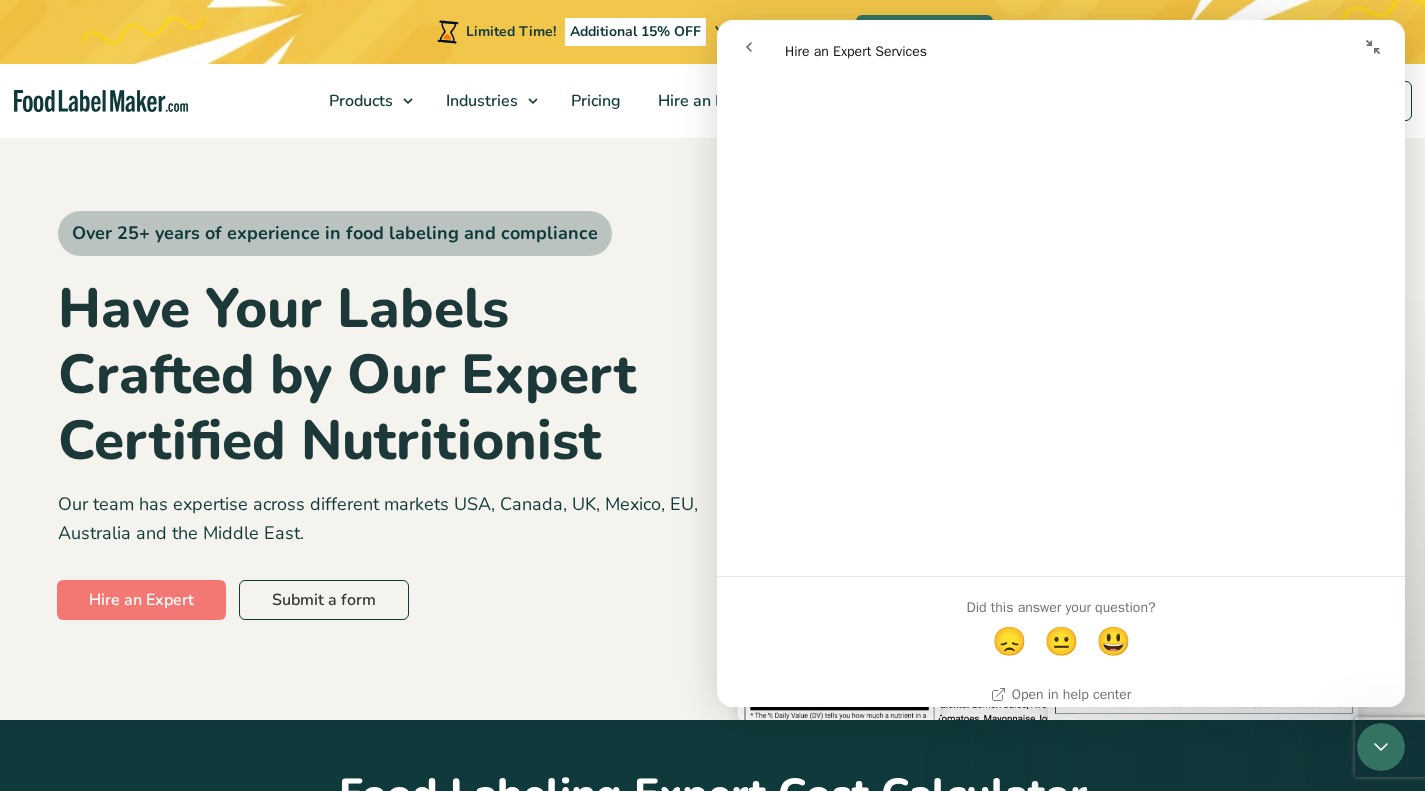 scroll, scrollTop: 1476, scrollLeft: 0, axis: vertical 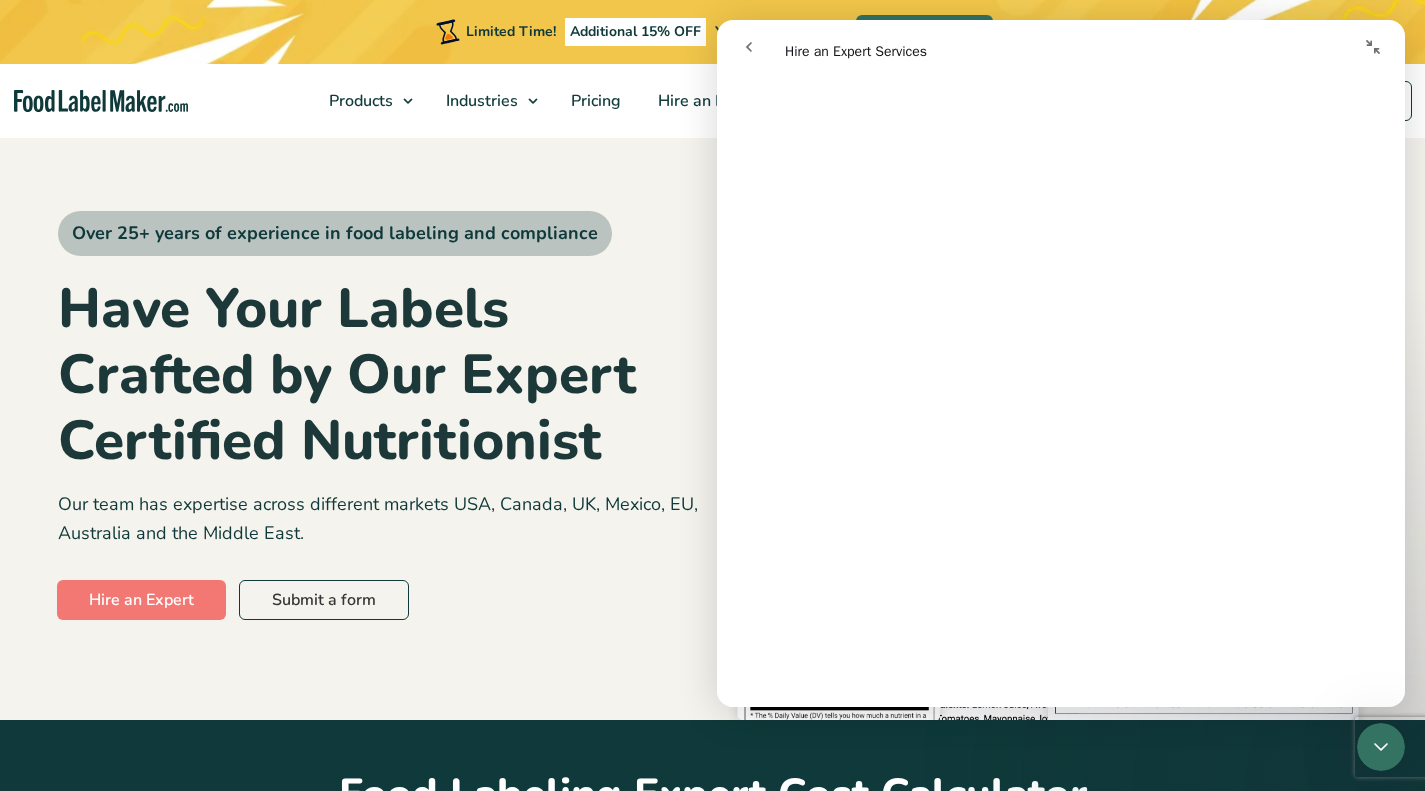 click on "Have Your Labels Crafted by Our Expert Certified Nutritionist" at bounding box center (378, 375) 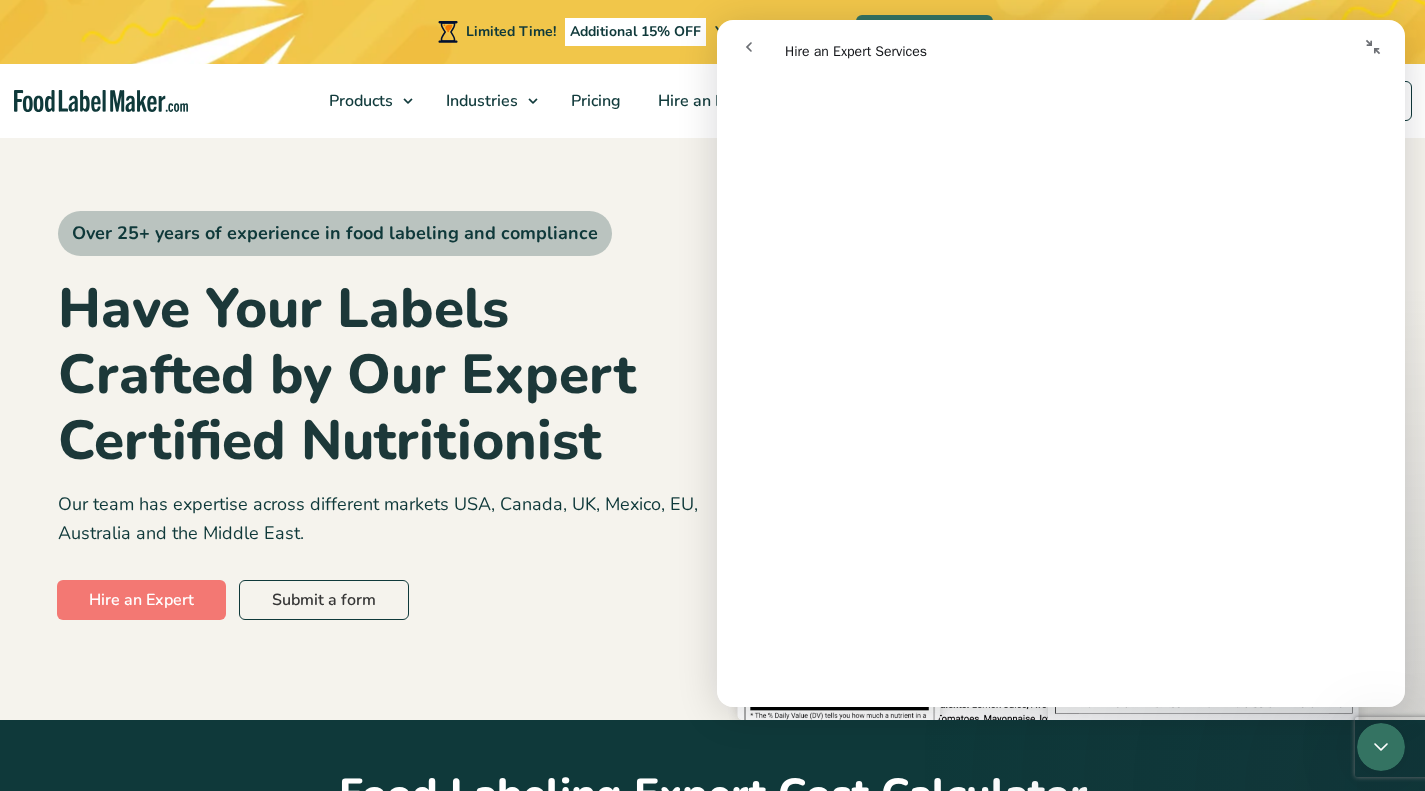 click on "Have Your Labels Crafted by Our Expert Certified Nutritionist" at bounding box center (378, 375) 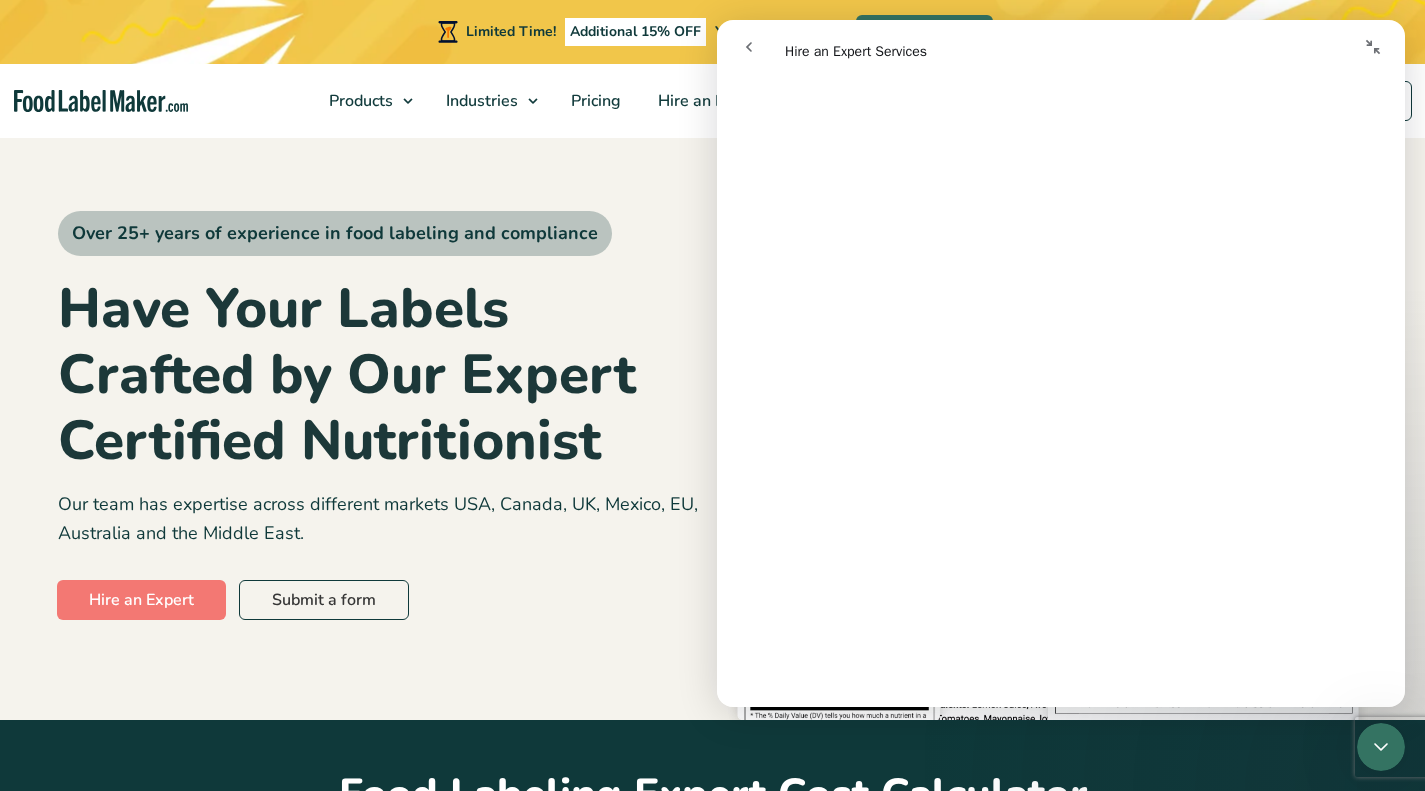 click 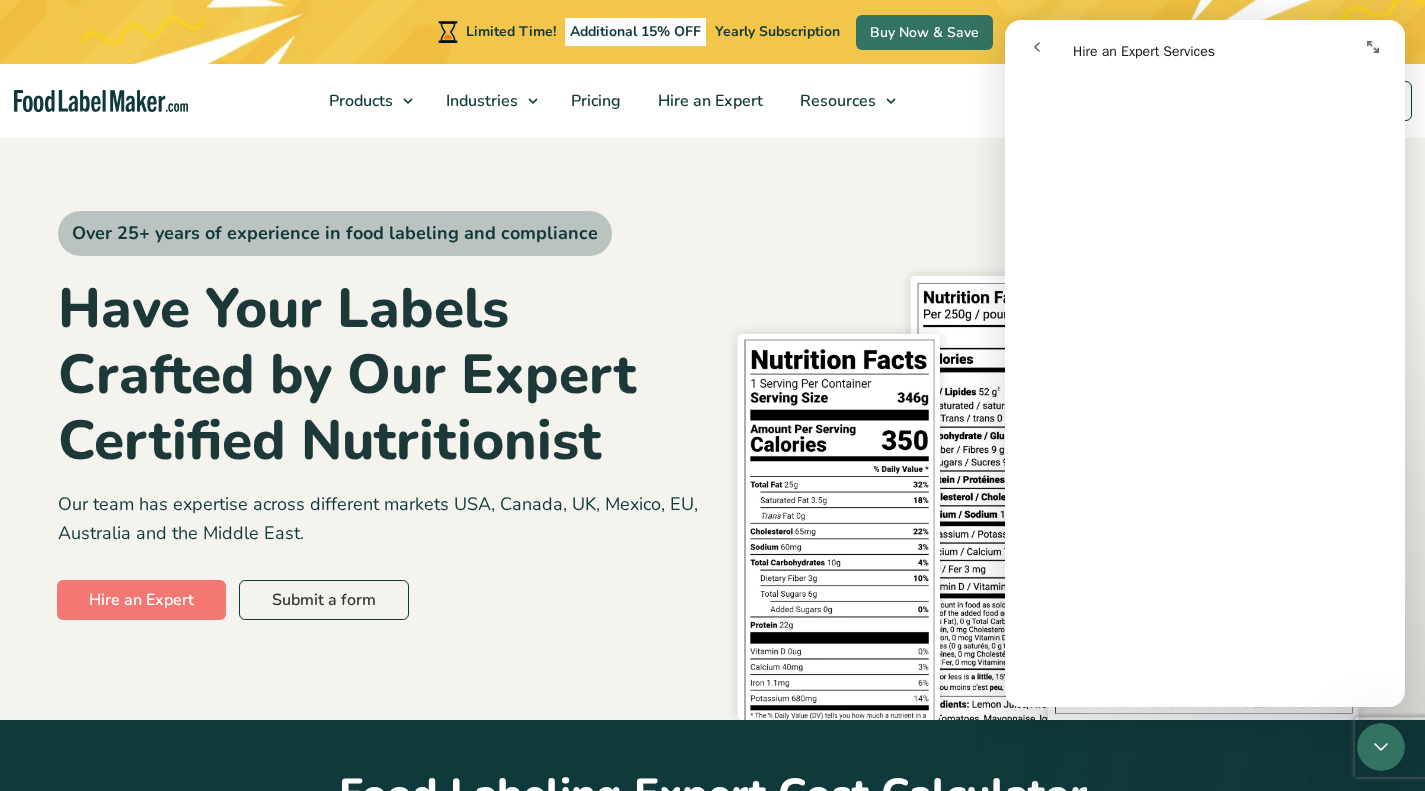 scroll, scrollTop: 994, scrollLeft: 0, axis: vertical 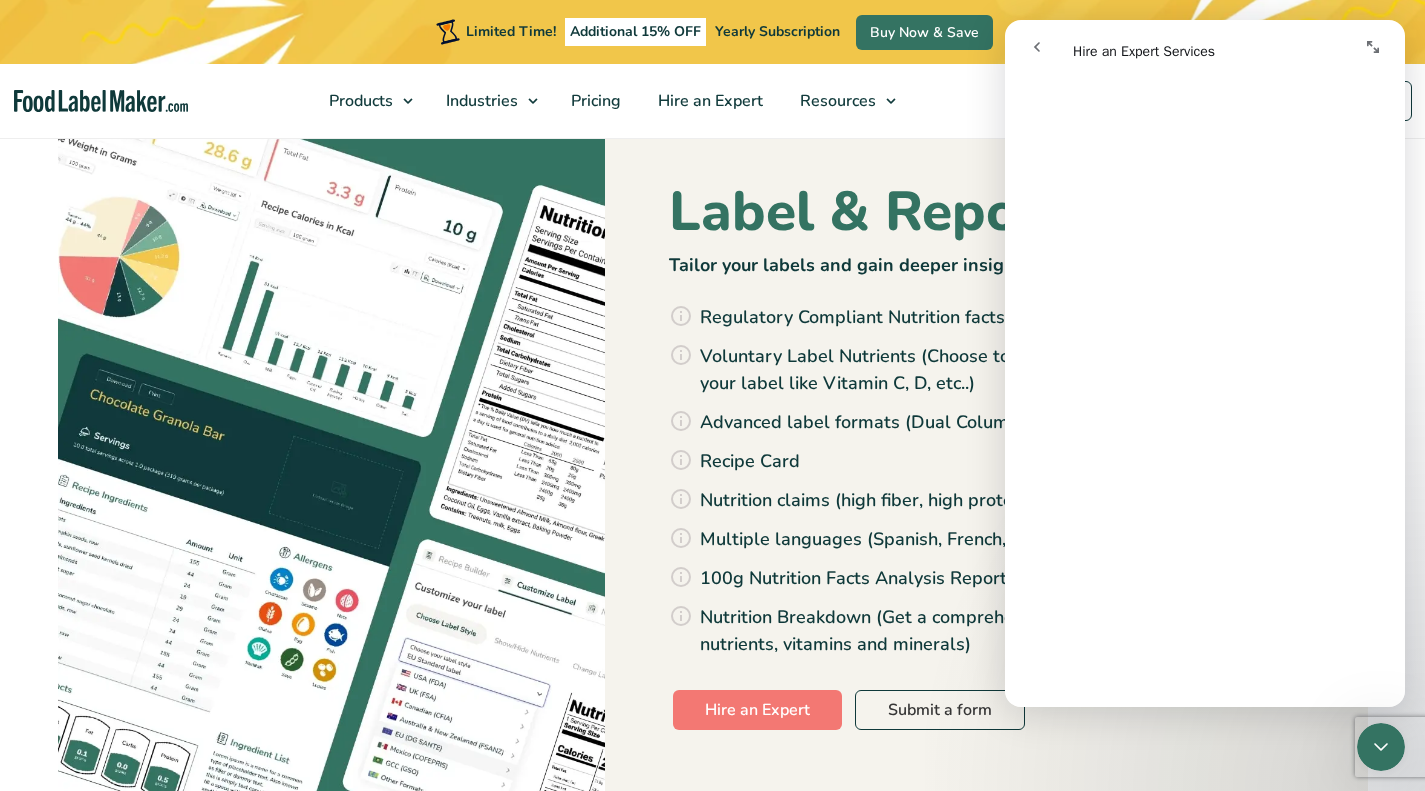 click at bounding box center (1109, 47) 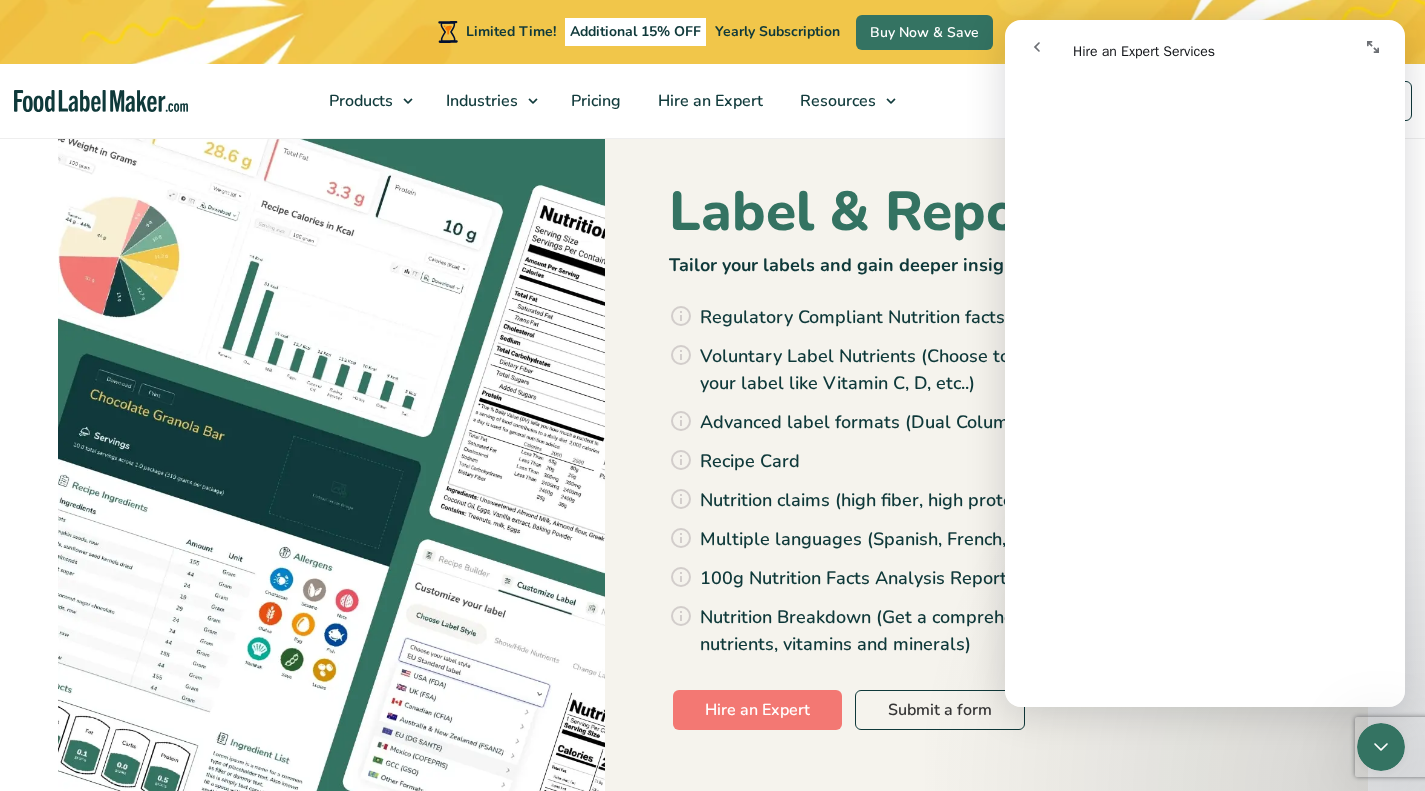 click on "Label & Report Add-ons
Tailor your labels and gain deeper insights into your recipes
Regulatory Compliant Nutrition facts labels (Multiple Markets)
Voluntary Label Nutrients (Choose to show certain vitamins or minerals on your label like Vitamin C, D, etc..)
Advanced label formats (Dual Column Label, aggregate label…)
Recipe Card
Nutrition claims (high fiber, high protein, Rich in Vitamin C, low fat etc.)
Multiple languages (Spanish, French, Arabic etc)
100g Nutrition Facts Analysis Report (Per 100g and Per serving)
Nutrition Breakdown (Get a comprehensive report of all your recipe’s nutrients, vitamins and minerals)
Hire an Expert Submit a form
×" at bounding box center [712, 466] 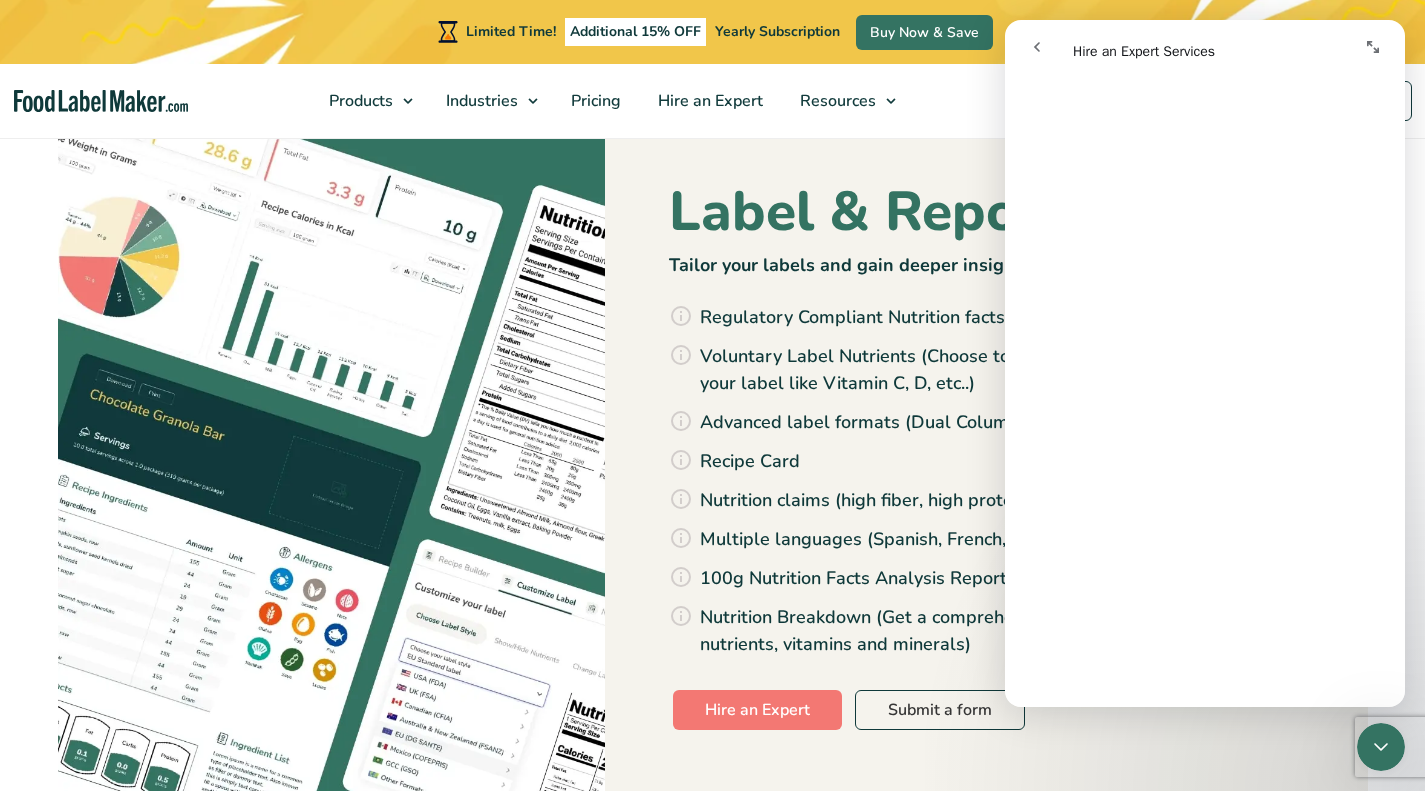 click at bounding box center (1373, 47) 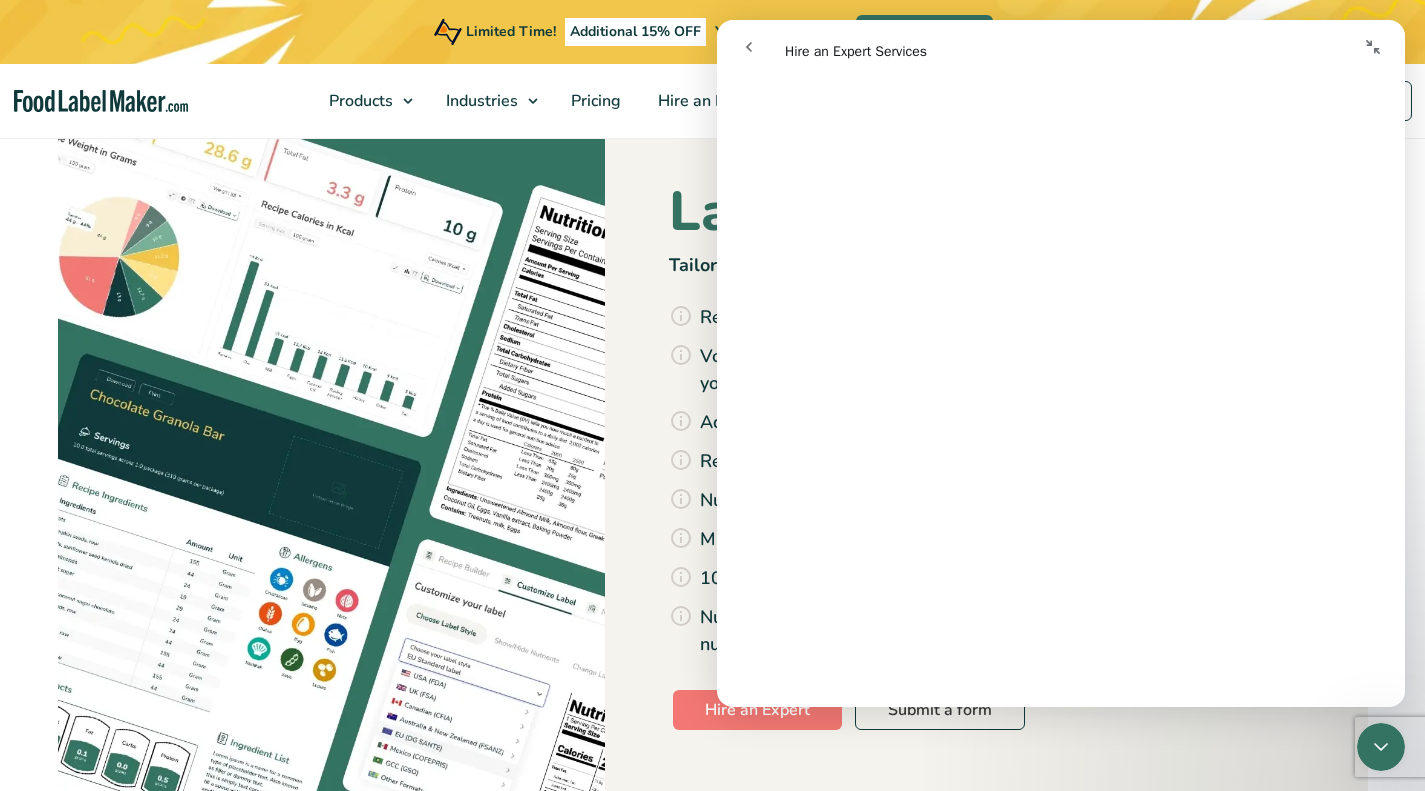click at bounding box center (1373, 47) 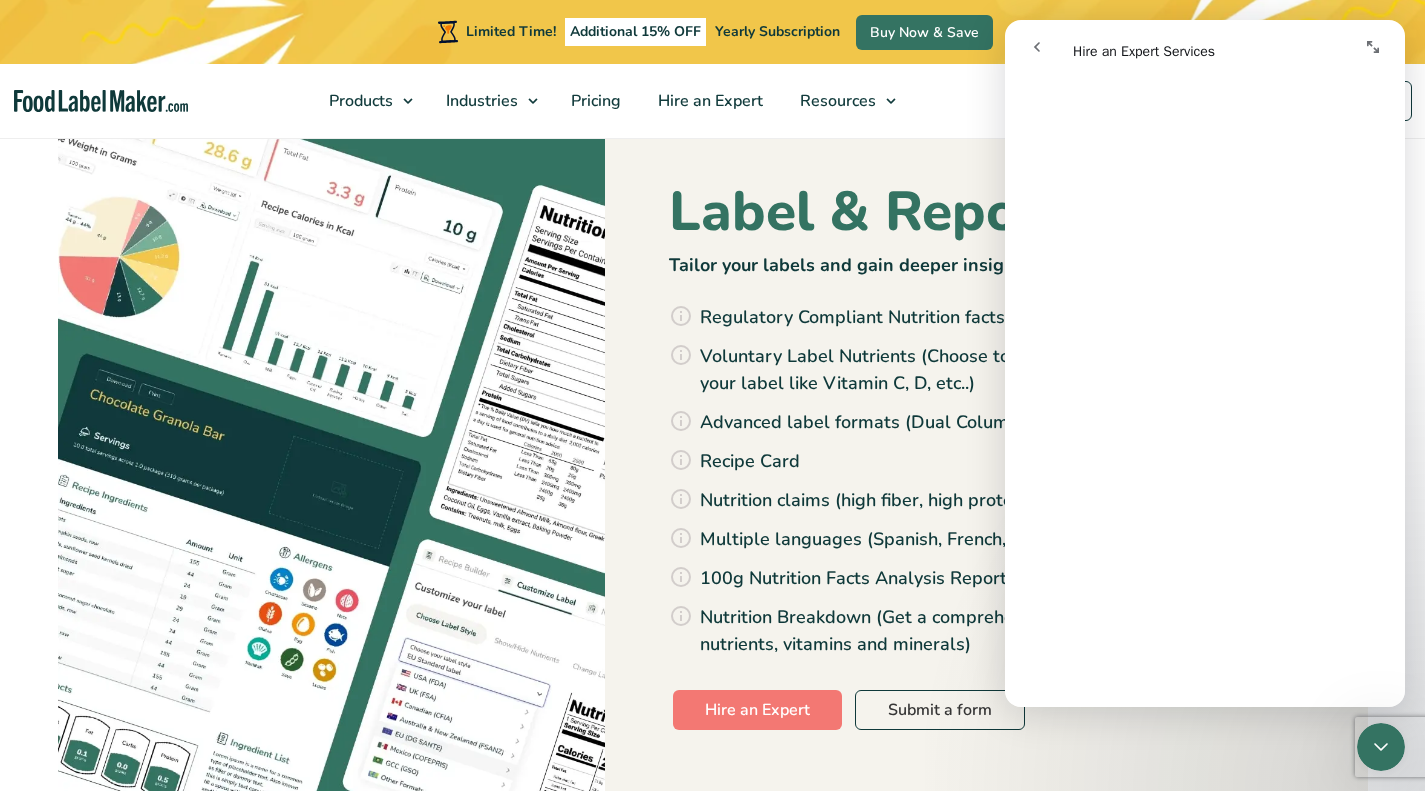 scroll, scrollTop: 1294, scrollLeft: 0, axis: vertical 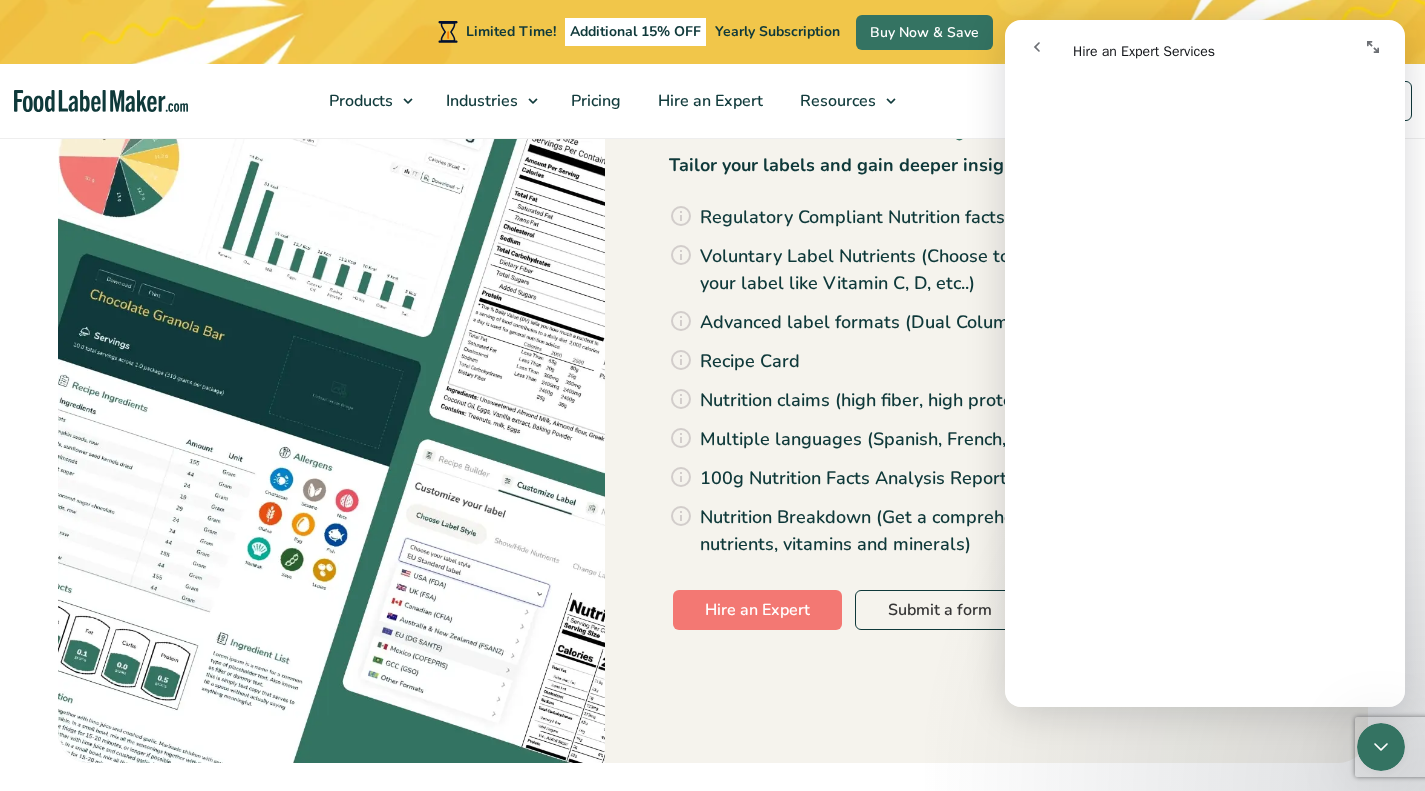 click on "Nutrition Breakdown (Get a comprehensive report of all your recipe’s nutrients, vitamins and minerals)" at bounding box center [1014, 531] 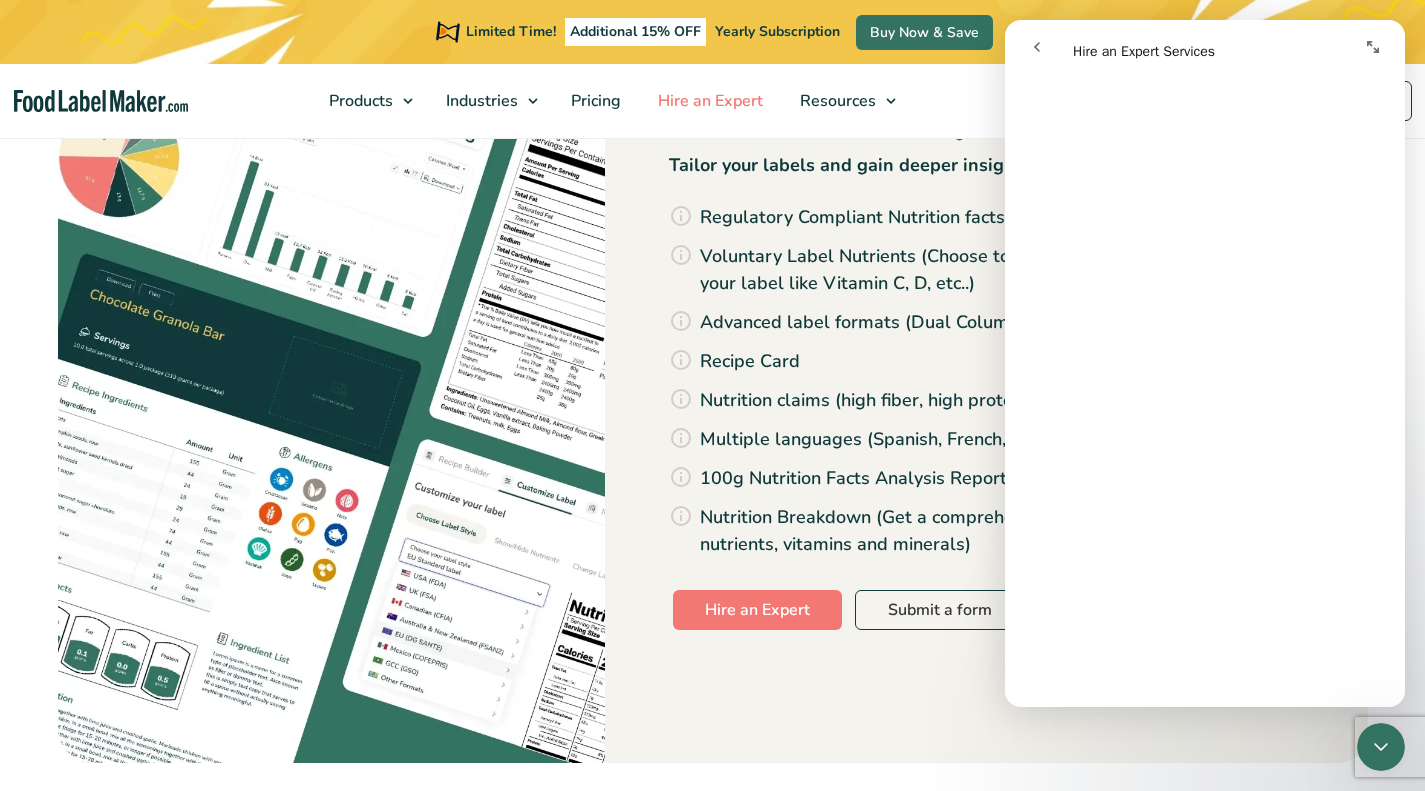 click on "Hire an Expert" at bounding box center (708, 101) 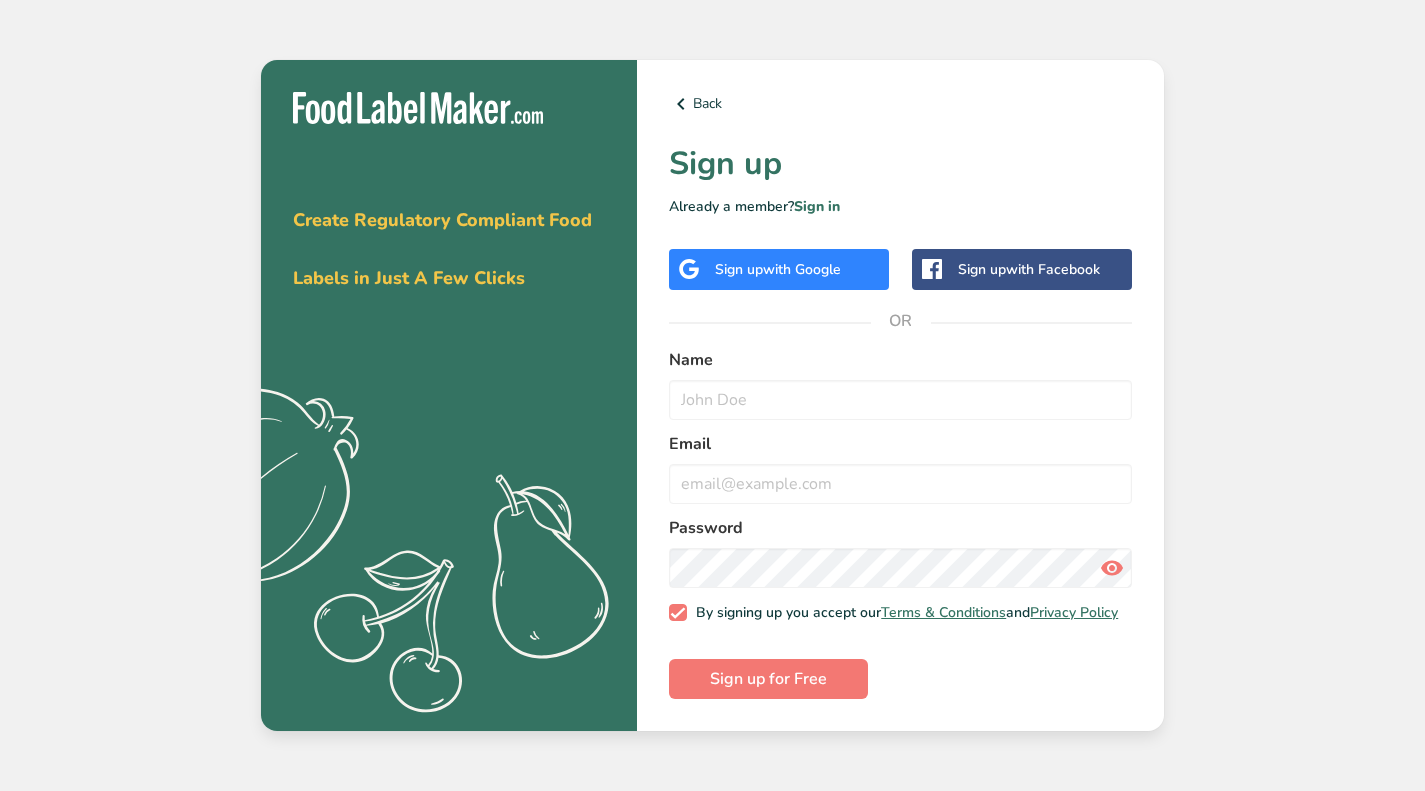scroll, scrollTop: 0, scrollLeft: 0, axis: both 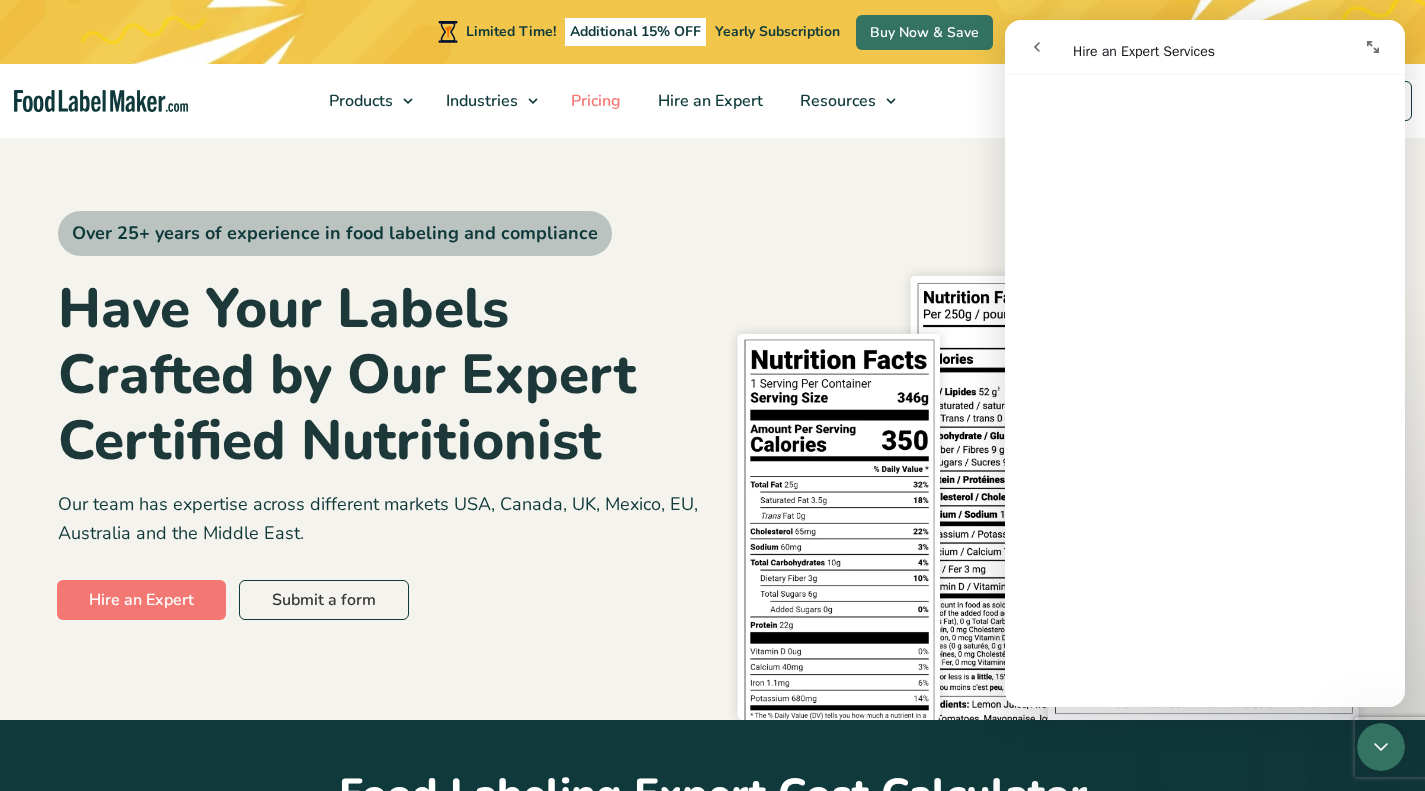 click on "Pricing" at bounding box center [594, 101] 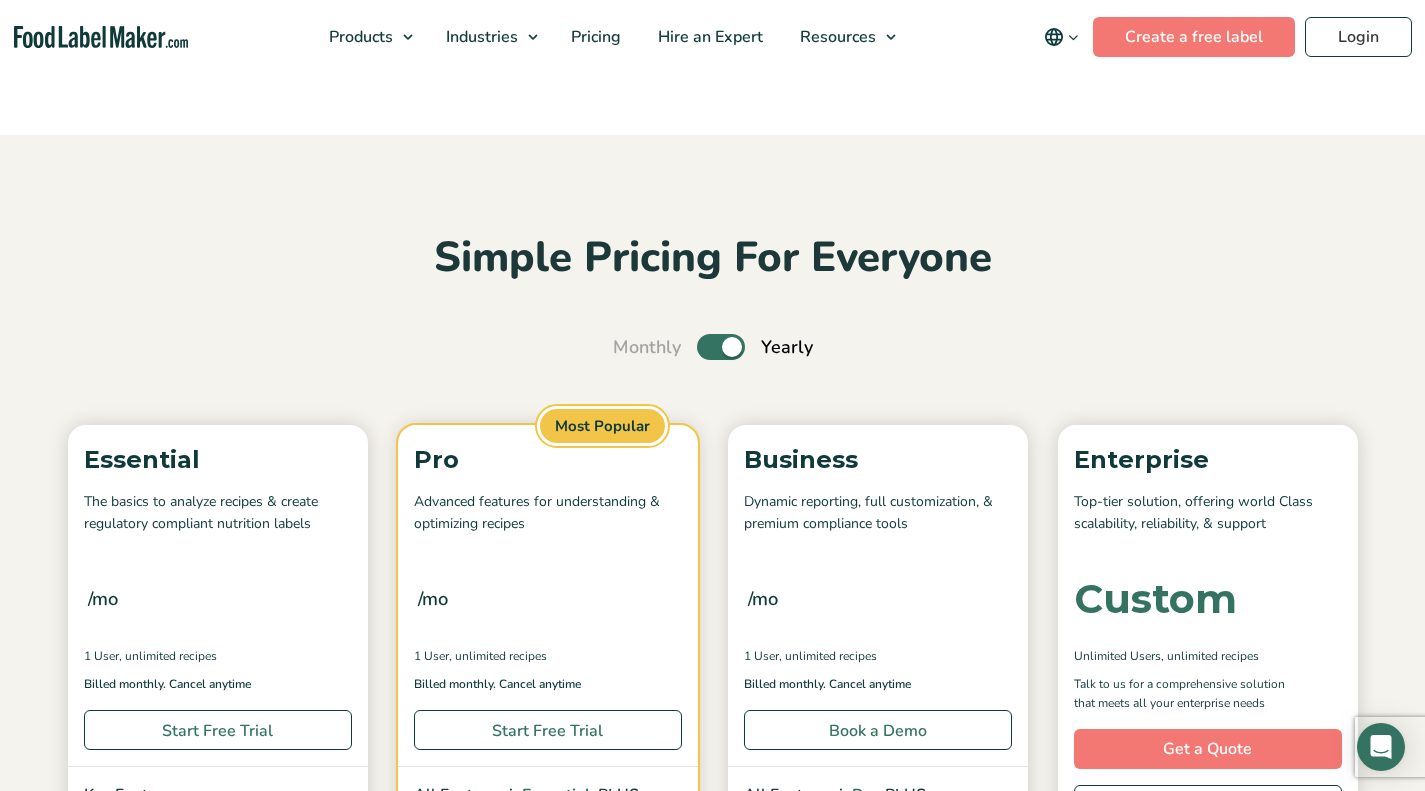 scroll, scrollTop: 0, scrollLeft: 0, axis: both 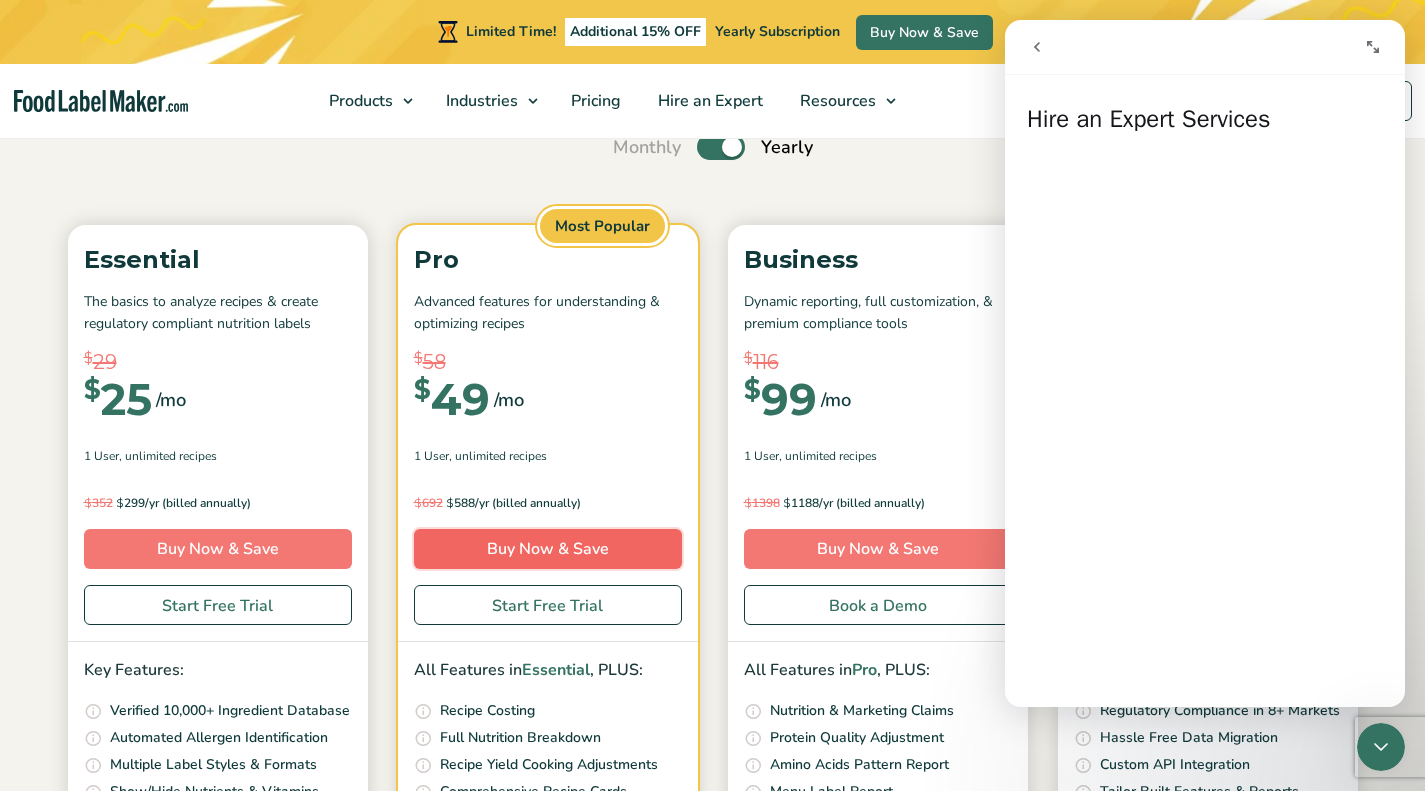 click on "Buy Now & Save" at bounding box center (548, 549) 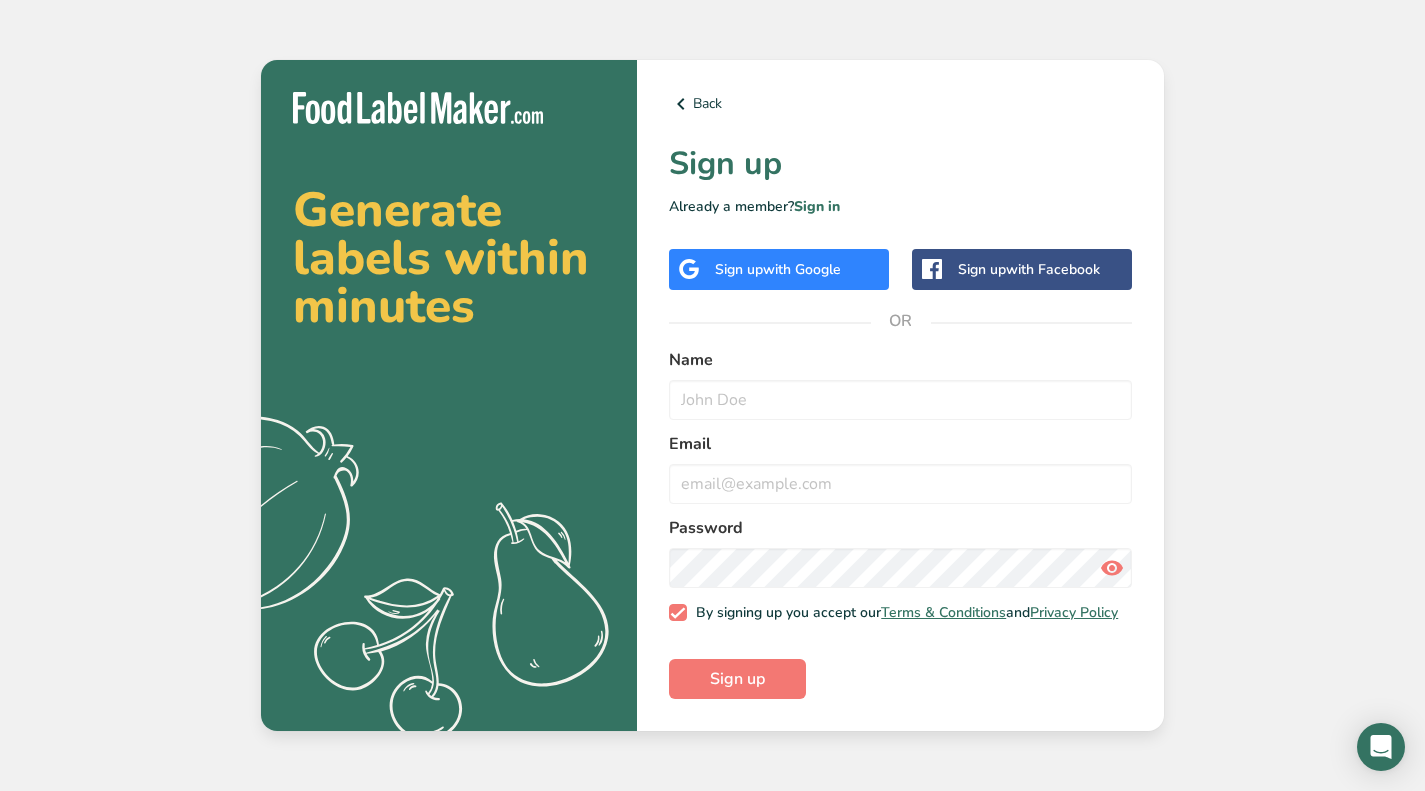 scroll, scrollTop: 0, scrollLeft: 0, axis: both 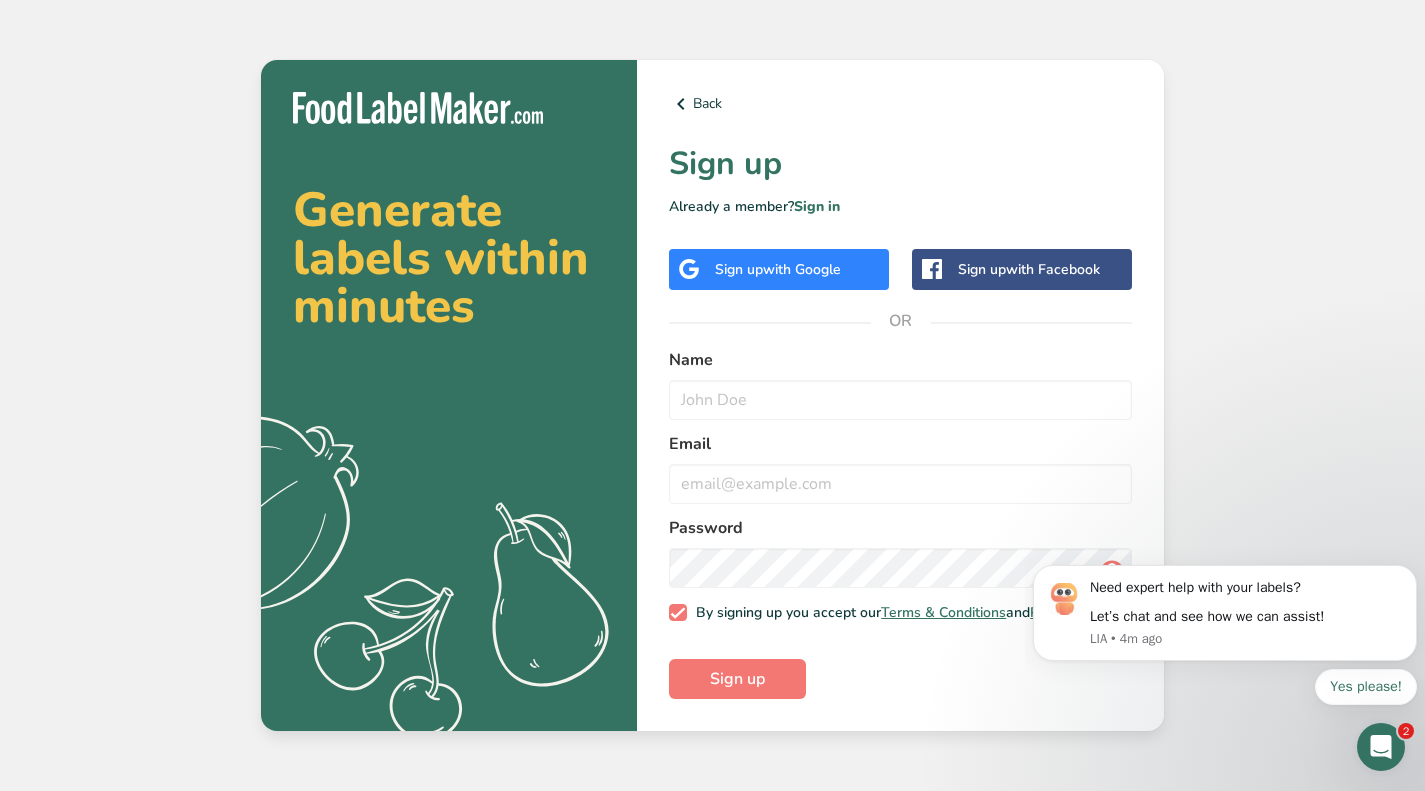 click on "with Google" at bounding box center (802, 269) 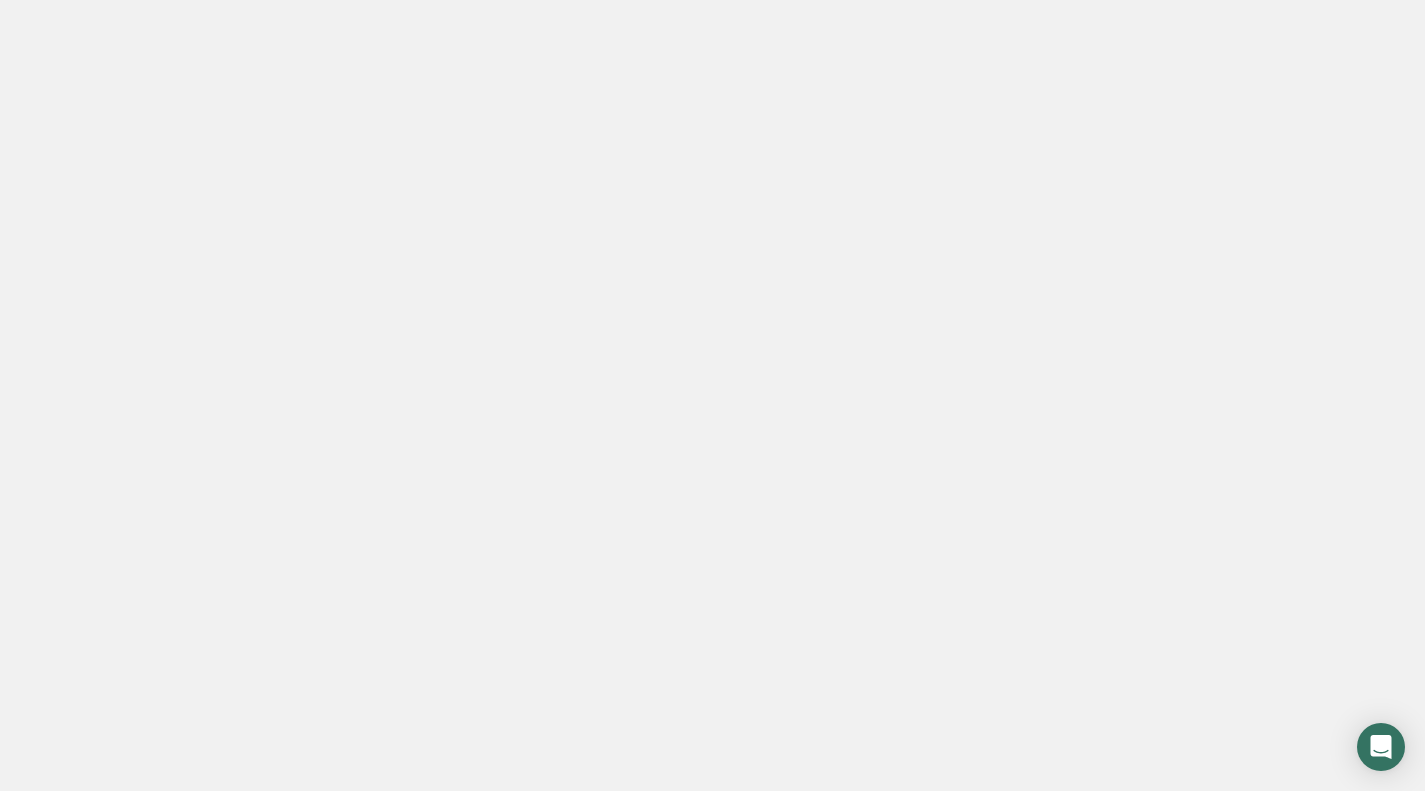 scroll, scrollTop: 0, scrollLeft: 0, axis: both 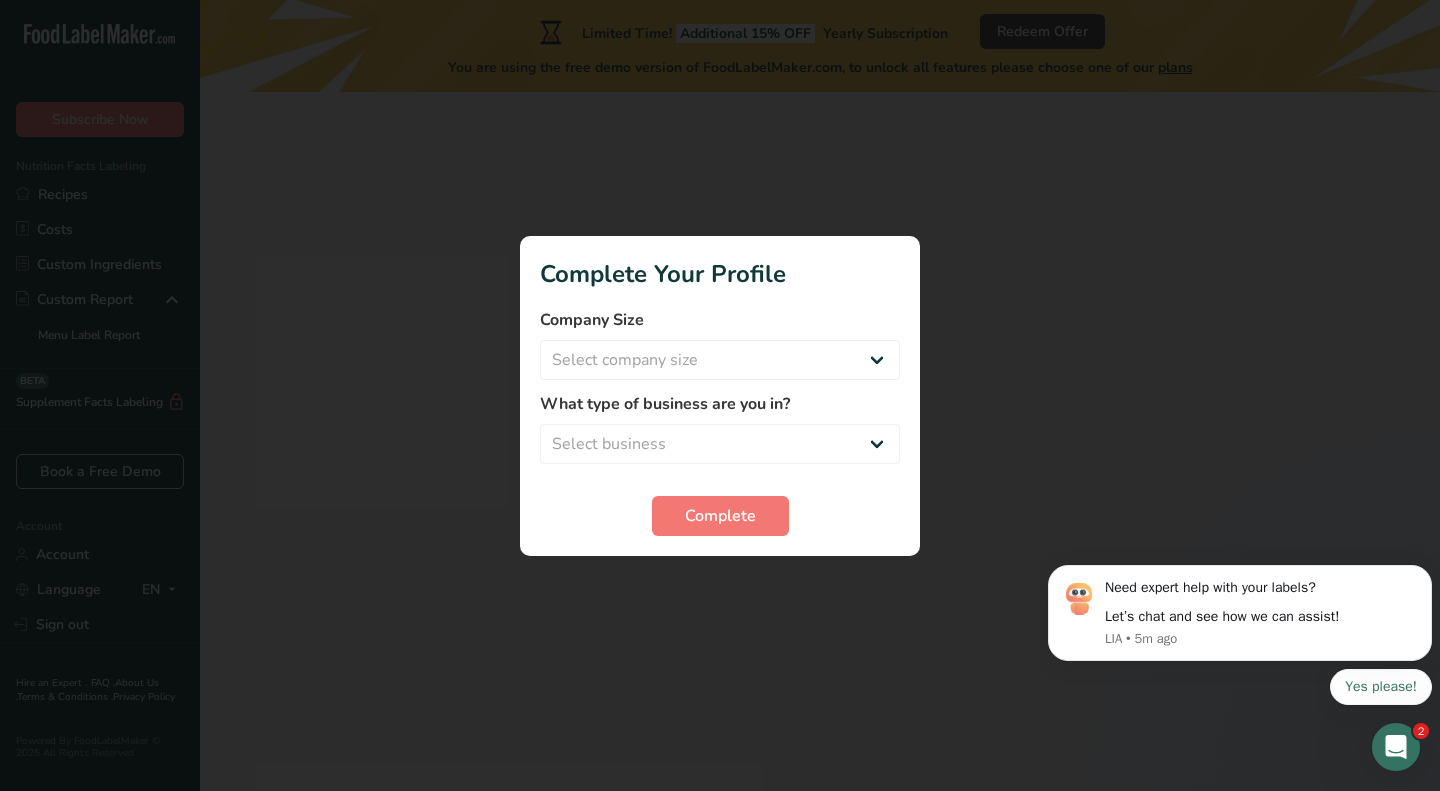 click at bounding box center [720, 395] 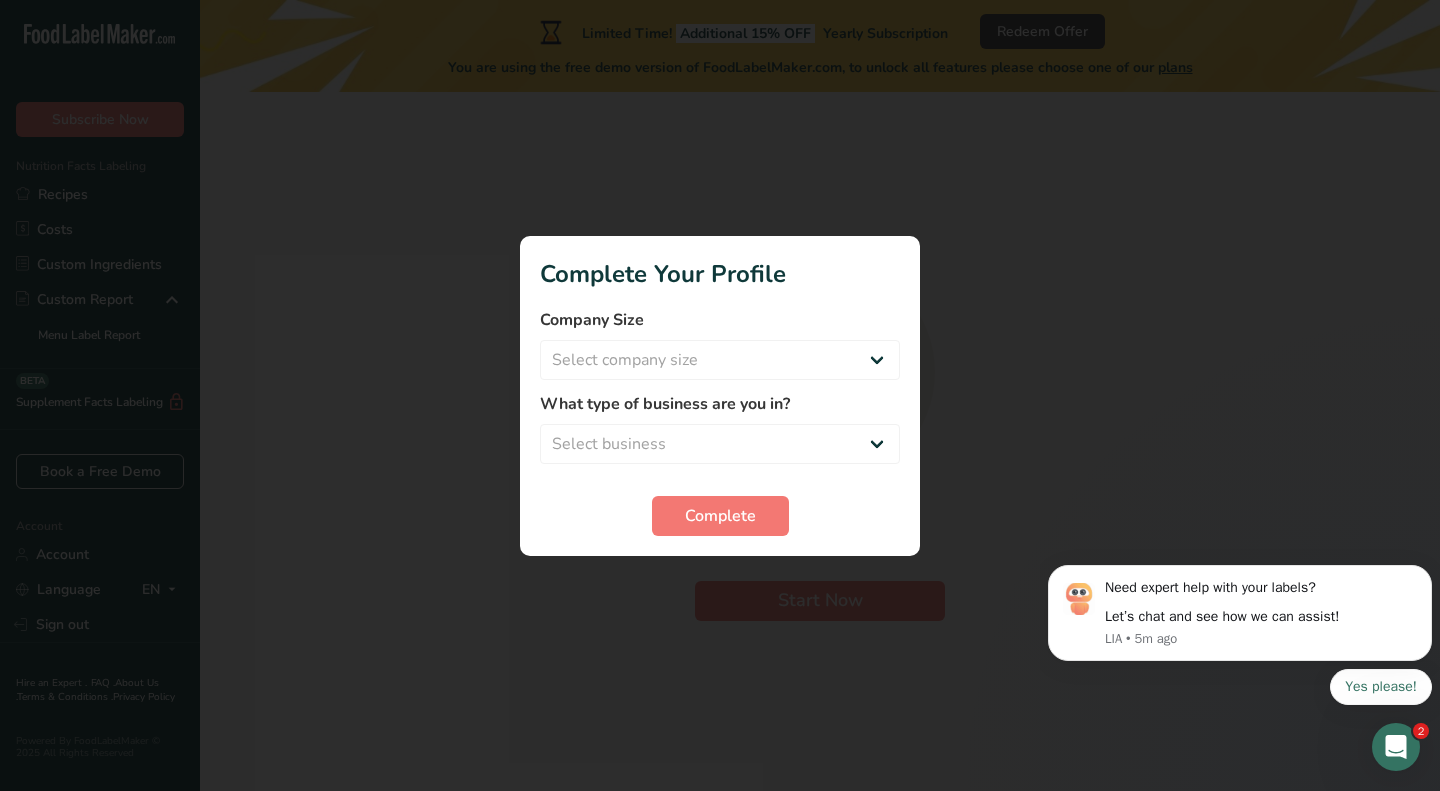 click at bounding box center [720, 395] 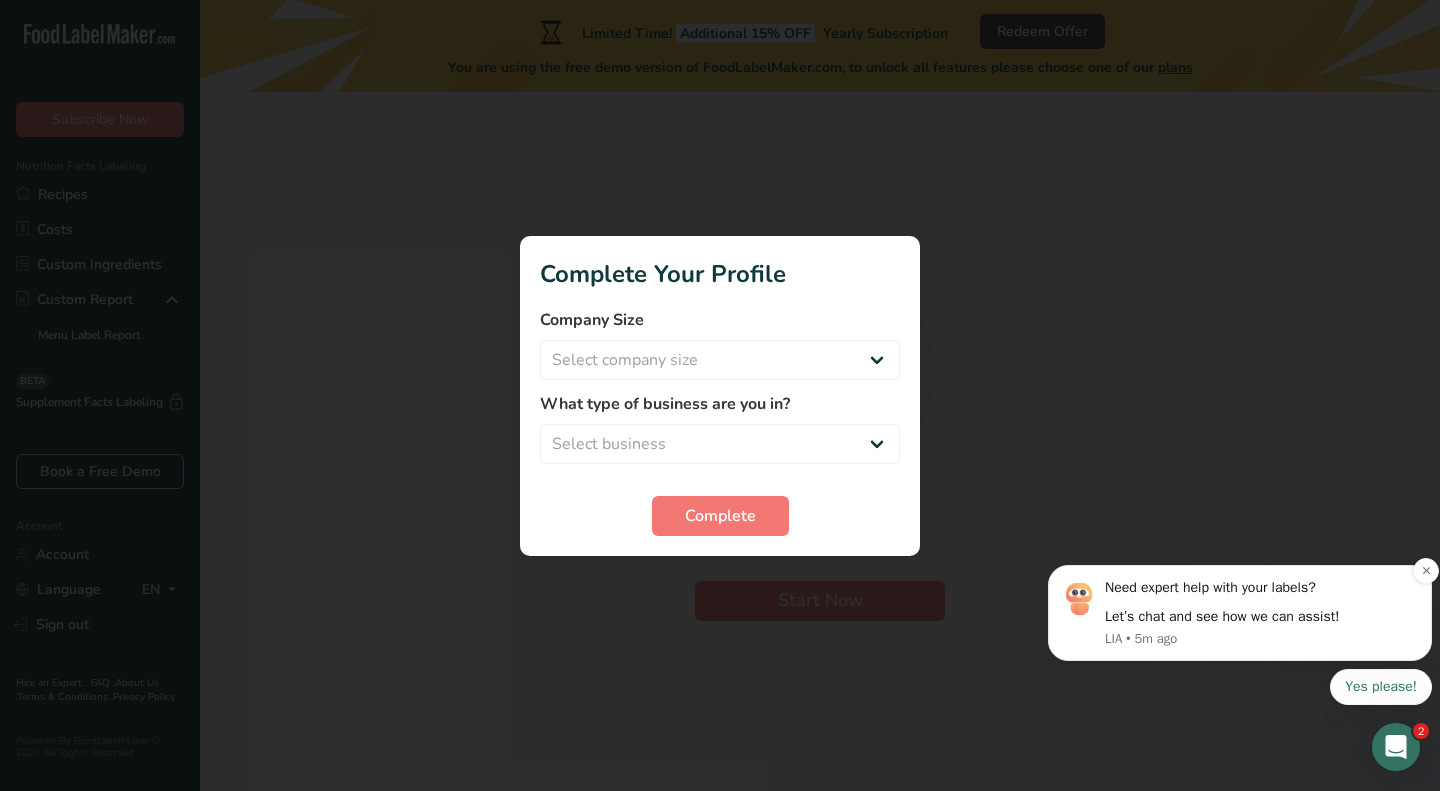 click on "Let’s chat and see how we can assist!" at bounding box center (1261, 617) 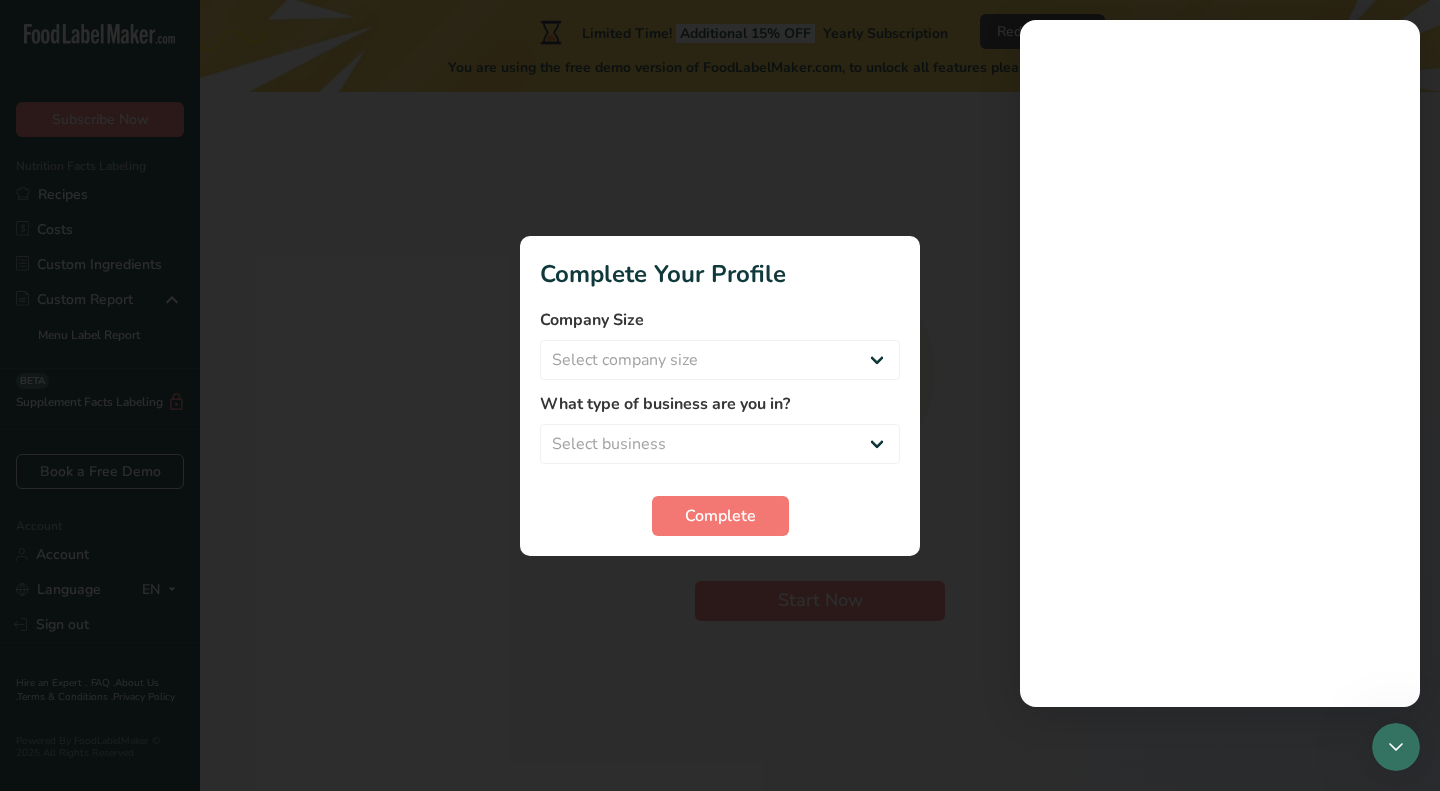 scroll, scrollTop: 0, scrollLeft: 0, axis: both 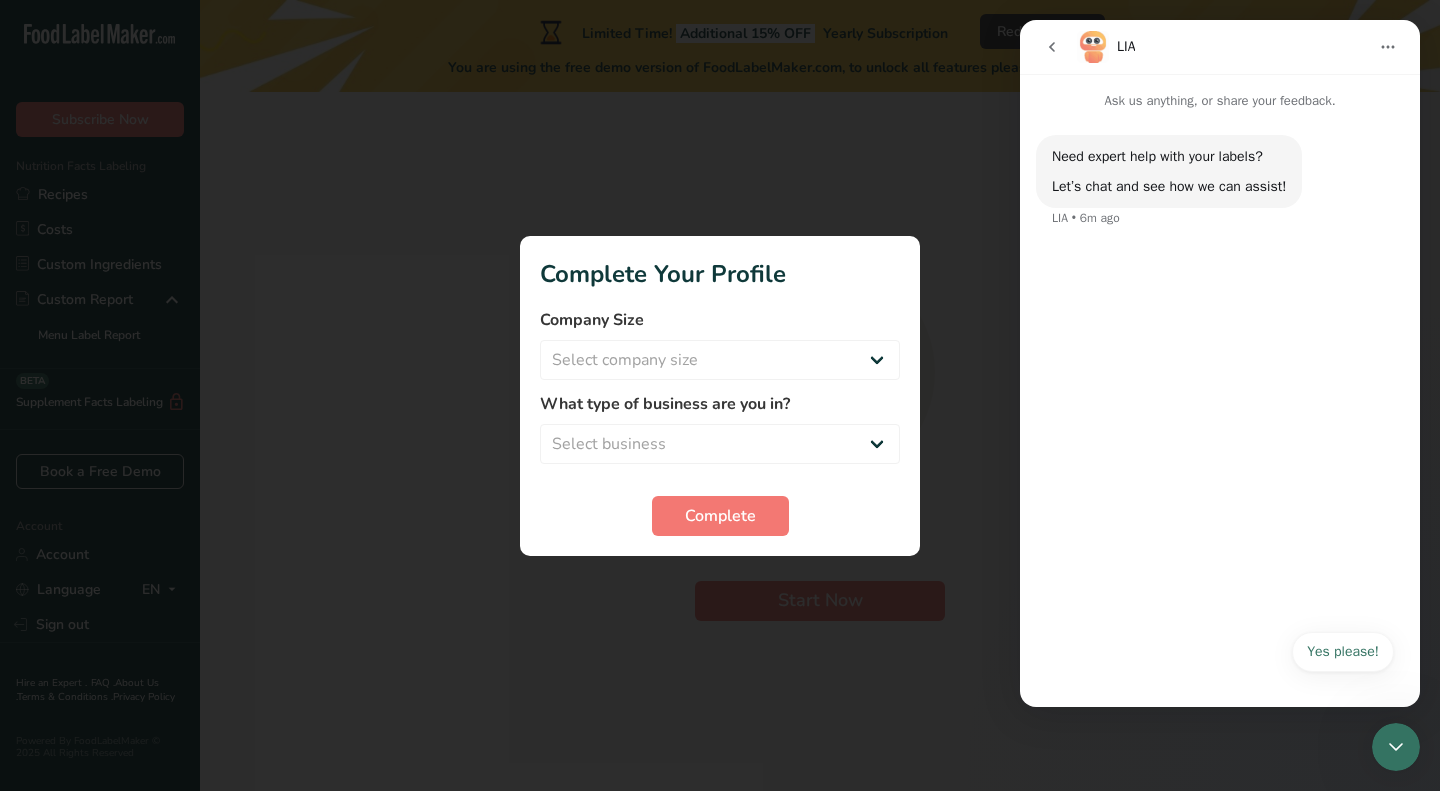 click at bounding box center [1169, 172] 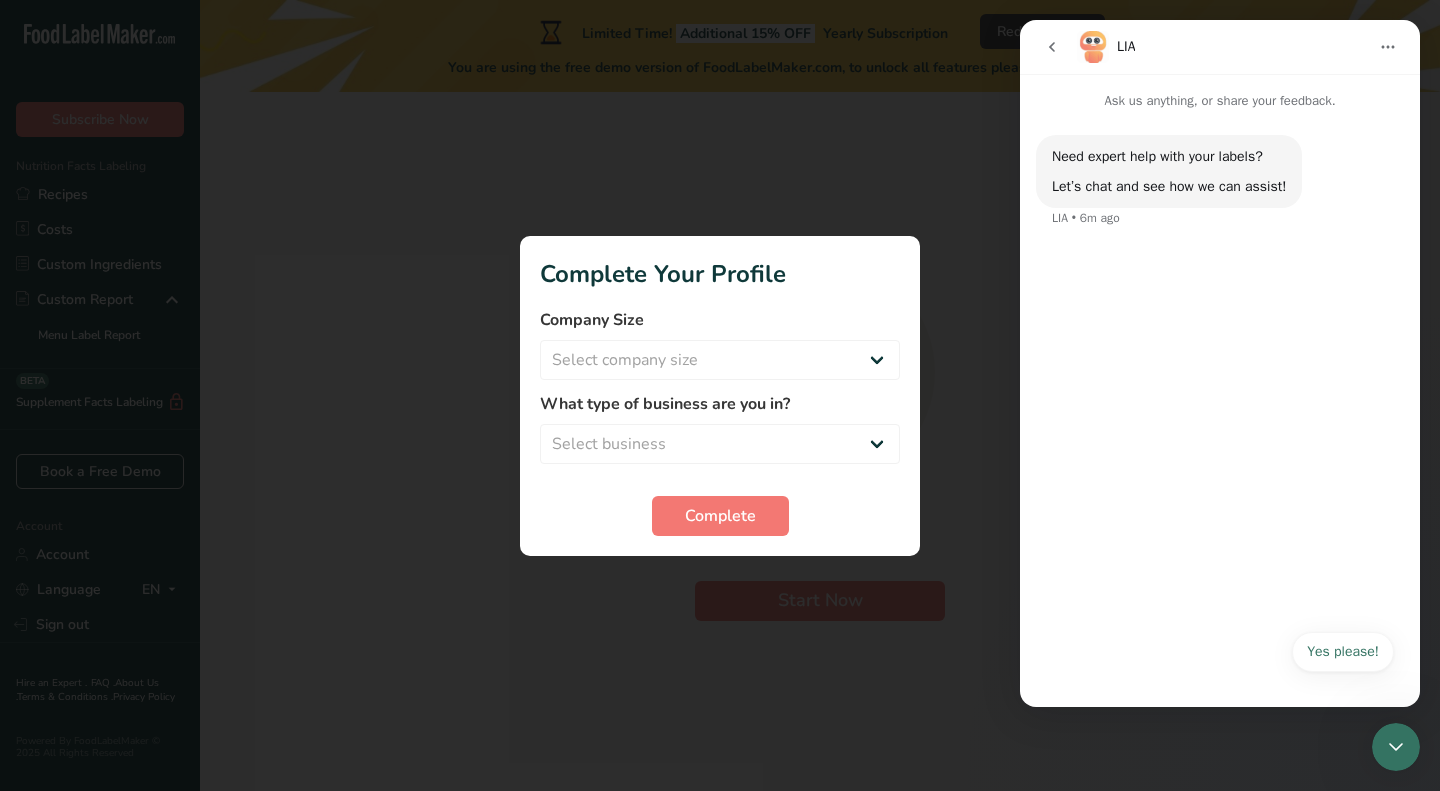 click on "Need expert help with your labels?    Let’s chat and see how we can assist! LIA    •   6m ago" at bounding box center [1220, 365] 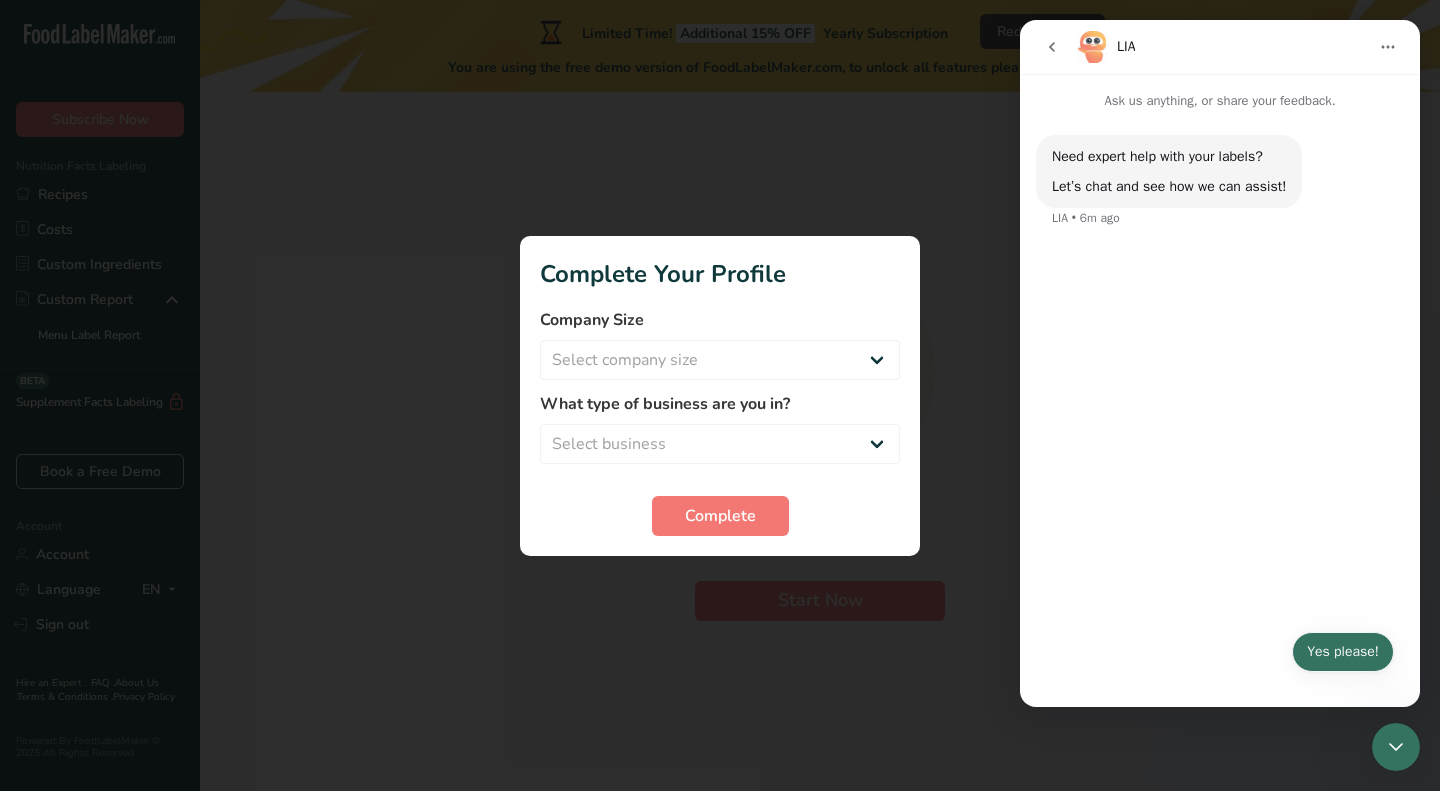 click on "Yes please!" at bounding box center [1343, 652] 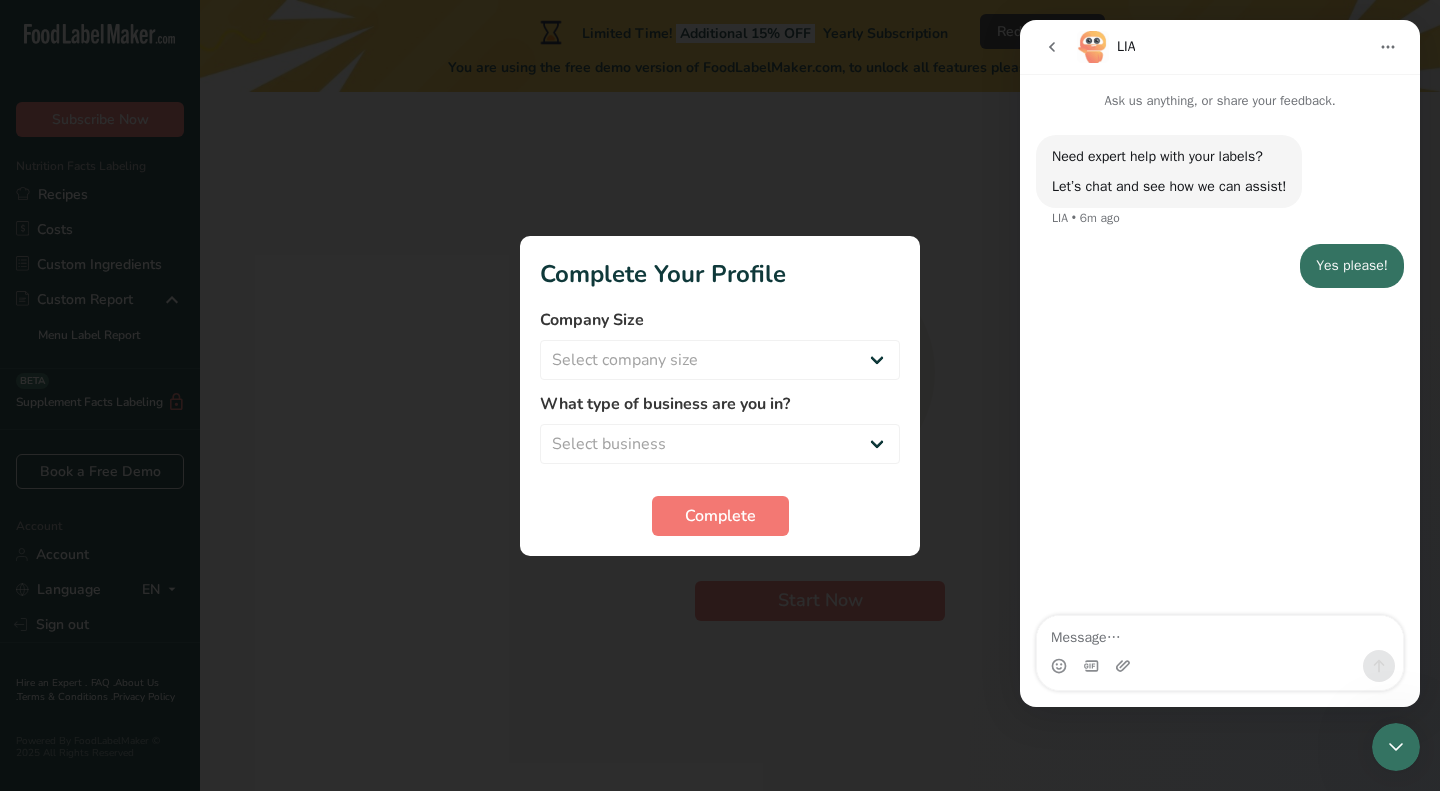 click at bounding box center [1220, 633] 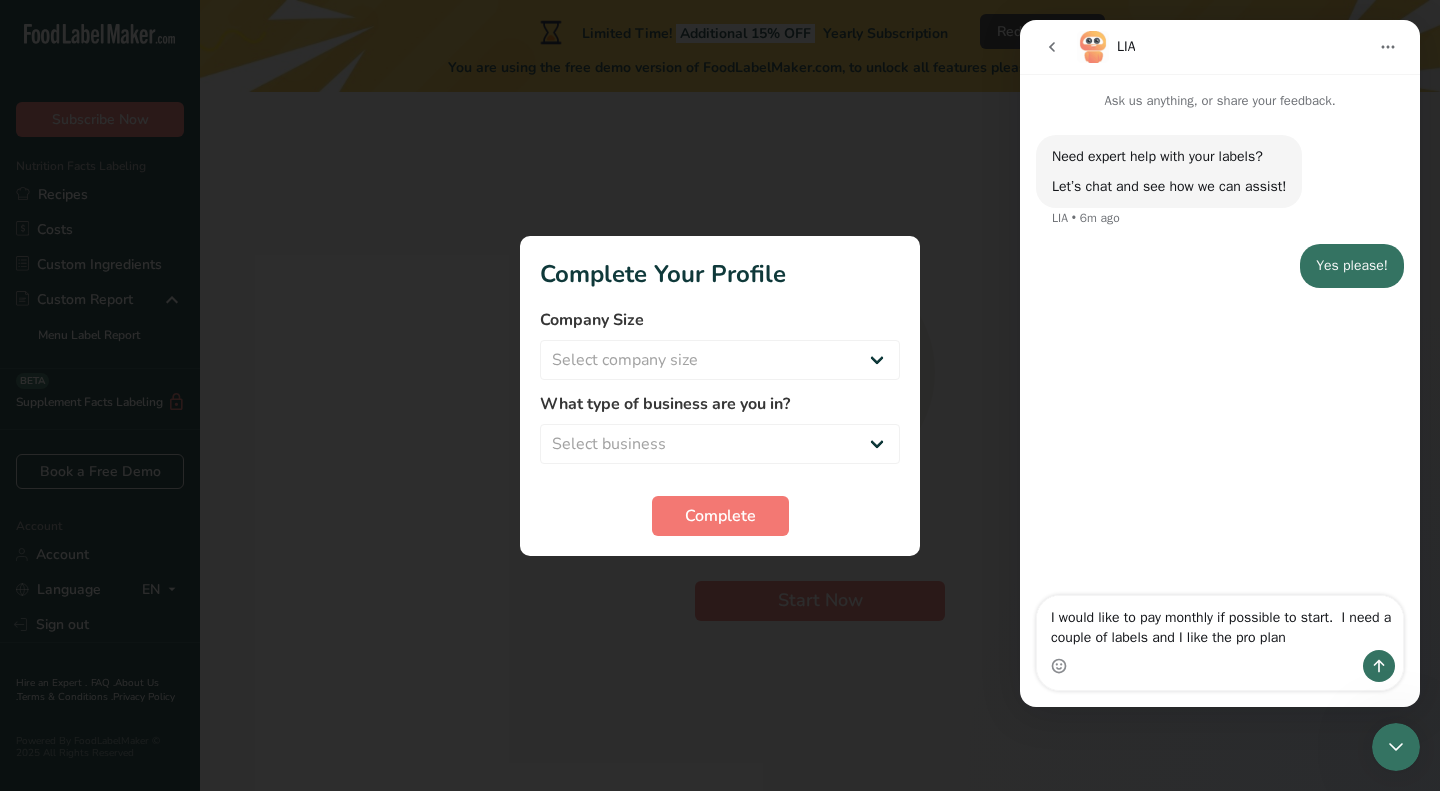 type on "I would like to pay monthly if possible to start.  I need a couple of labels and I like the pro plan." 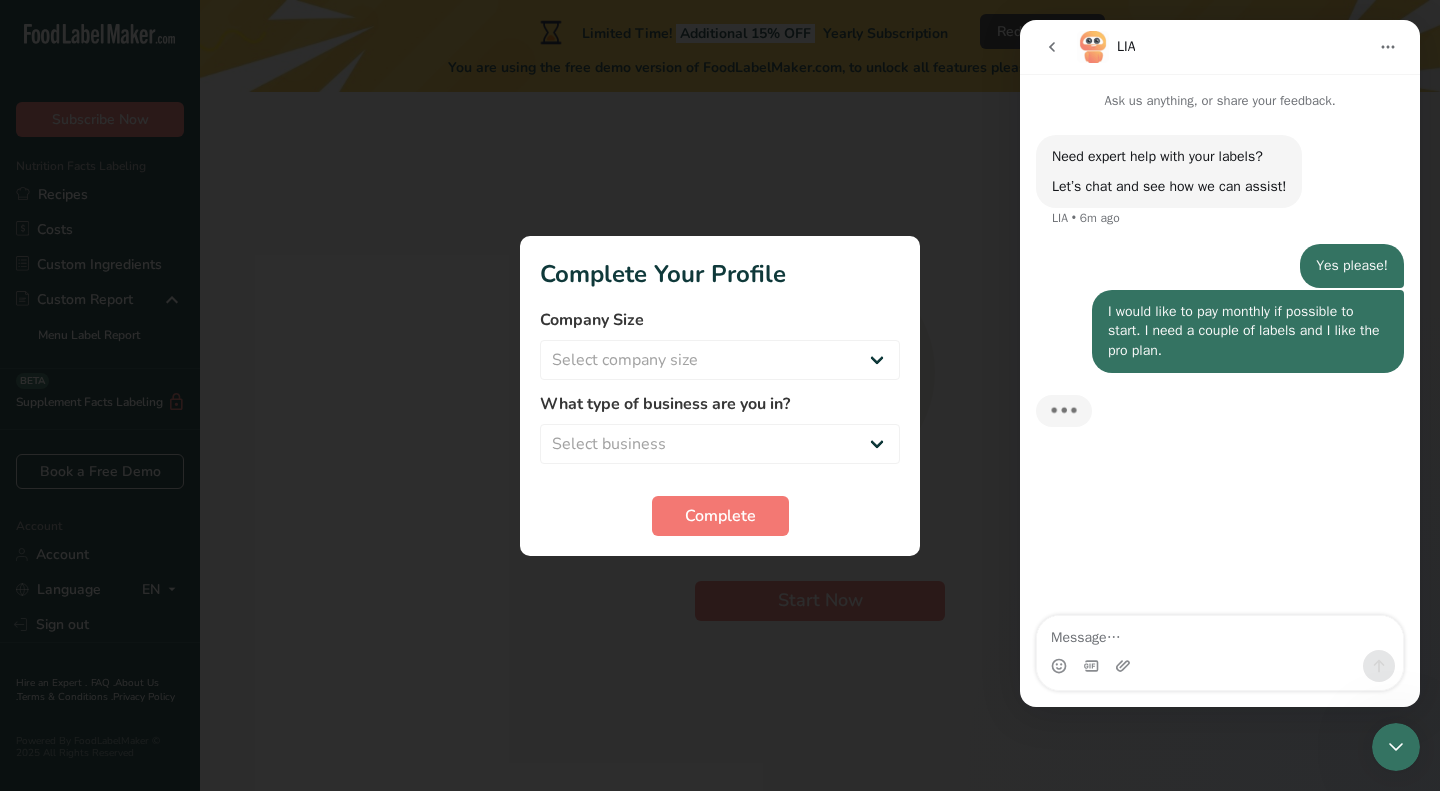 click at bounding box center (1220, 633) 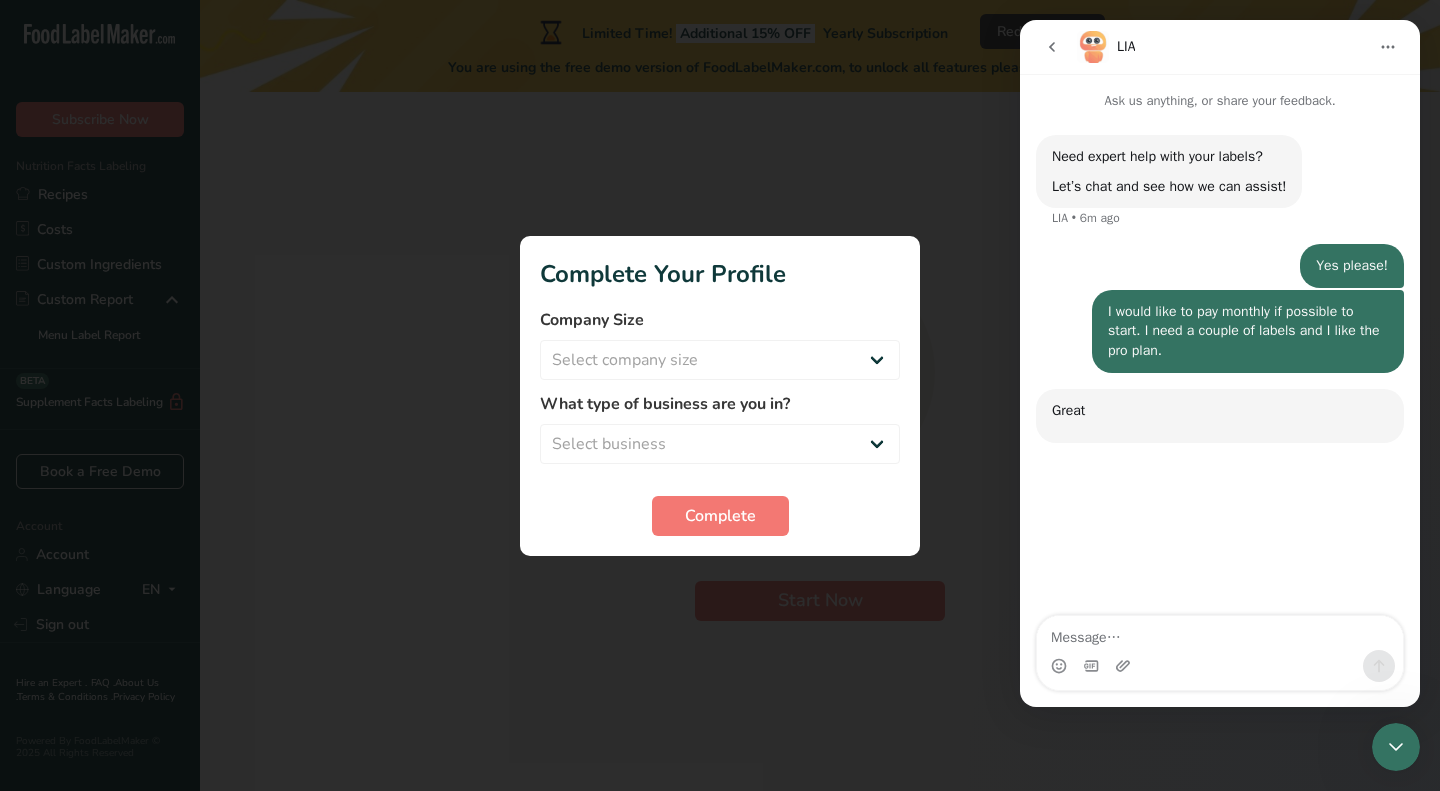 scroll, scrollTop: 3, scrollLeft: 0, axis: vertical 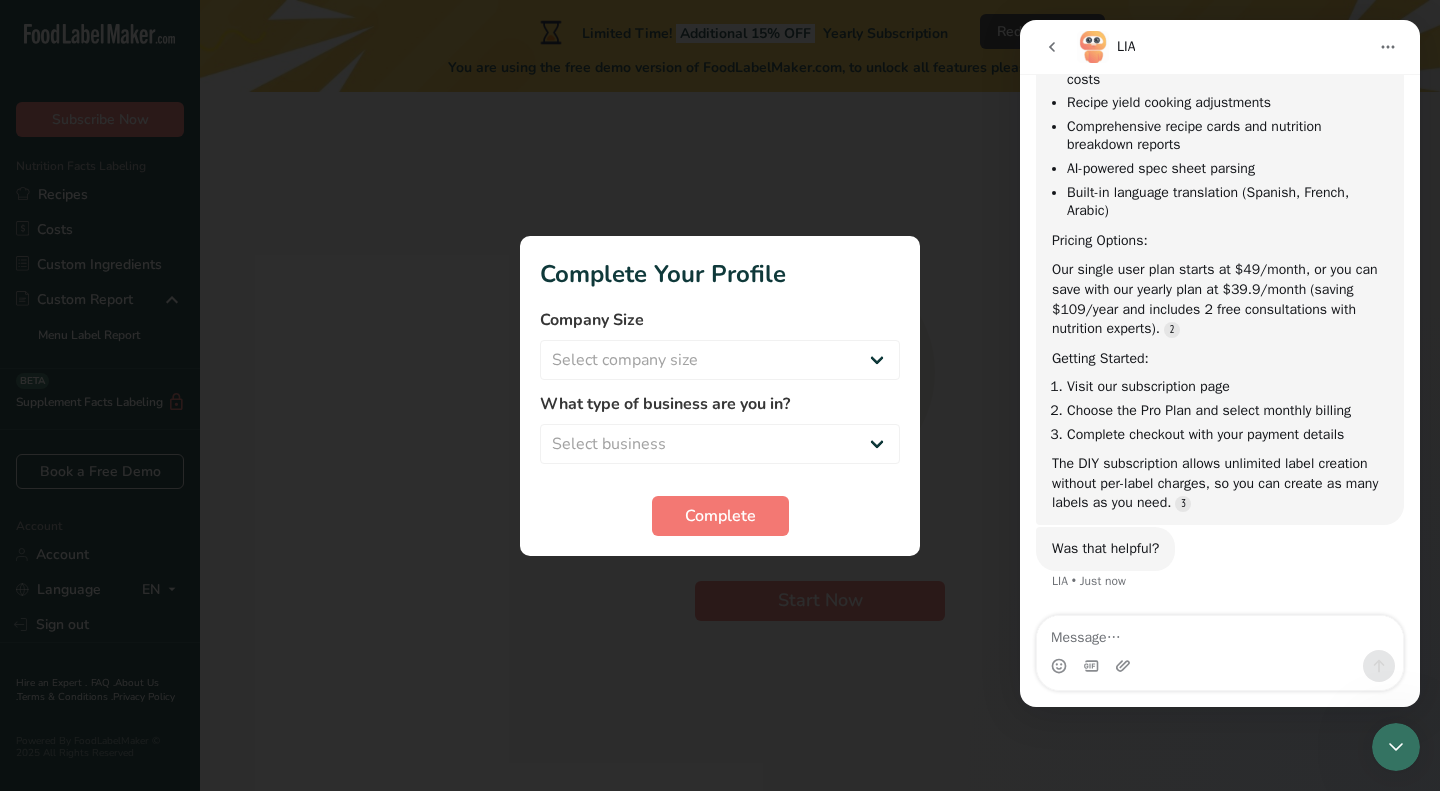 click at bounding box center (1220, 633) 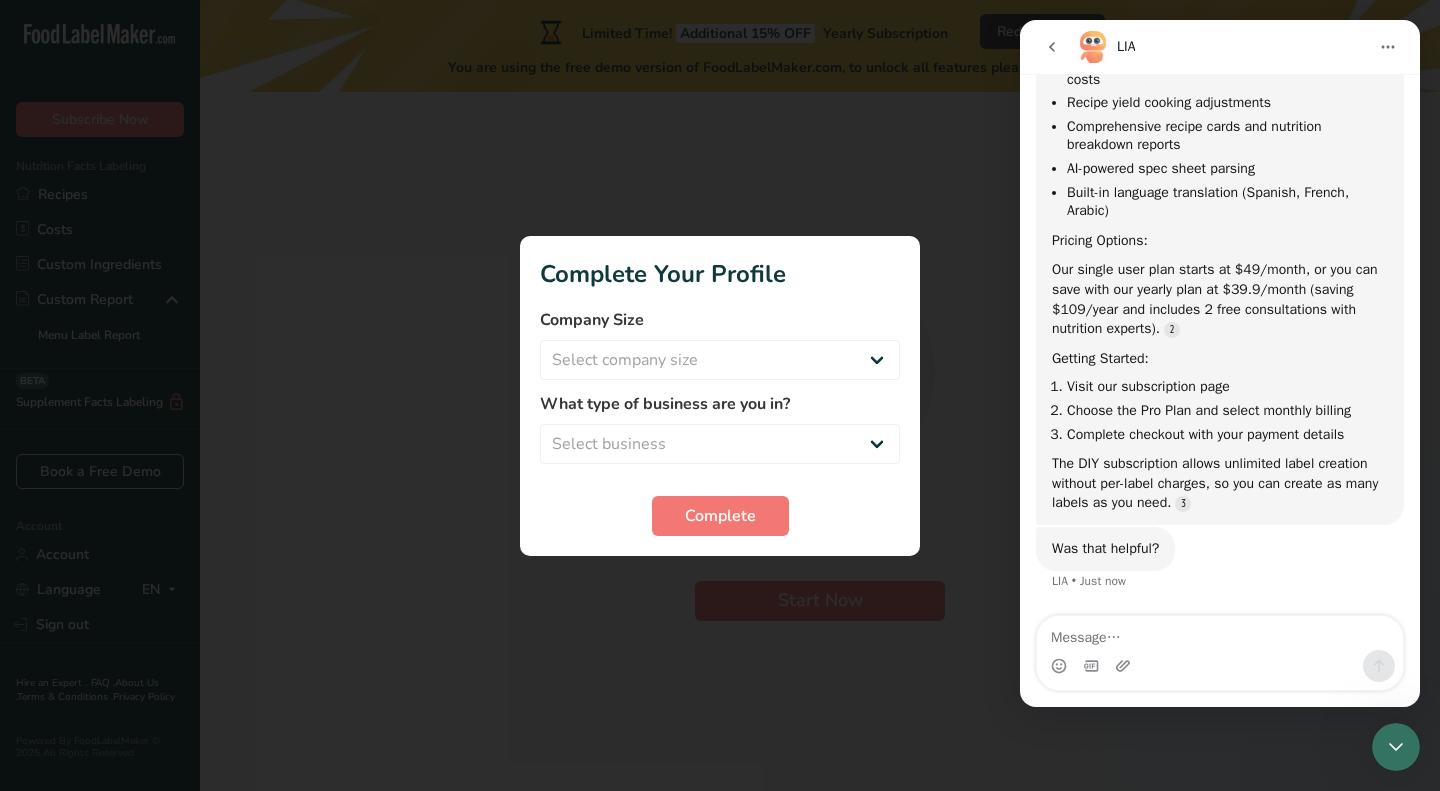 type on "I" 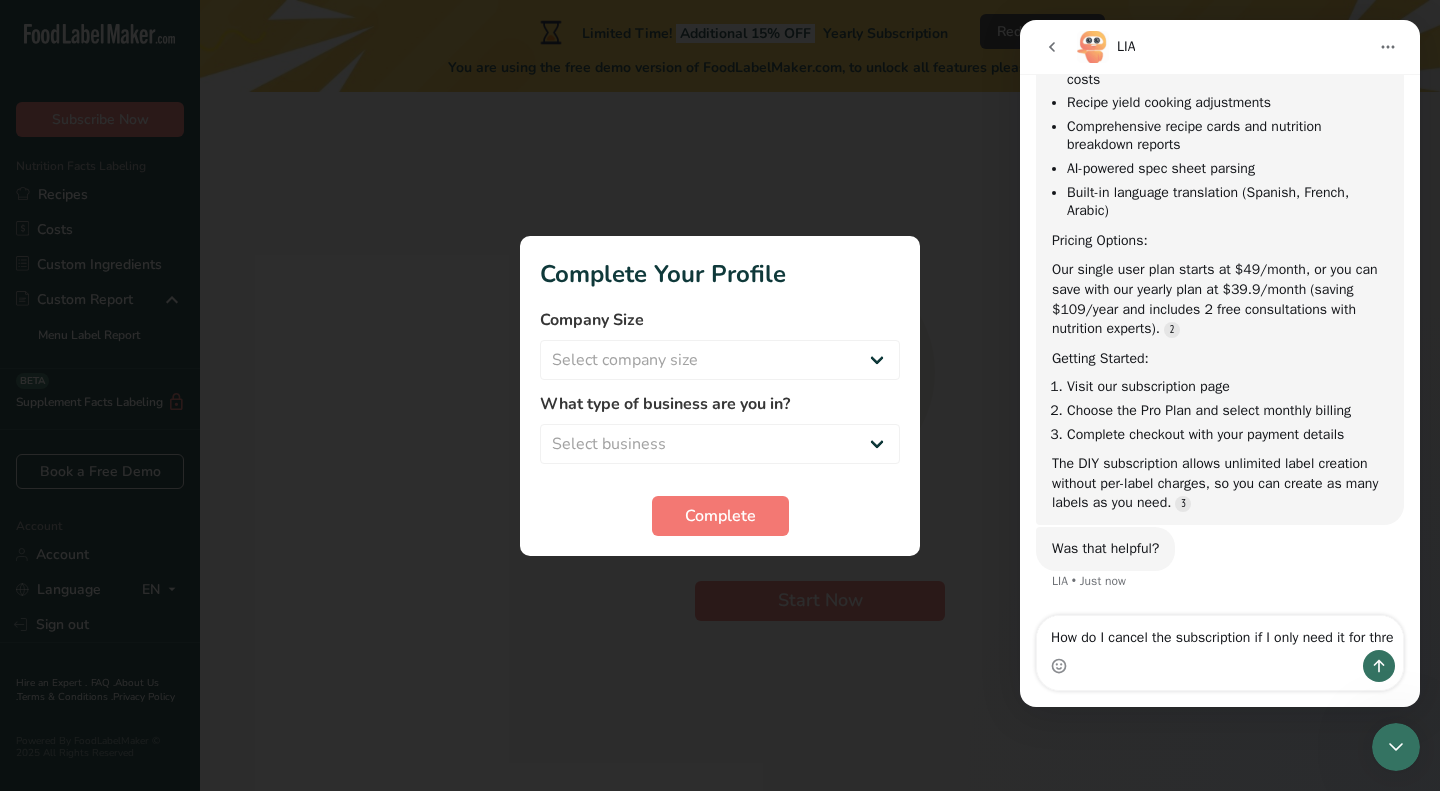 scroll, scrollTop: 487, scrollLeft: 0, axis: vertical 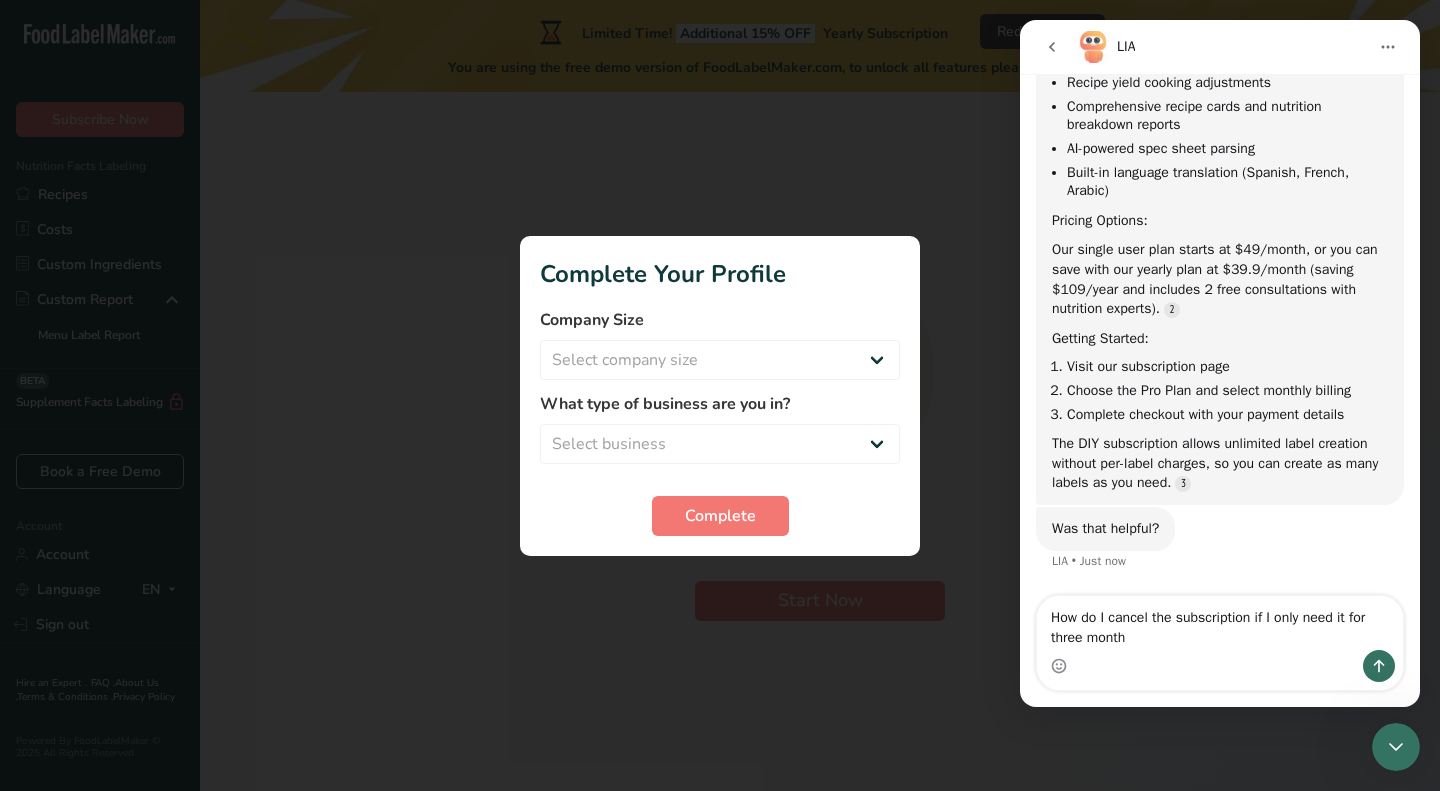 type on "How do I cancel the subscription if I only need it for three months" 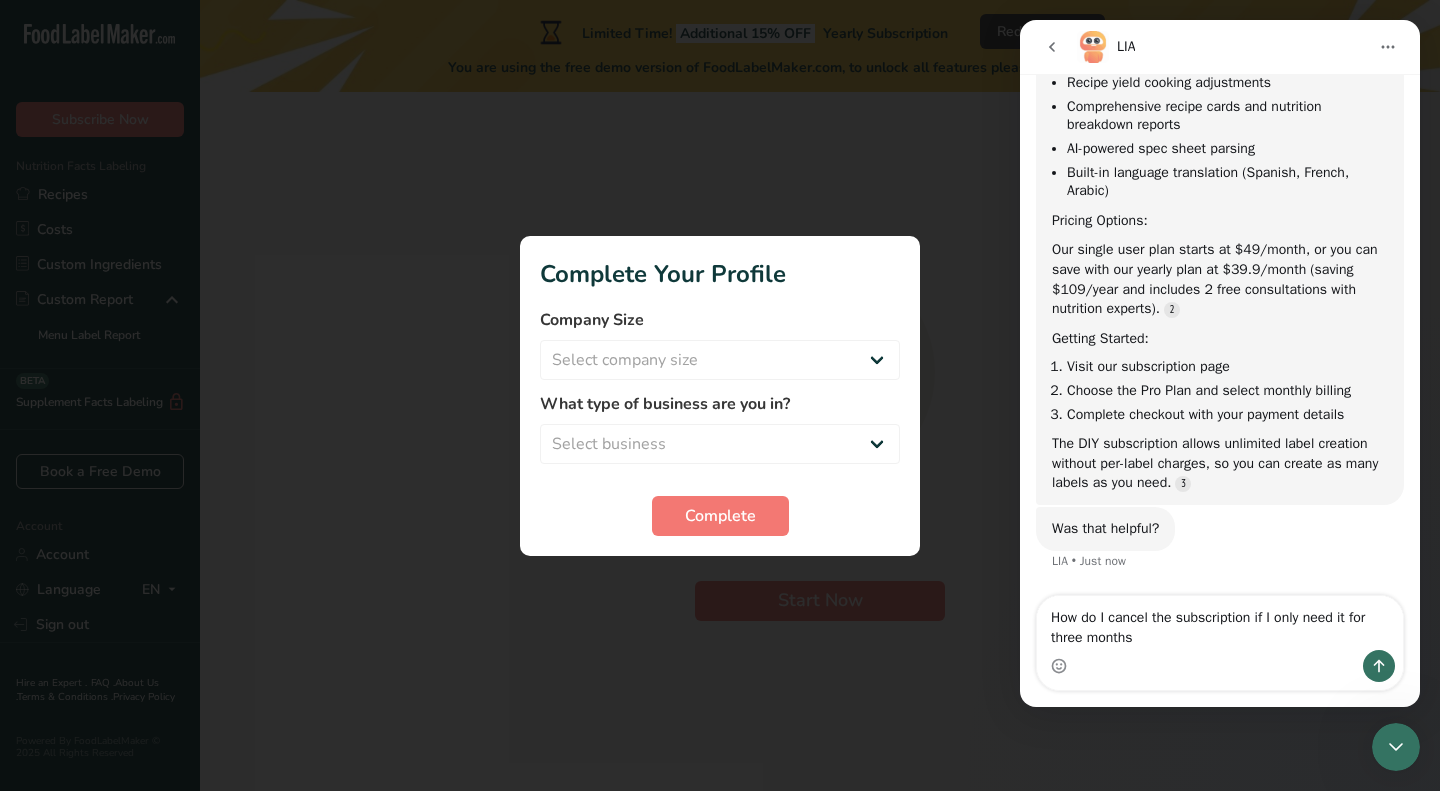 type 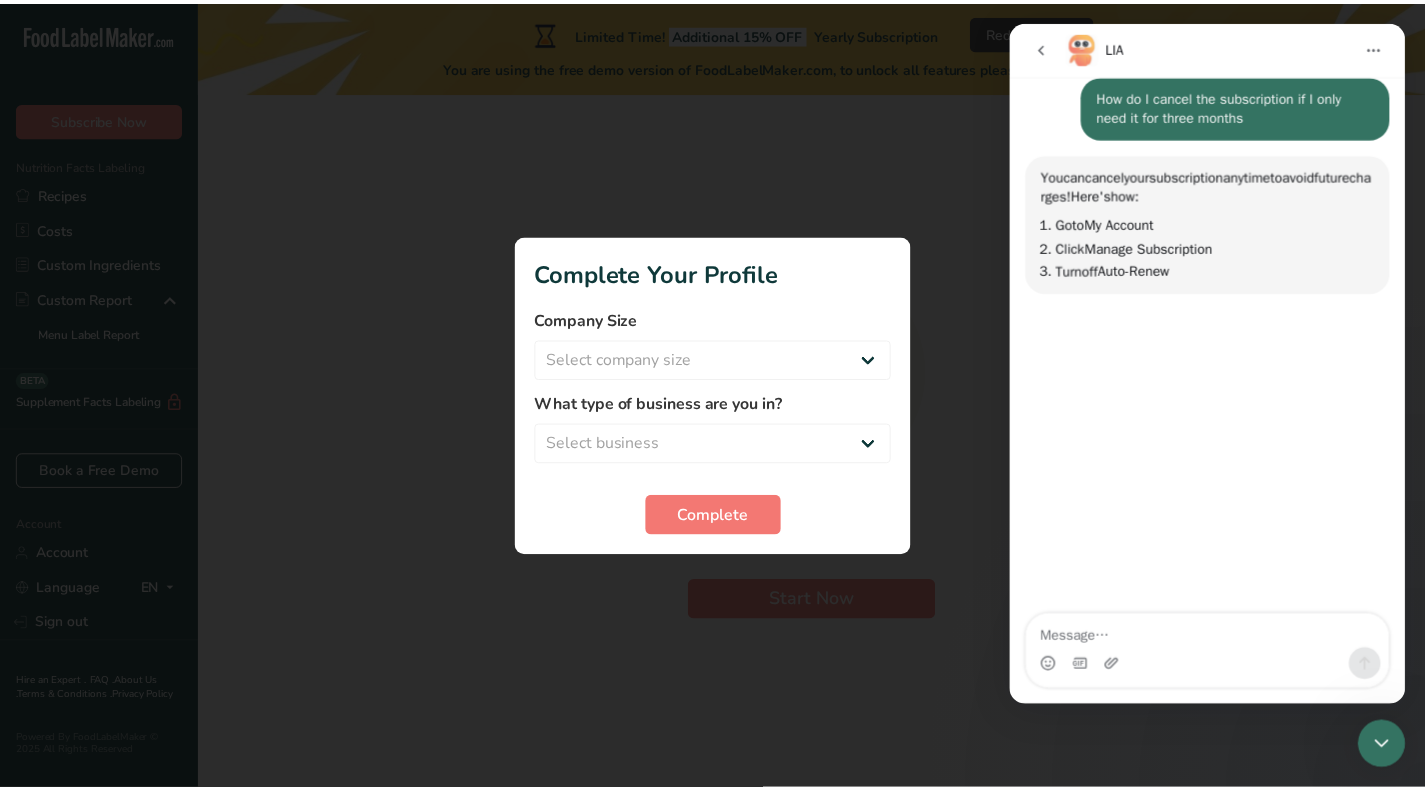 scroll, scrollTop: 988, scrollLeft: 0, axis: vertical 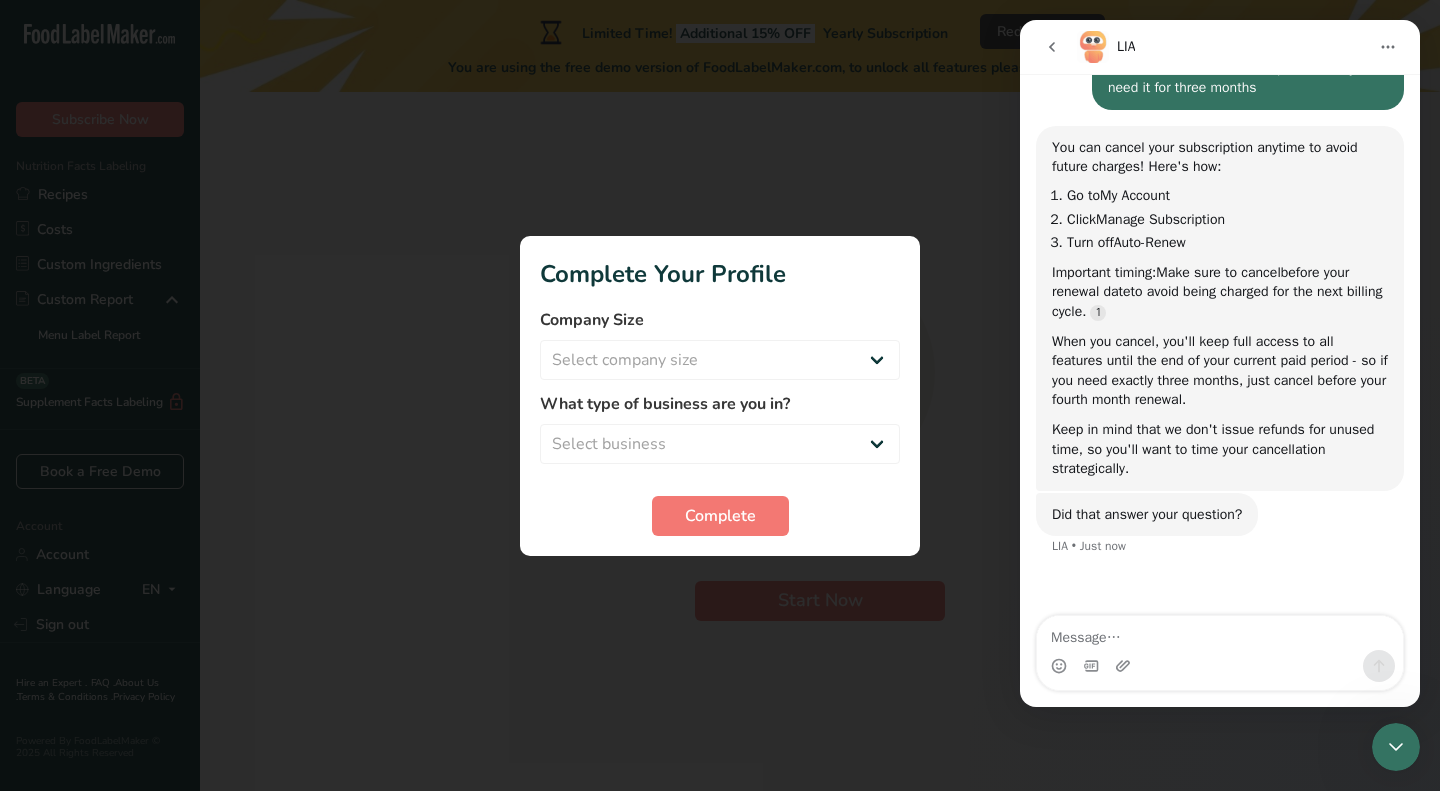 click at bounding box center (720, 395) 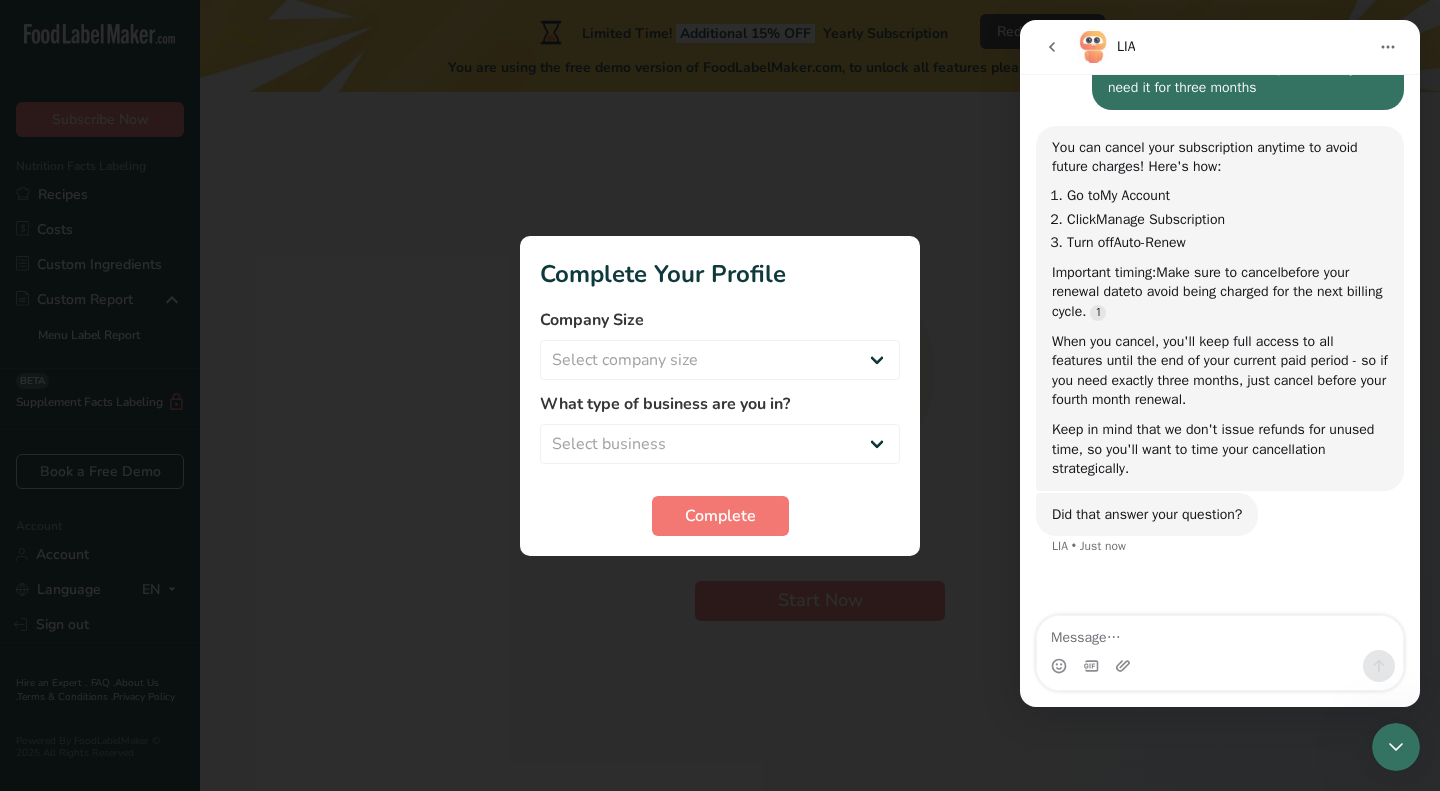 click at bounding box center (720, 395) 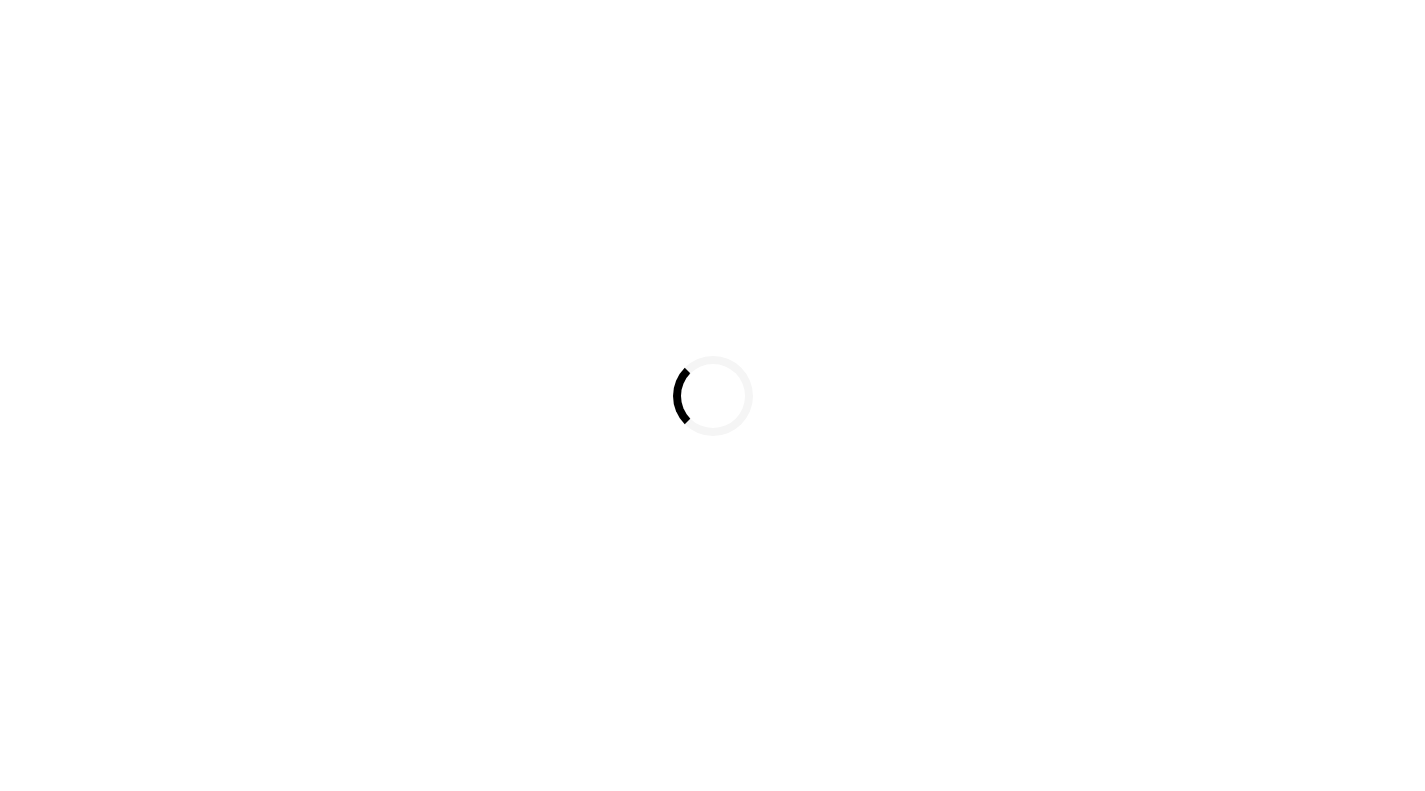 scroll, scrollTop: 0, scrollLeft: 0, axis: both 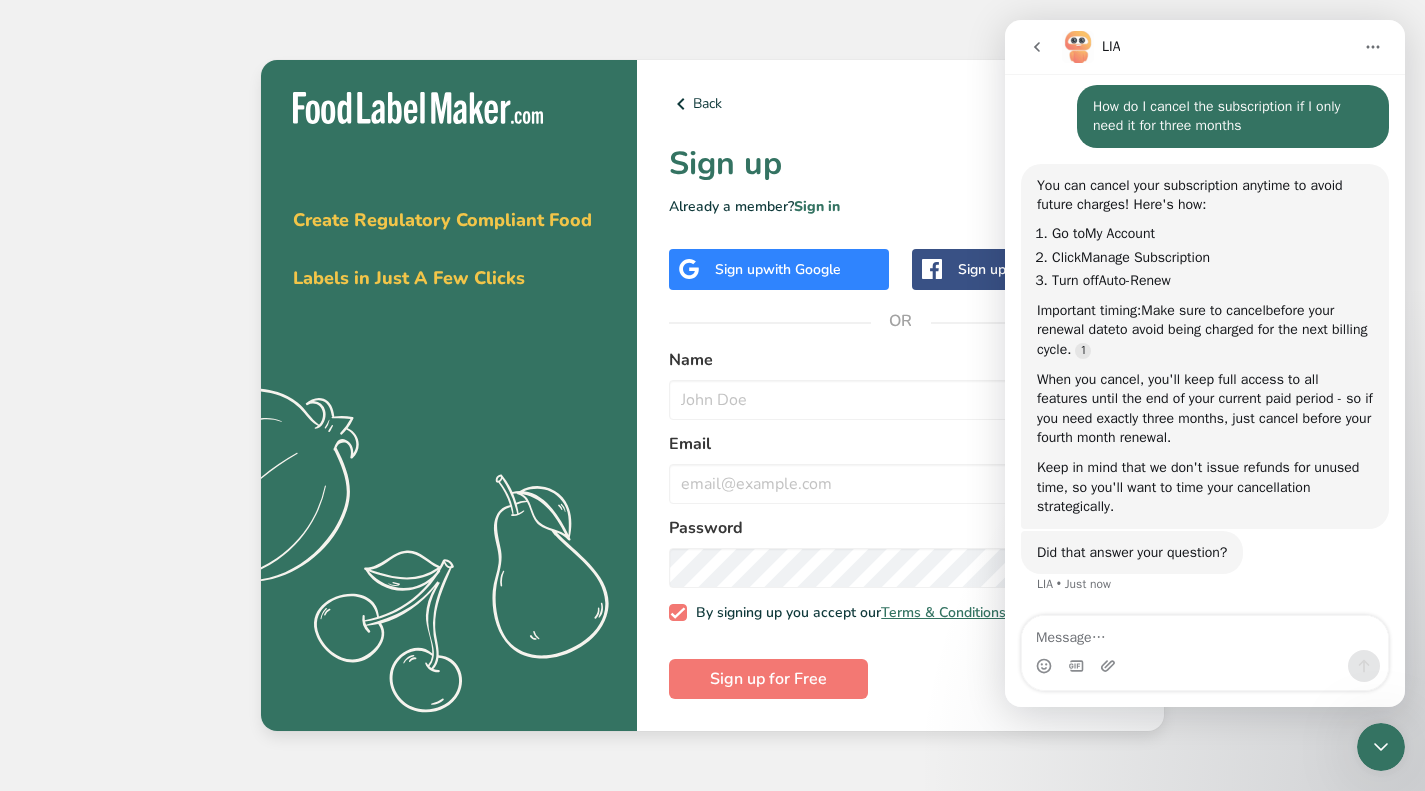 click on "with Google" at bounding box center (802, 269) 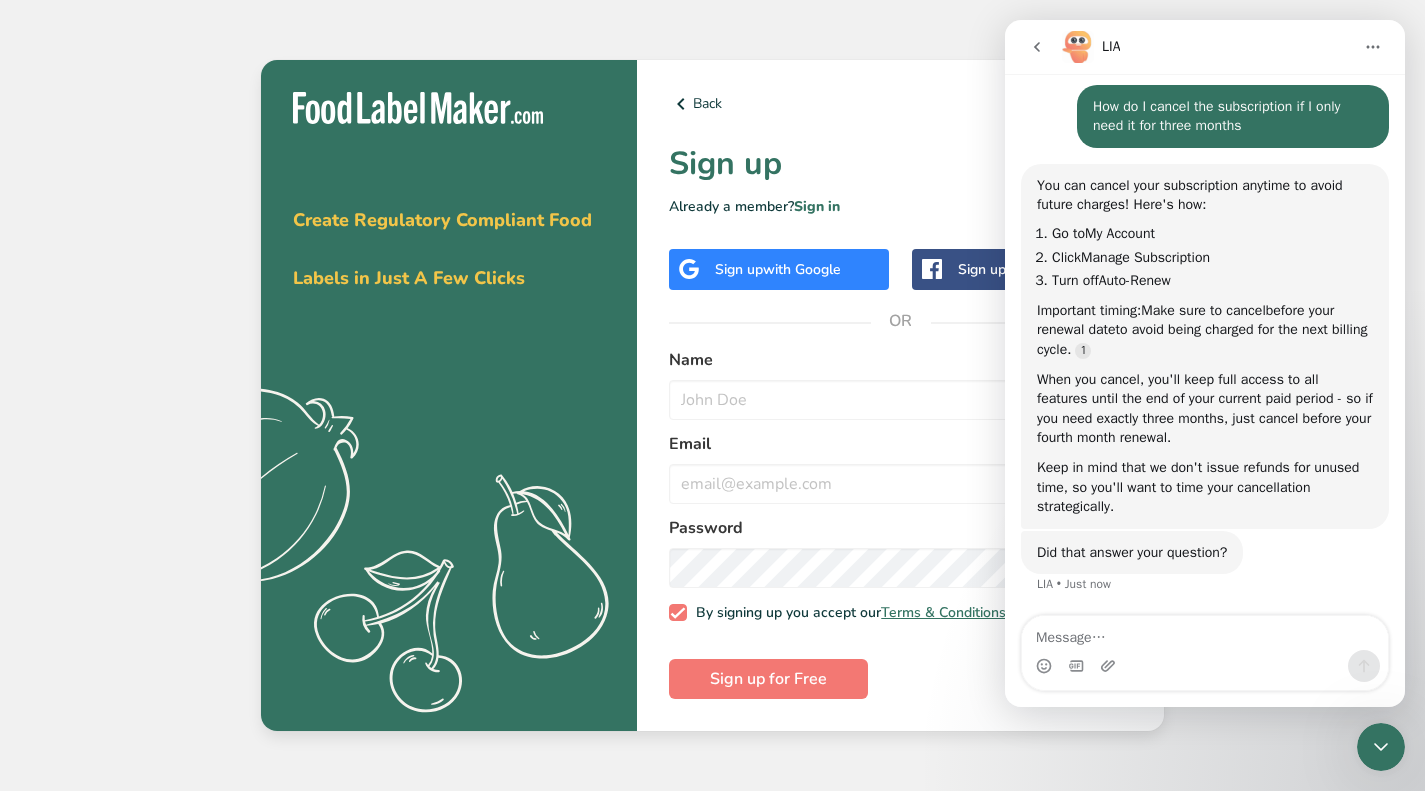 click on "Sign up  with Google" at bounding box center [778, 269] 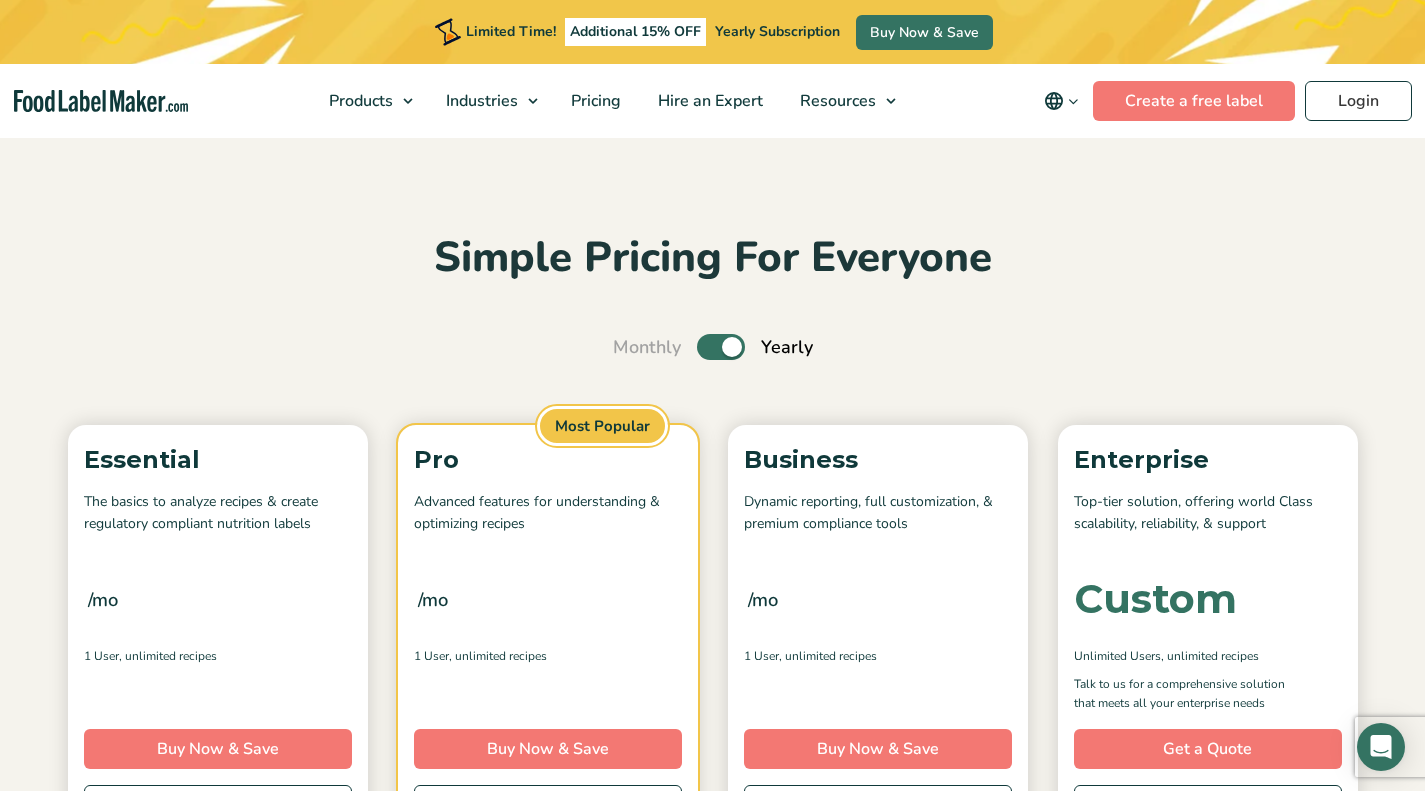 scroll, scrollTop: 200, scrollLeft: 0, axis: vertical 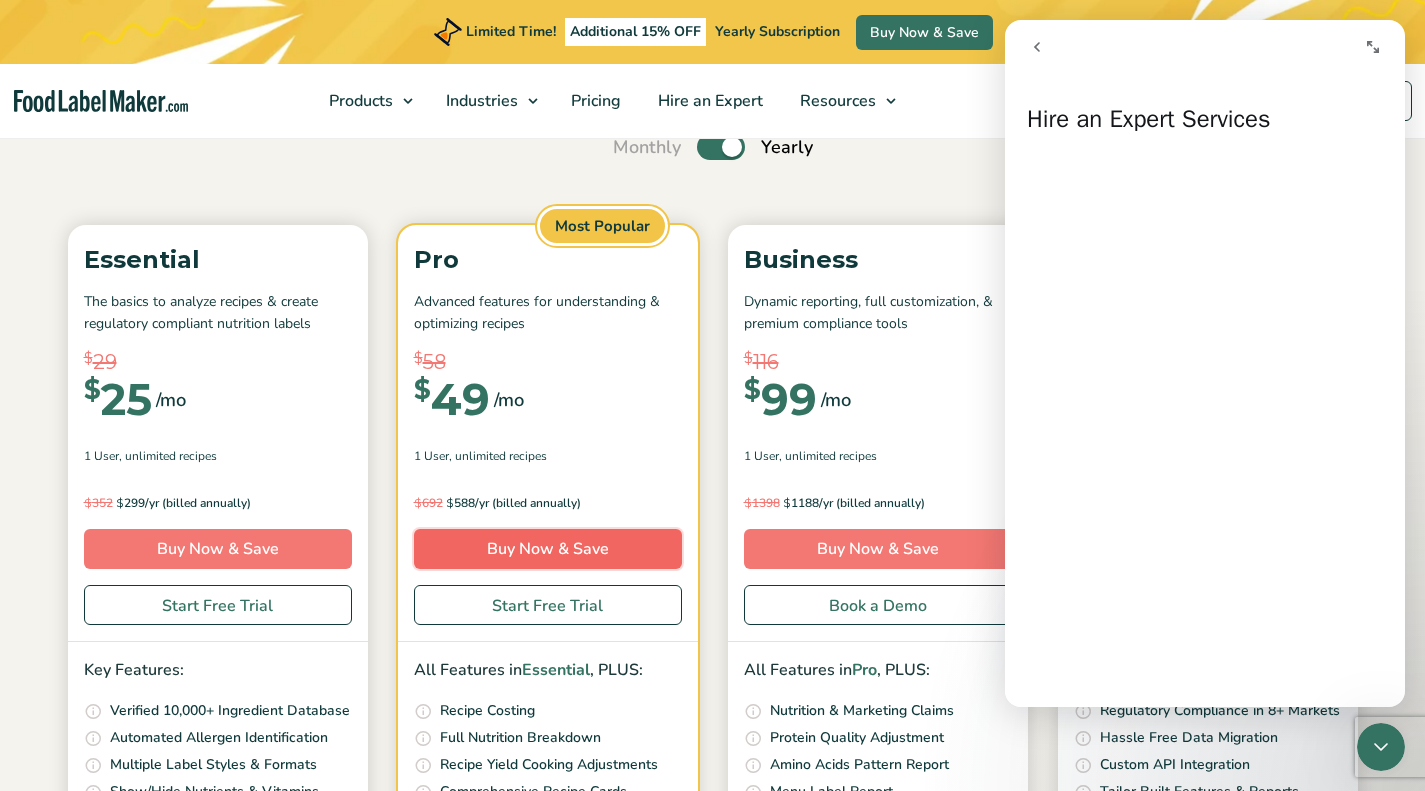 drag, startPoint x: 0, startPoint y: 0, endPoint x: 554, endPoint y: 550, distance: 780.651 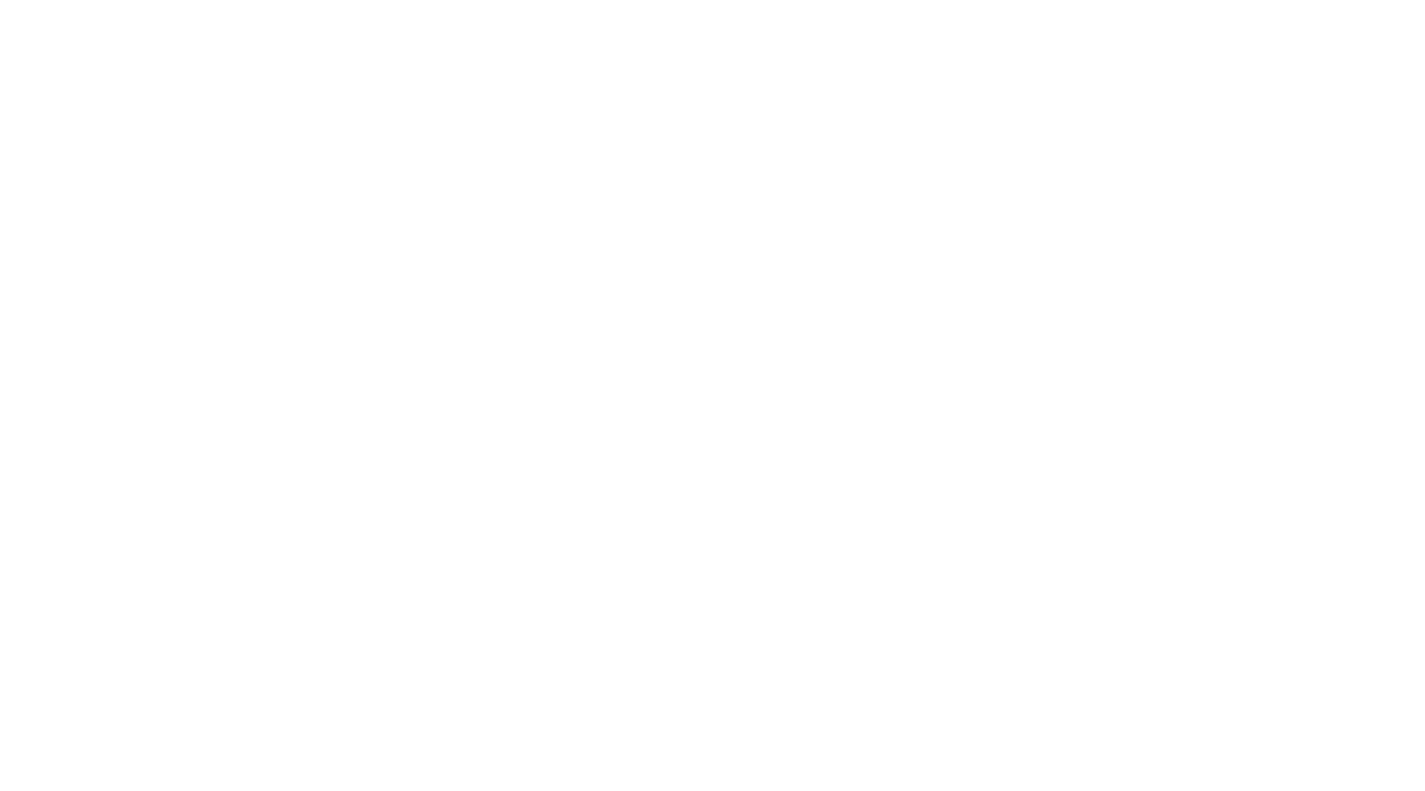 scroll, scrollTop: 0, scrollLeft: 0, axis: both 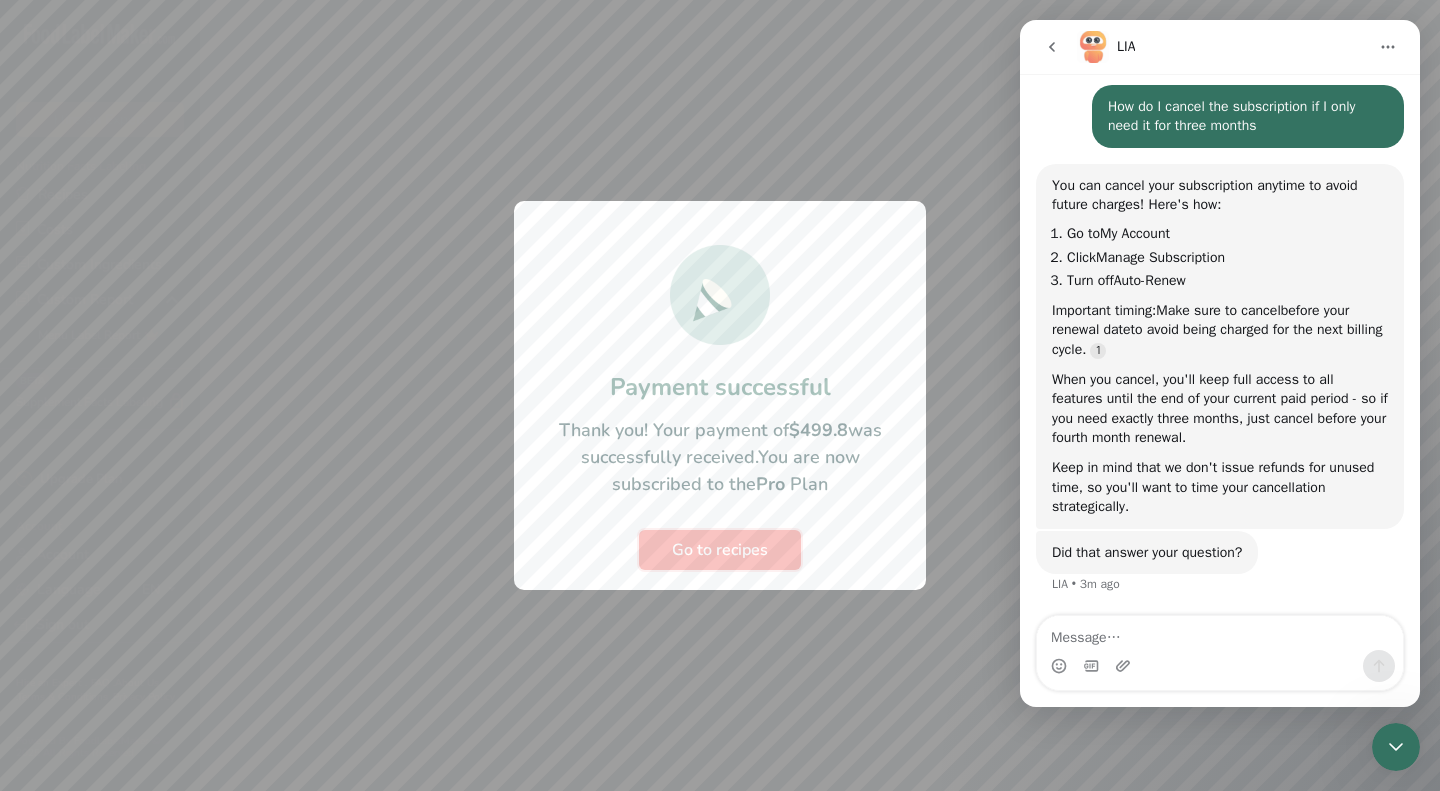 click on "Go to recipes" at bounding box center [720, 550] 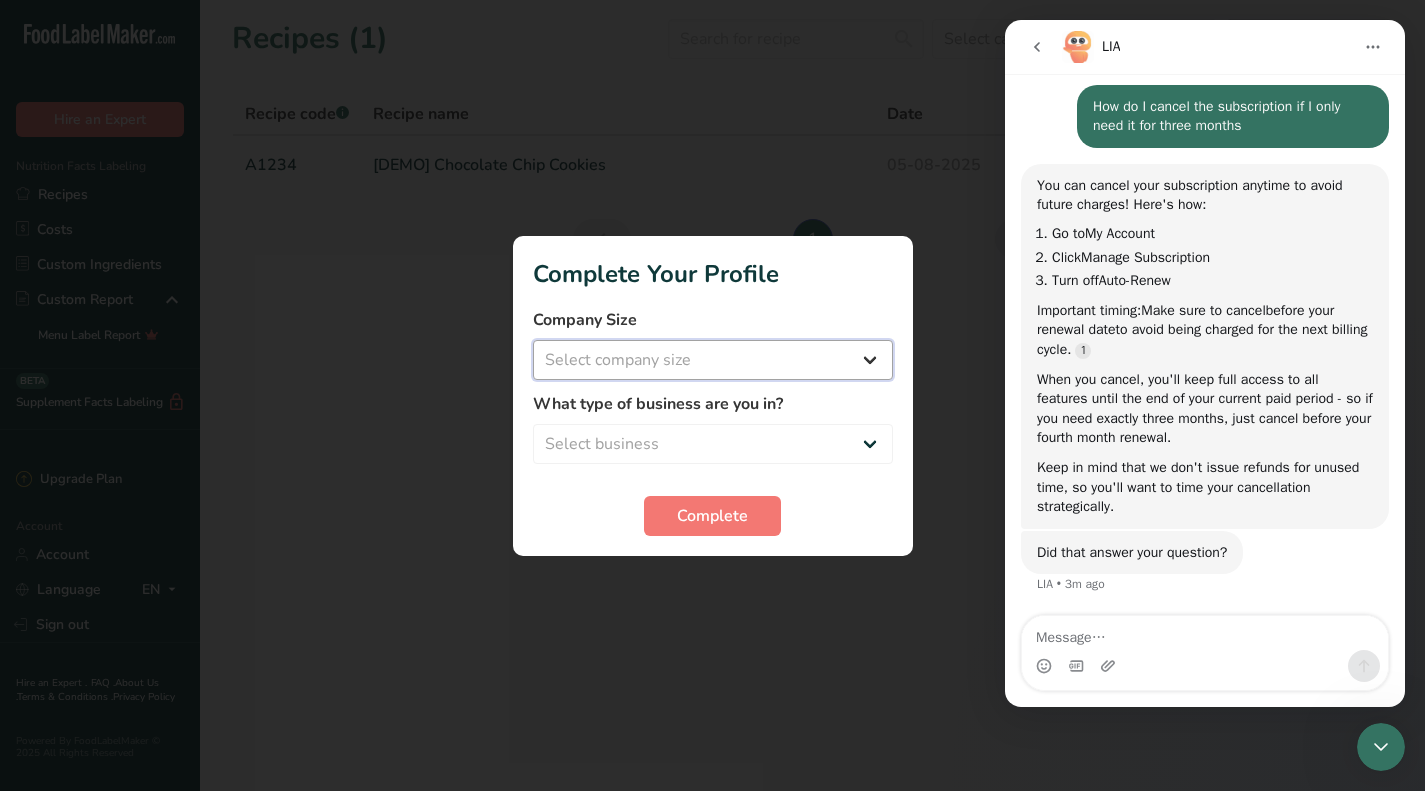 click on "Select company size
Fewer than 10 Employees
10 to 50 Employees
51 to 500 Employees
Over 500 Employees" at bounding box center (713, 360) 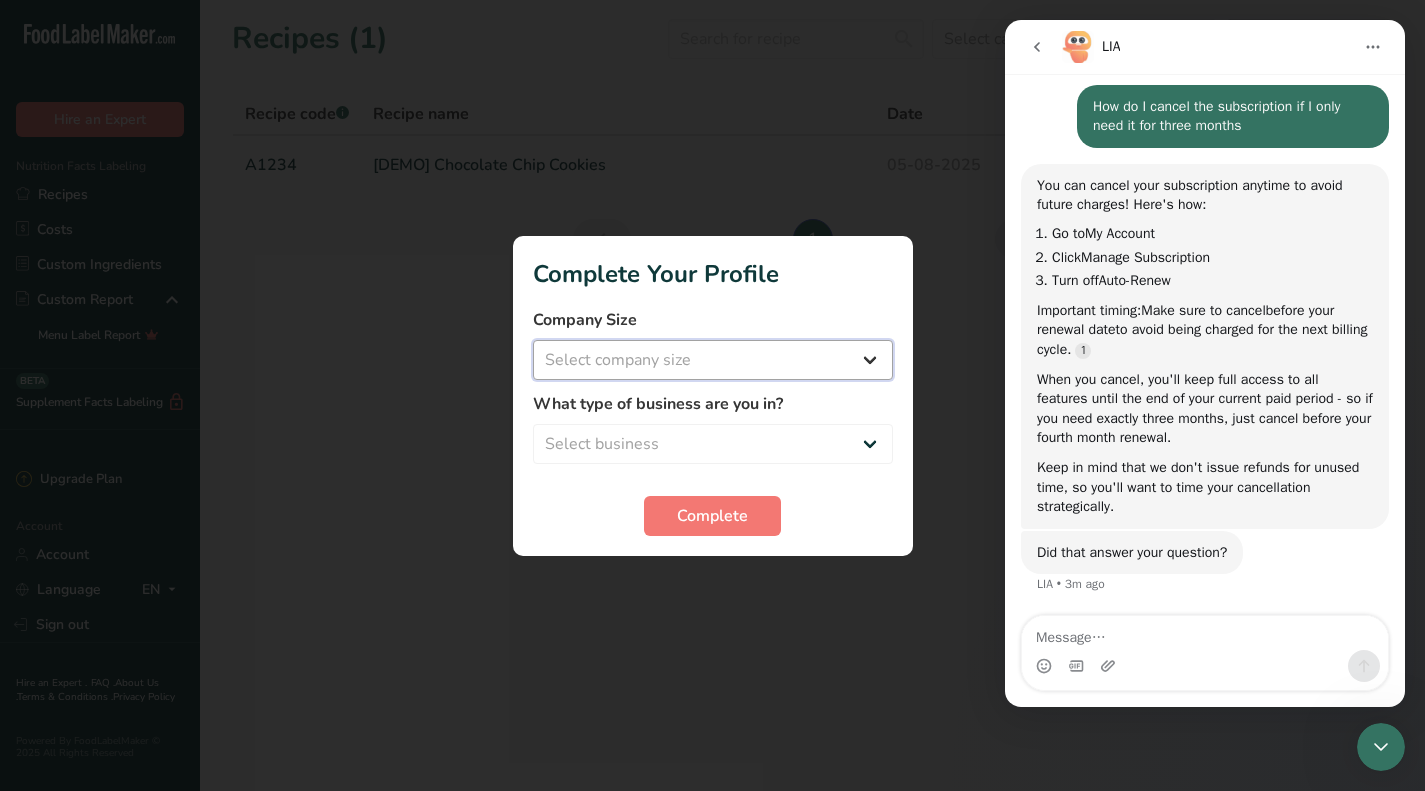 select on "1" 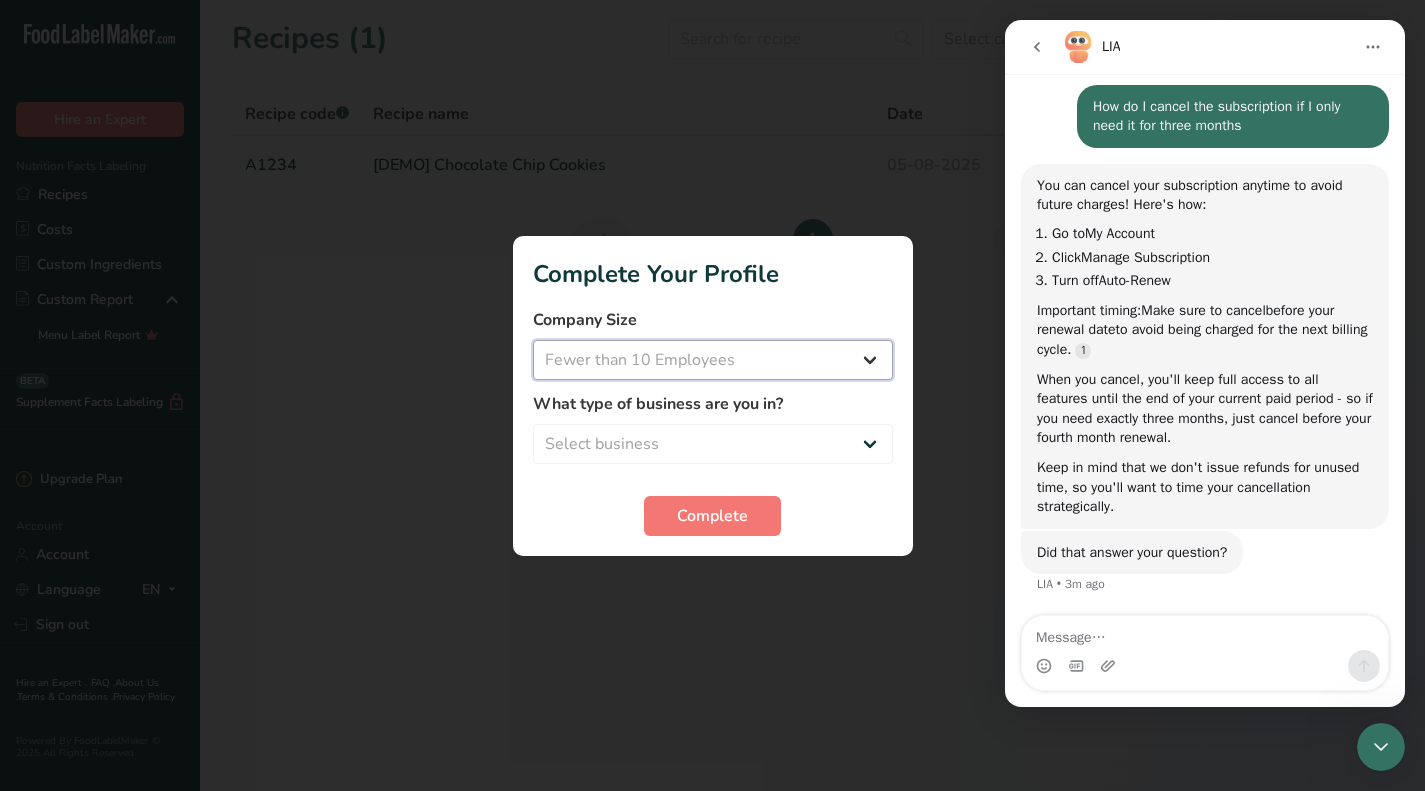 click on "Select company size
Fewer than 10 Employees
10 to 50 Employees
51 to 500 Employees
Over 500 Employees" at bounding box center (713, 360) 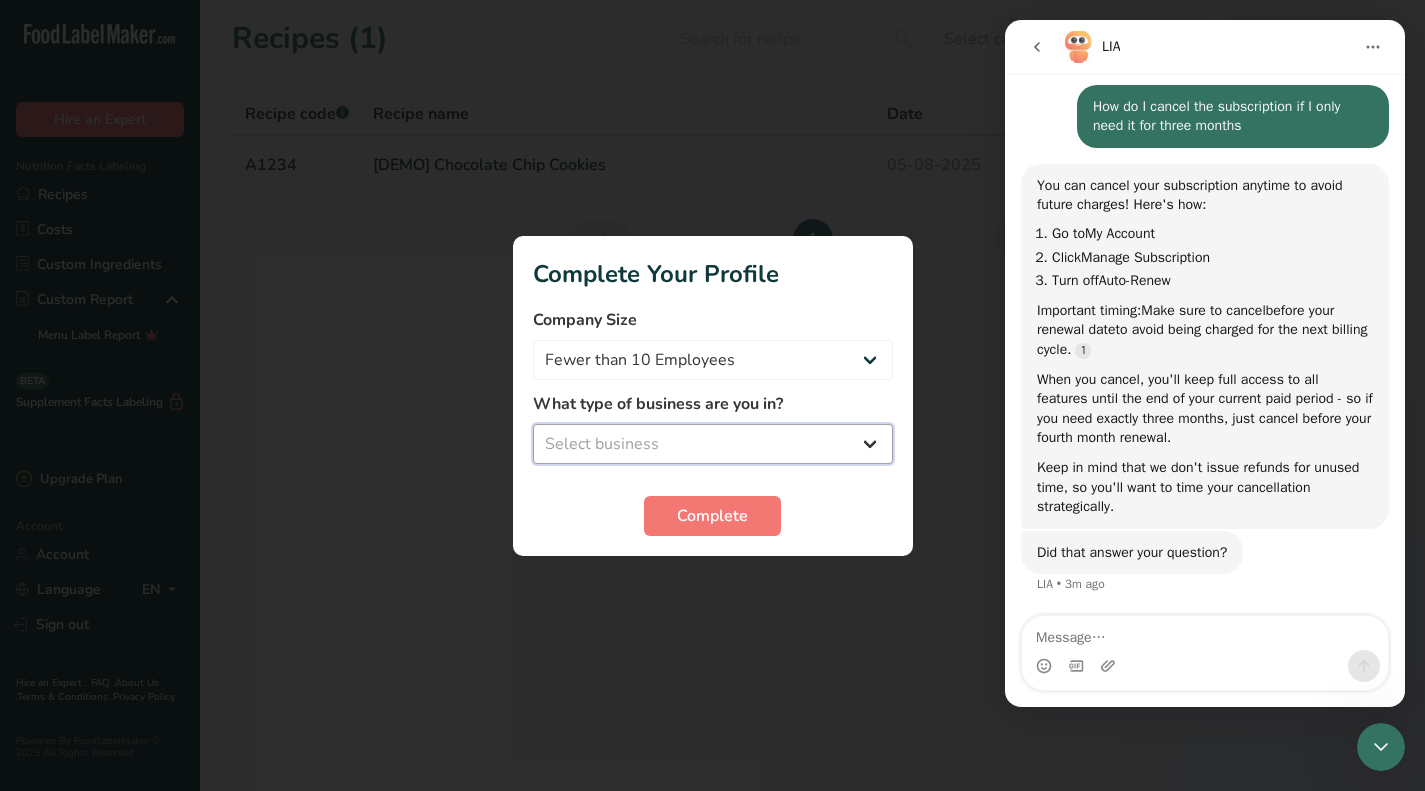 click on "Select business
Packaged Food Manufacturer
Restaurant & Cafe
Bakery
Meal Plans & Catering Company
Nutritionist
Food Blogger
Personal Trainer
Other" at bounding box center (713, 444) 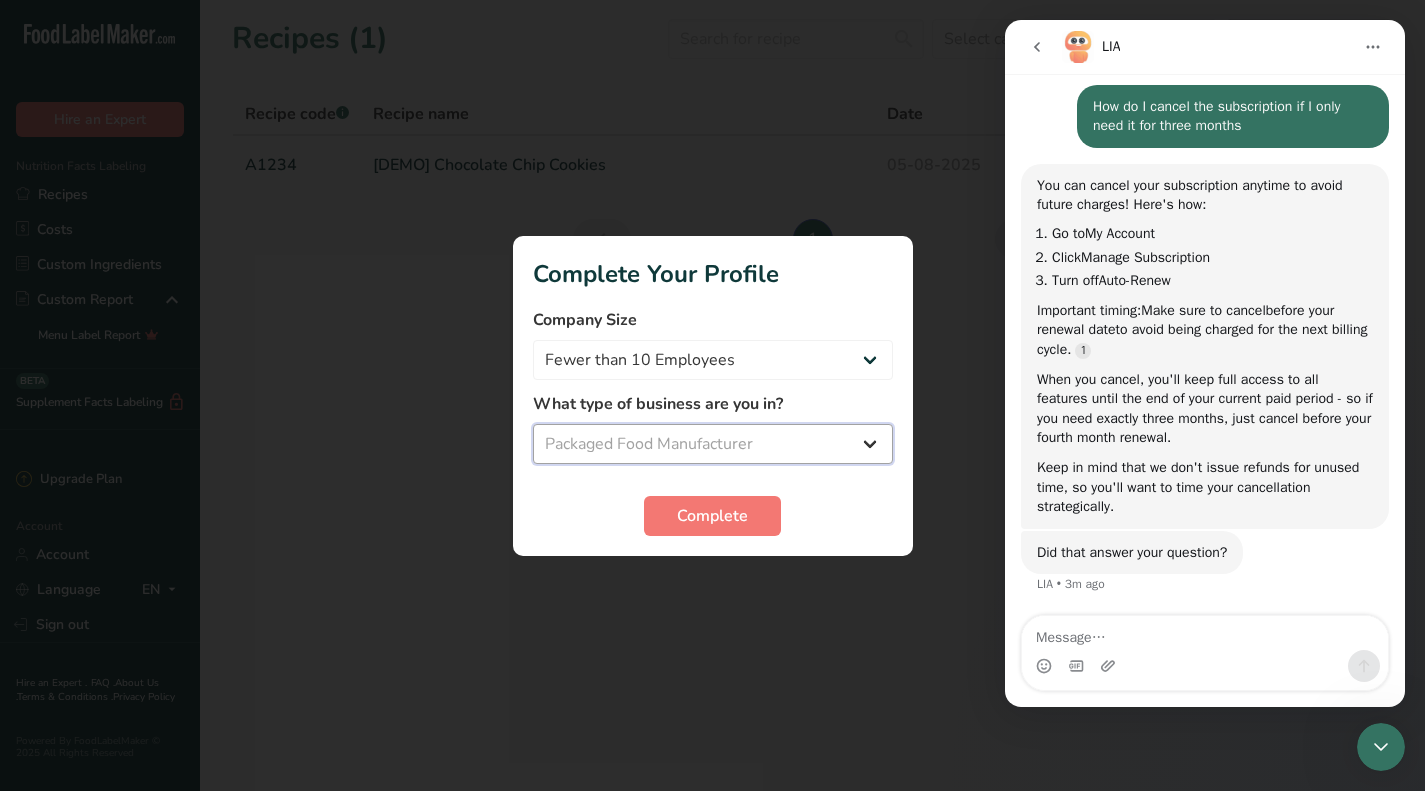 click on "Select business
Packaged Food Manufacturer
Restaurant & Cafe
Bakery
Meal Plans & Catering Company
Nutritionist
Food Blogger
Personal Trainer
Other" at bounding box center [713, 444] 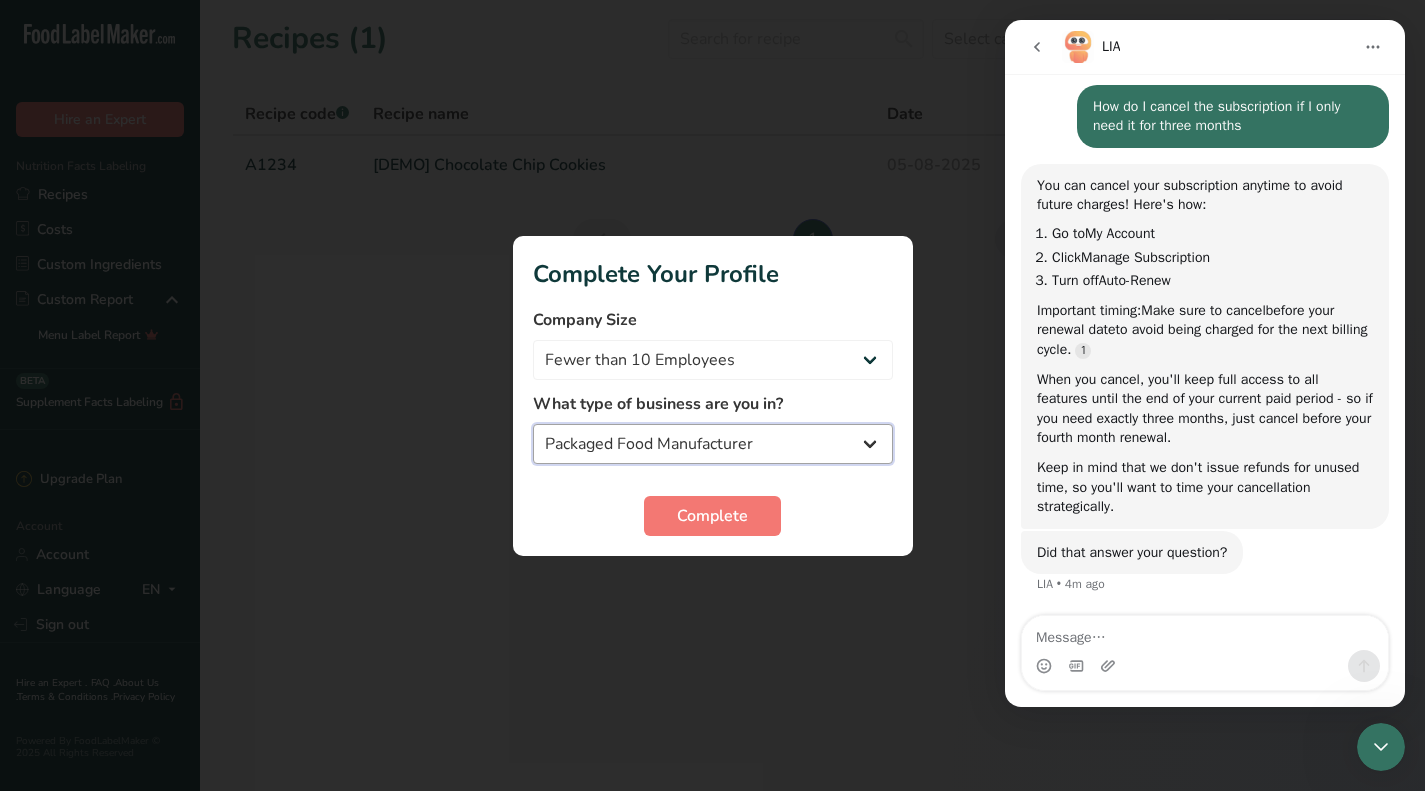 click on "Packaged Food Manufacturer
Restaurant & Cafe
Bakery
Meal Plans & Catering Company
Nutritionist
Food Blogger
Personal Trainer
Other" at bounding box center (713, 444) 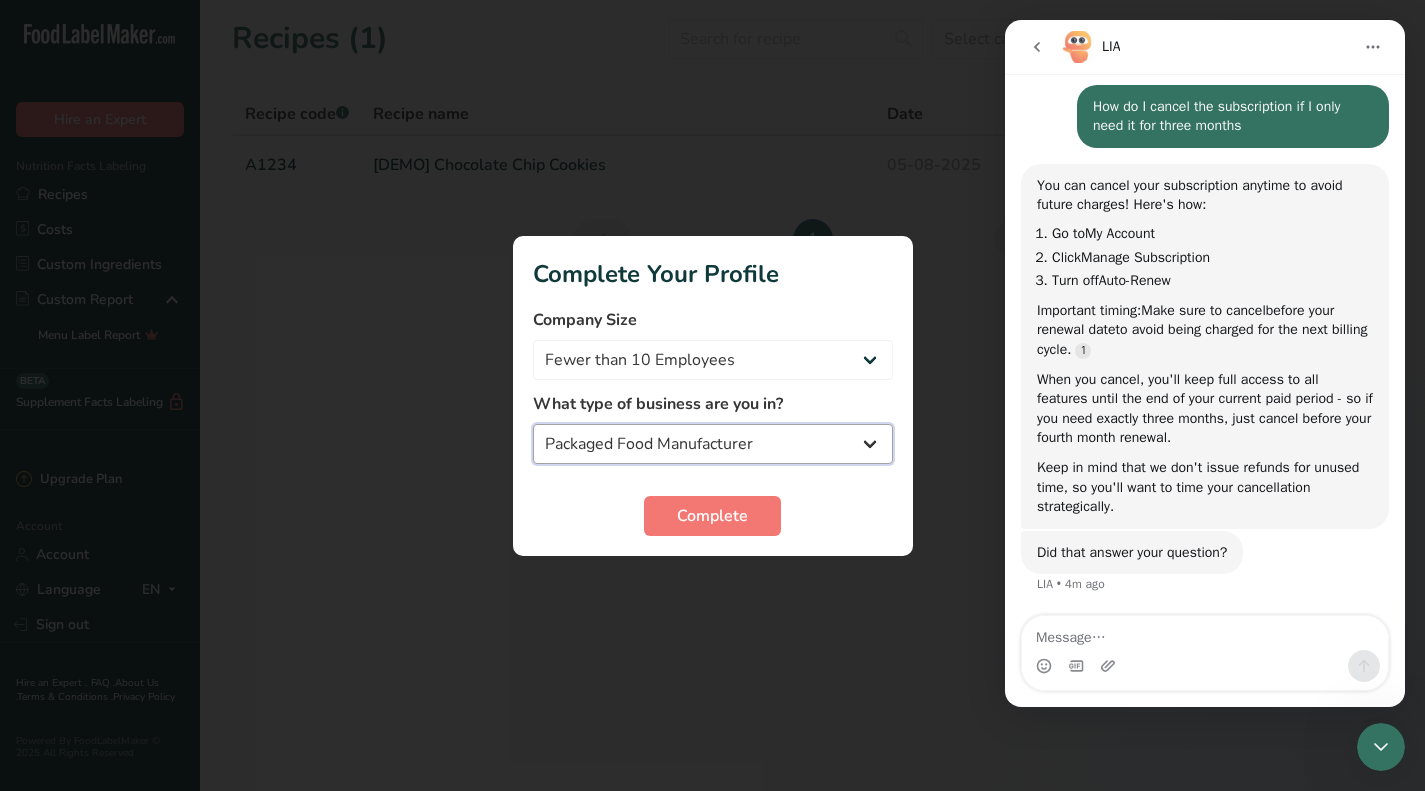select on "4" 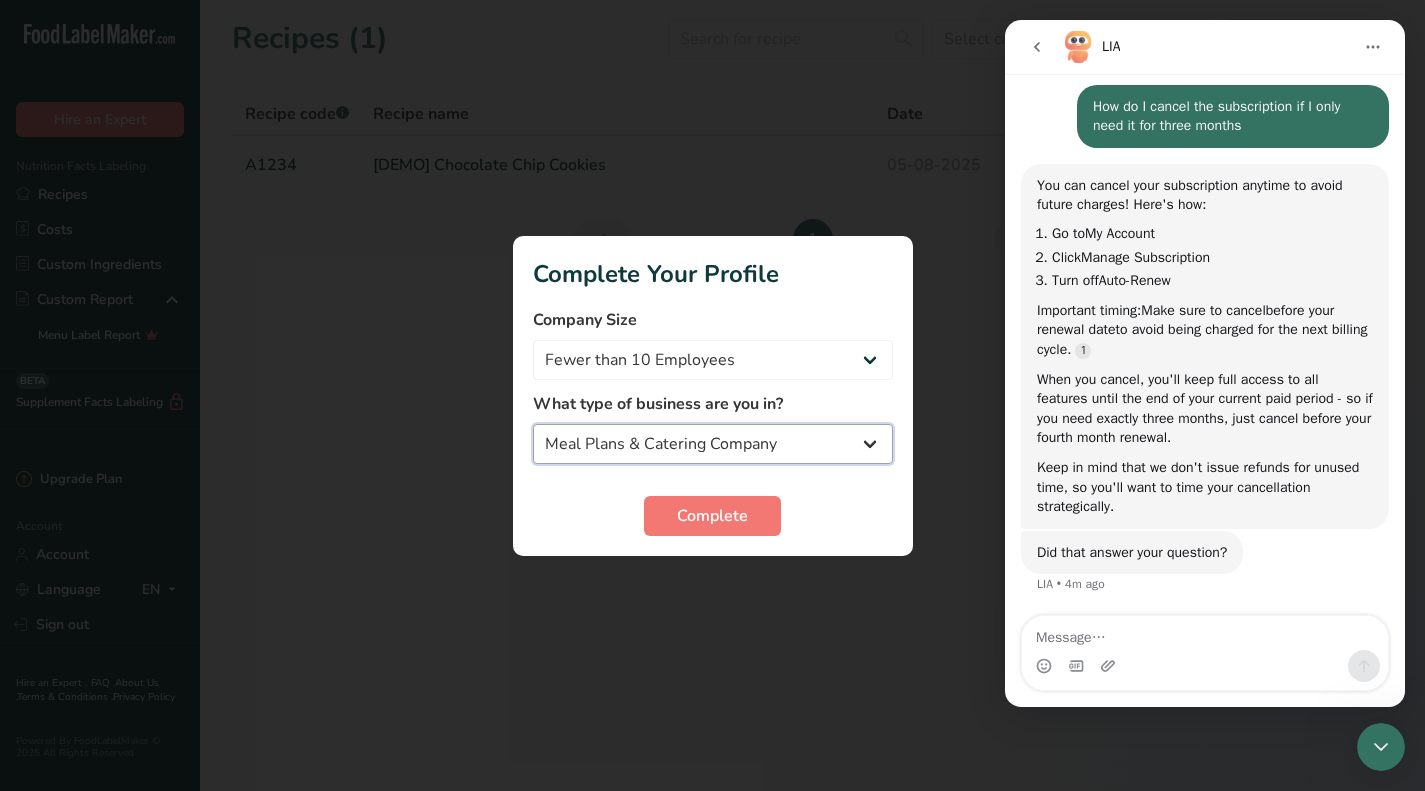 click on "Packaged Food Manufacturer
Restaurant & Cafe
Bakery
Meal Plans & Catering Company
Nutritionist
Food Blogger
Personal Trainer
Other" at bounding box center (713, 444) 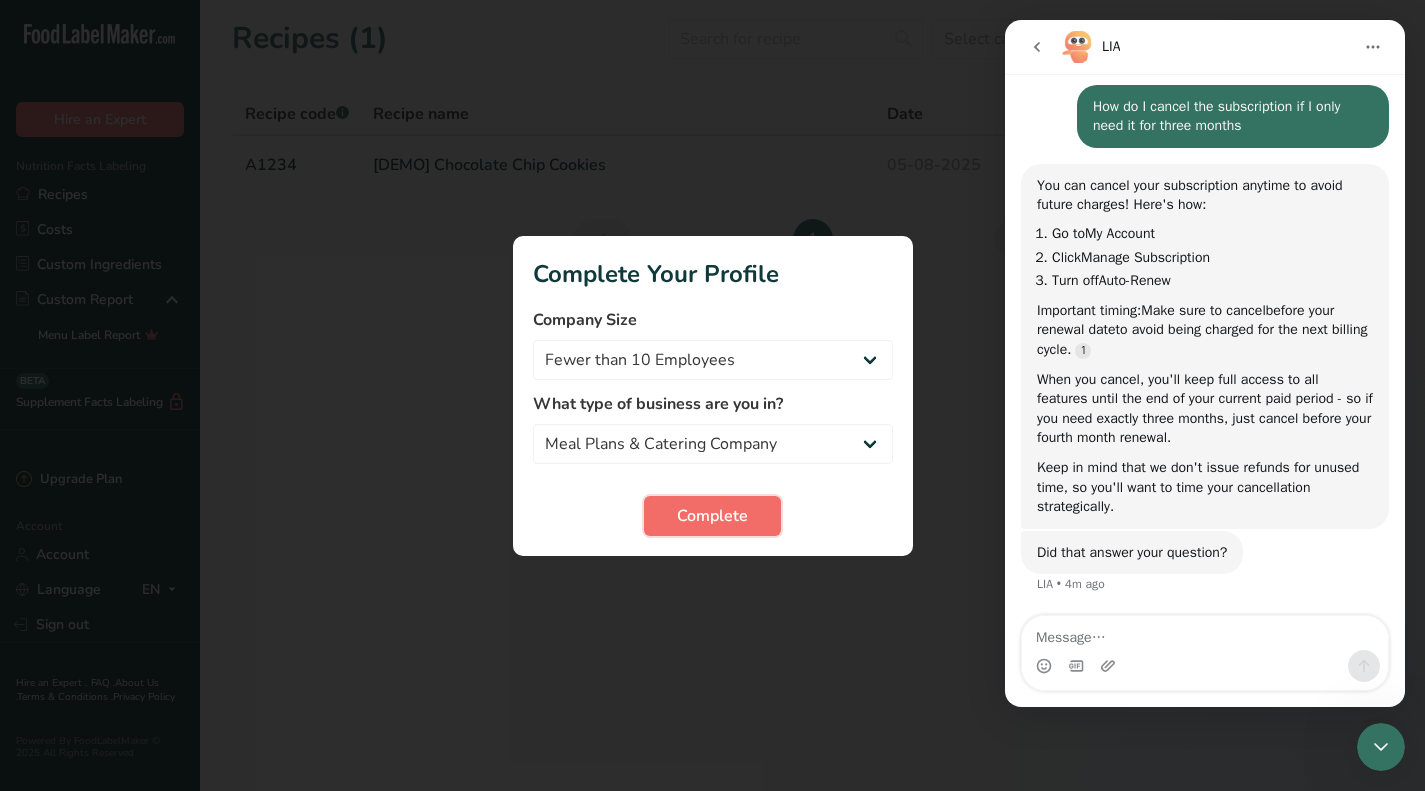 click on "Complete" at bounding box center [712, 516] 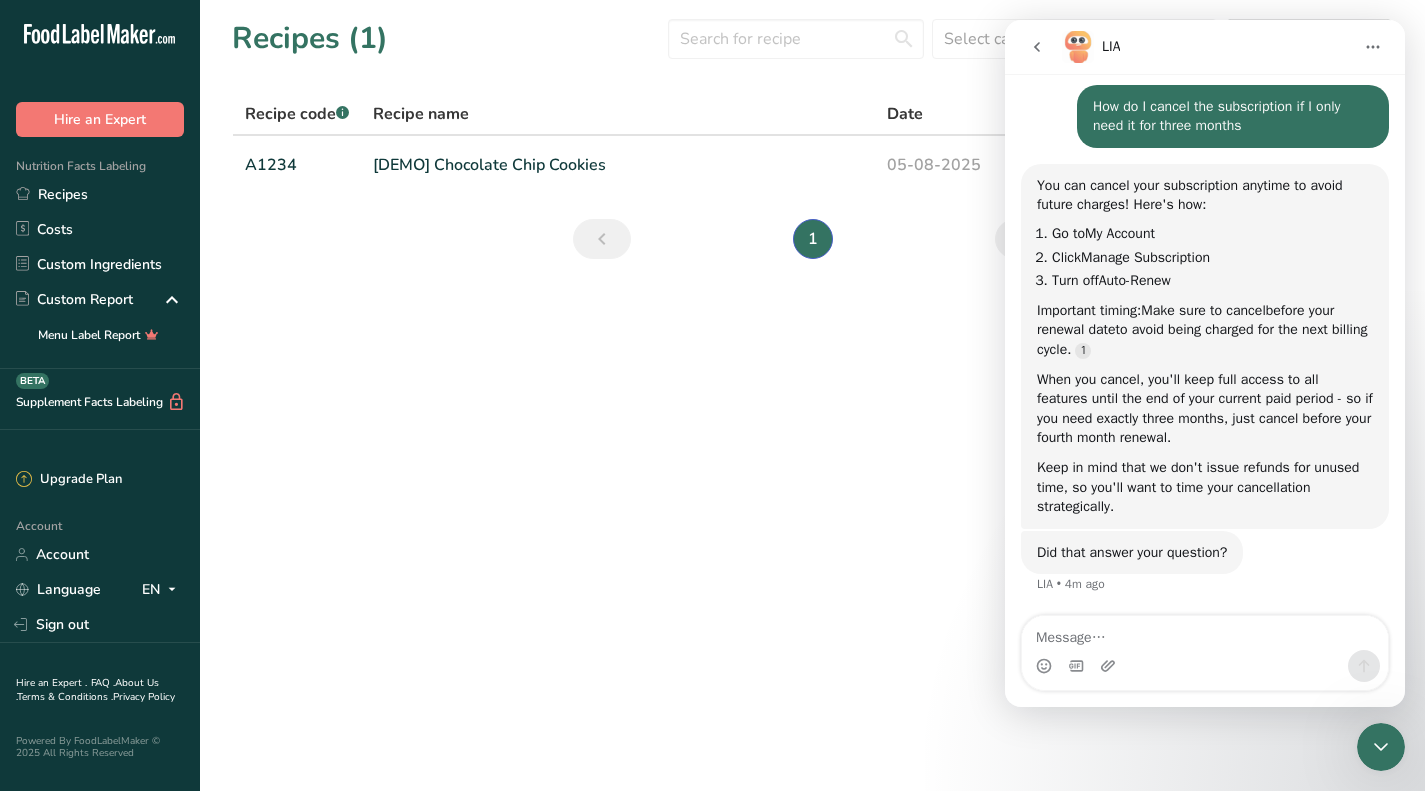 click on "Recipes (1)
Select category
All
Baked Goods
Beverages
Confectionery
Cooked Meals, Salads, & Sauces
Dairy
Snacks
Add new recipe
Recipe code
.a-a{fill:#347362;}.b-a{fill:#fff;}          Recipe name   Date   Category
A1234
[DEMO] Chocolate Chip Cookies
05-08-2025
Baked Goods
Recipe Setup       Delete Recipe           Duplicate Recipe             Scale Recipe             Save as Sub-Recipe   .a-a{fill:#347362;}.b-a{fill:#fff;}                               Nutrition Breakdown                 Recipe Card
NEW
Amino Acids Pattern Report             Activity History       1" at bounding box center (712, 395) 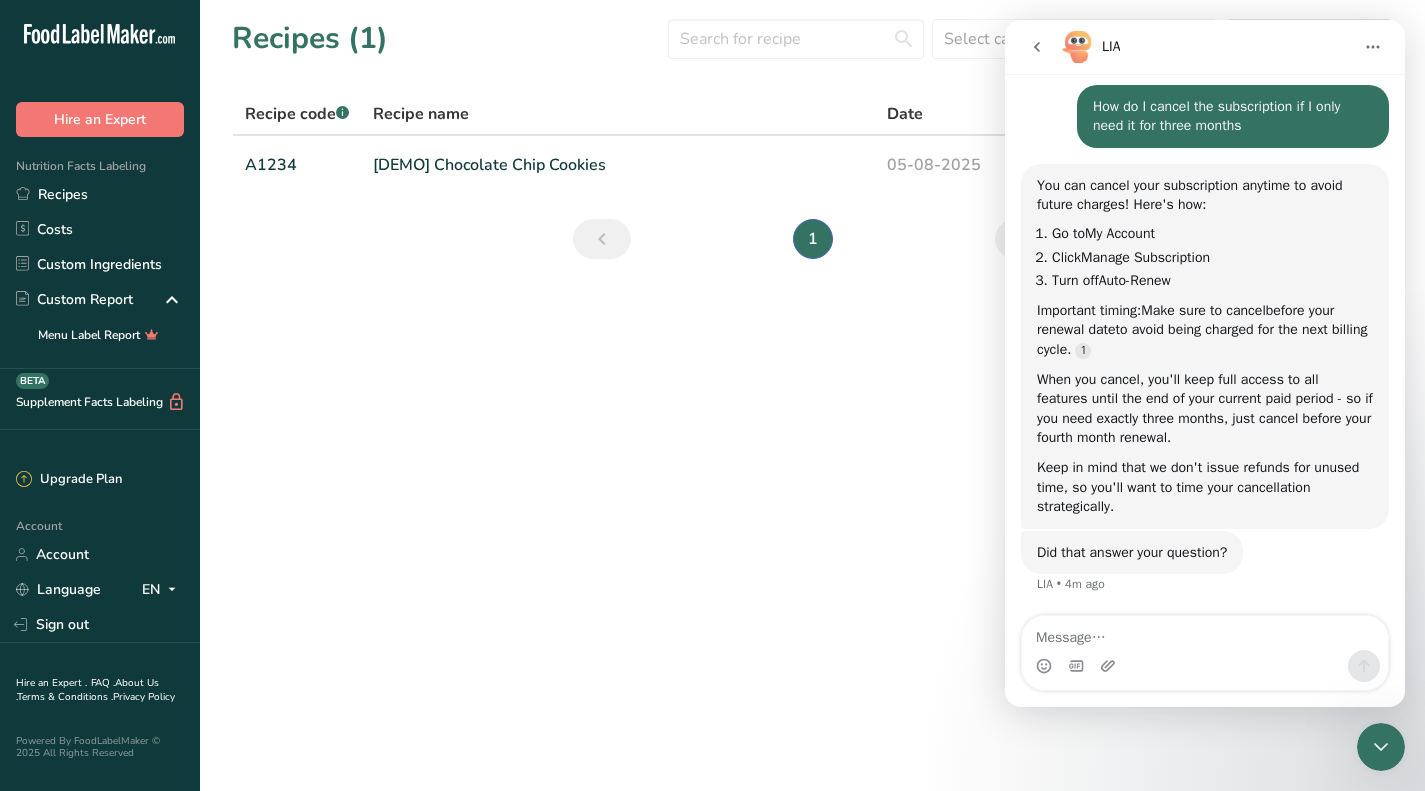 click 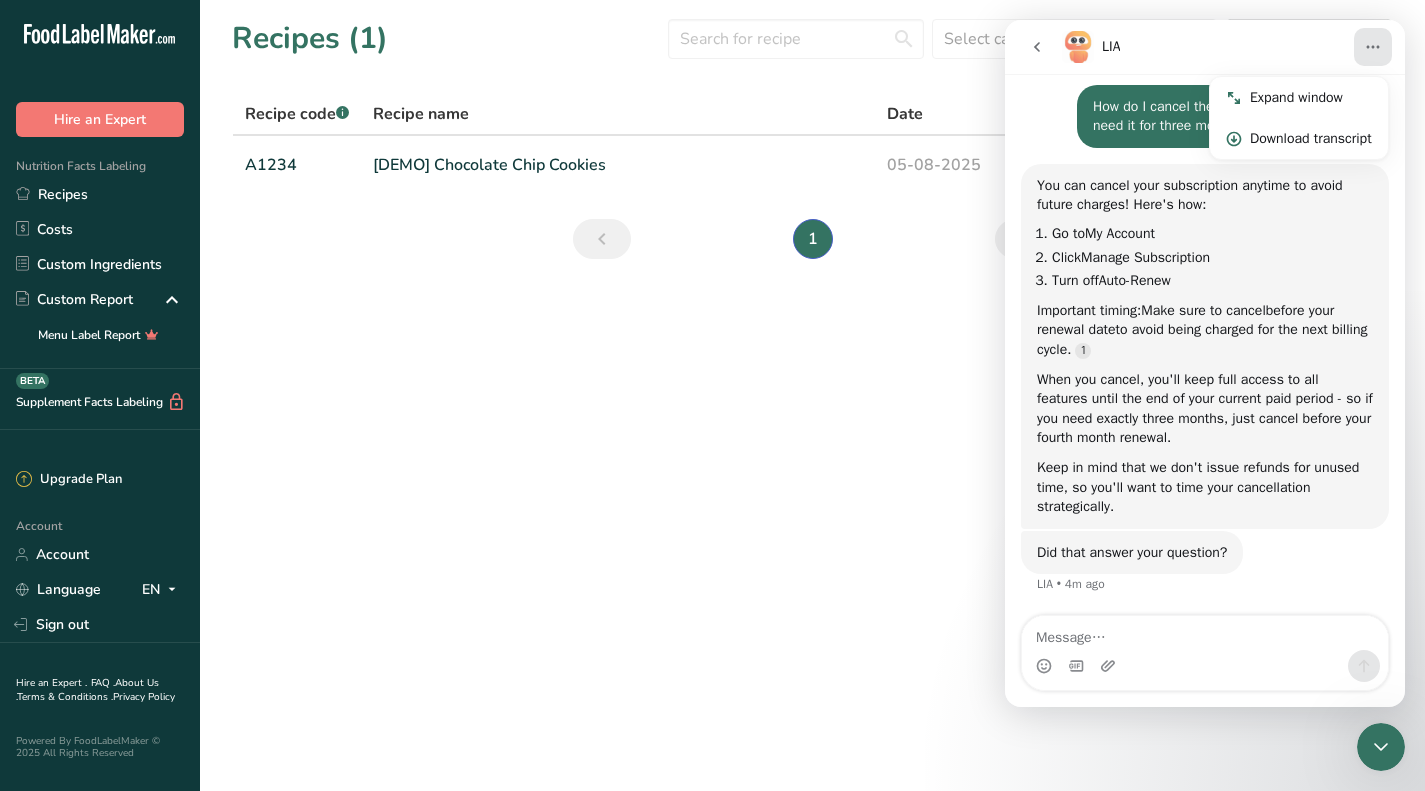 click on "Recipes (1)
Select category
All
Baked Goods
Beverages
Confectionery
Cooked Meals, Salads, & Sauces
Dairy
Snacks
Add new recipe
Recipe code
.a-a{fill:#347362;}.b-a{fill:#fff;}          Recipe name   Date   Category
A1234
[DEMO] Chocolate Chip Cookies
05-08-2025
Baked Goods
Recipe Setup       Delete Recipe           Duplicate Recipe             Scale Recipe             Save as Sub-Recipe   .a-a{fill:#347362;}.b-a{fill:#fff;}                               Nutrition Breakdown                 Recipe Card
NEW
Amino Acids Pattern Report             Activity History       1" at bounding box center (812, 145) 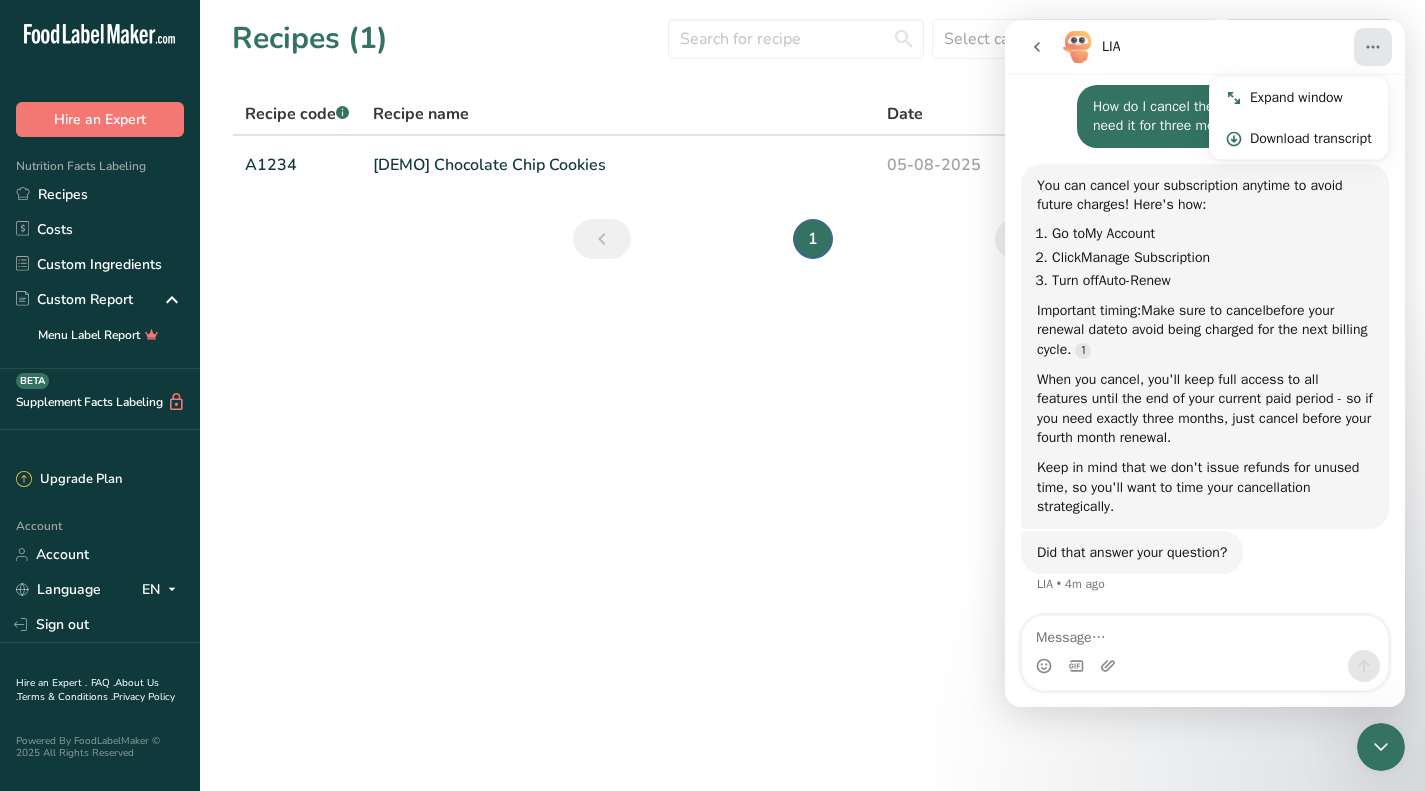 click 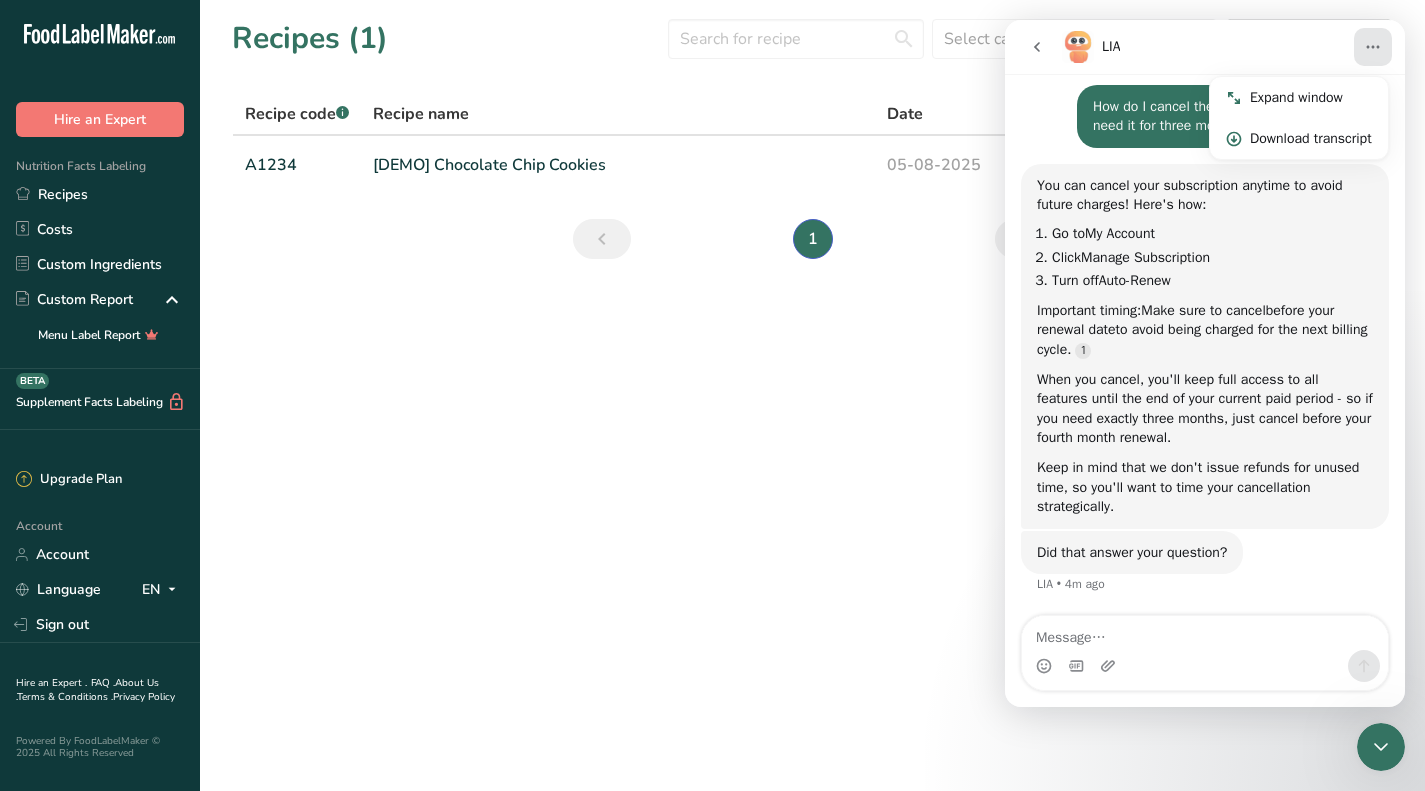 scroll, scrollTop: 0, scrollLeft: 0, axis: both 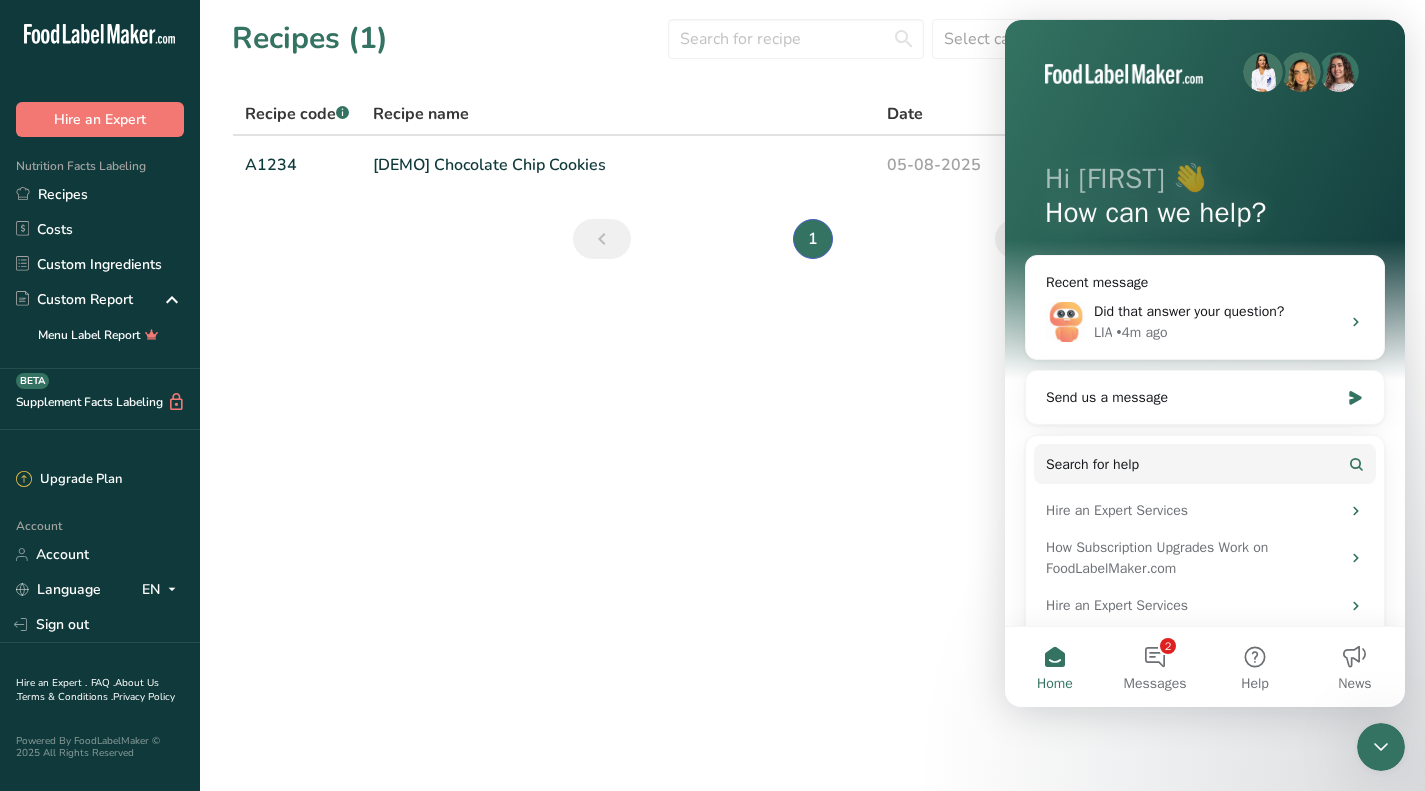 click on "Recipes (1)
Select category
All
Baked Goods
Beverages
Confectionery
Cooked Meals, Salads, & Sauces
Dairy
Snacks
Add new recipe
Recipe code
.a-a{fill:#347362;}.b-a{fill:#fff;}          Recipe name   Date   Category
A1234
[DEMO] Chocolate Chip Cookies
05-08-2025
Baked Goods
Recipe Setup       Delete Recipe           Duplicate Recipe             Scale Recipe             Save as Sub-Recipe   .a-a{fill:#347362;}.b-a{fill:#fff;}                               Nutrition Breakdown                 Recipe Card
NEW
Amino Acids Pattern Report             Activity History       1" at bounding box center (812, 145) 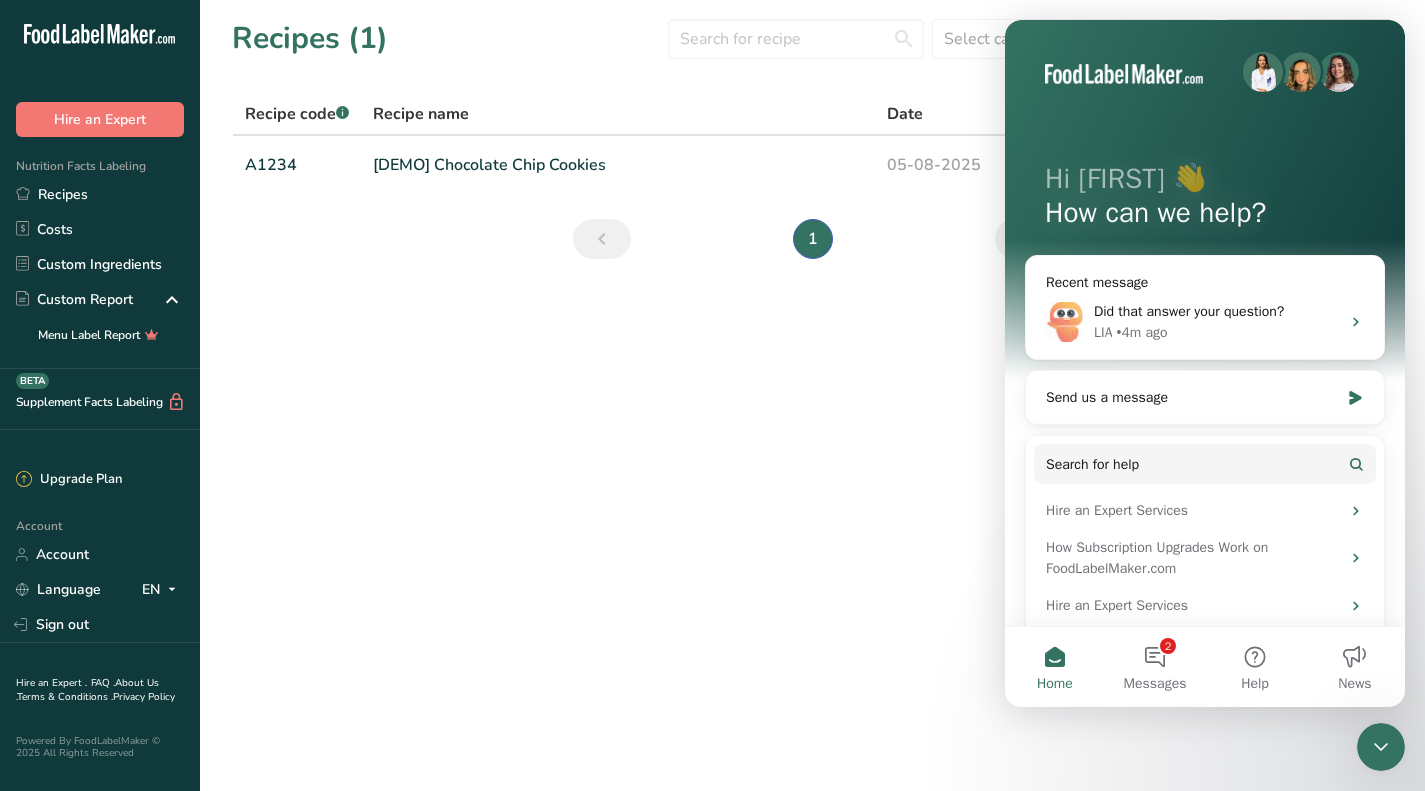 click 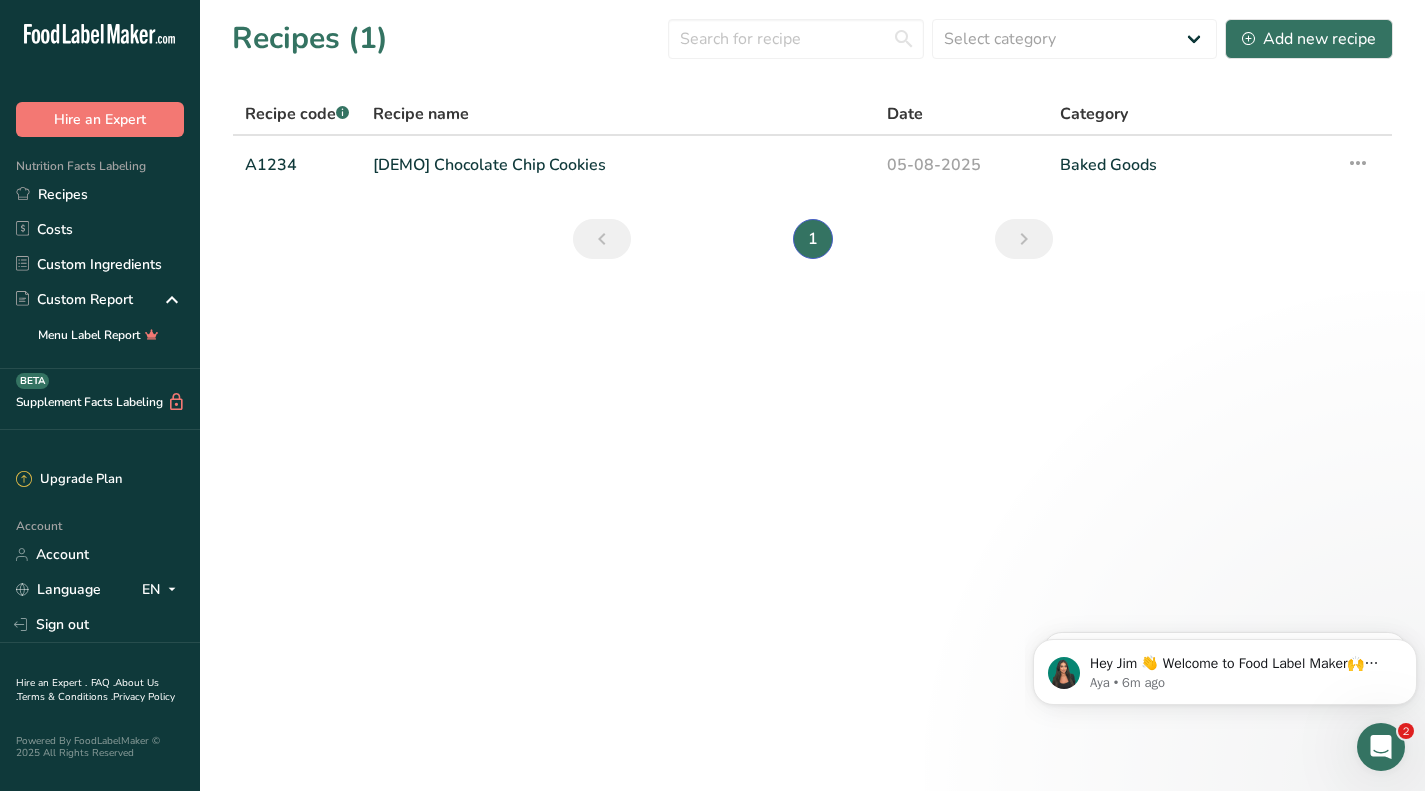 scroll, scrollTop: 0, scrollLeft: 0, axis: both 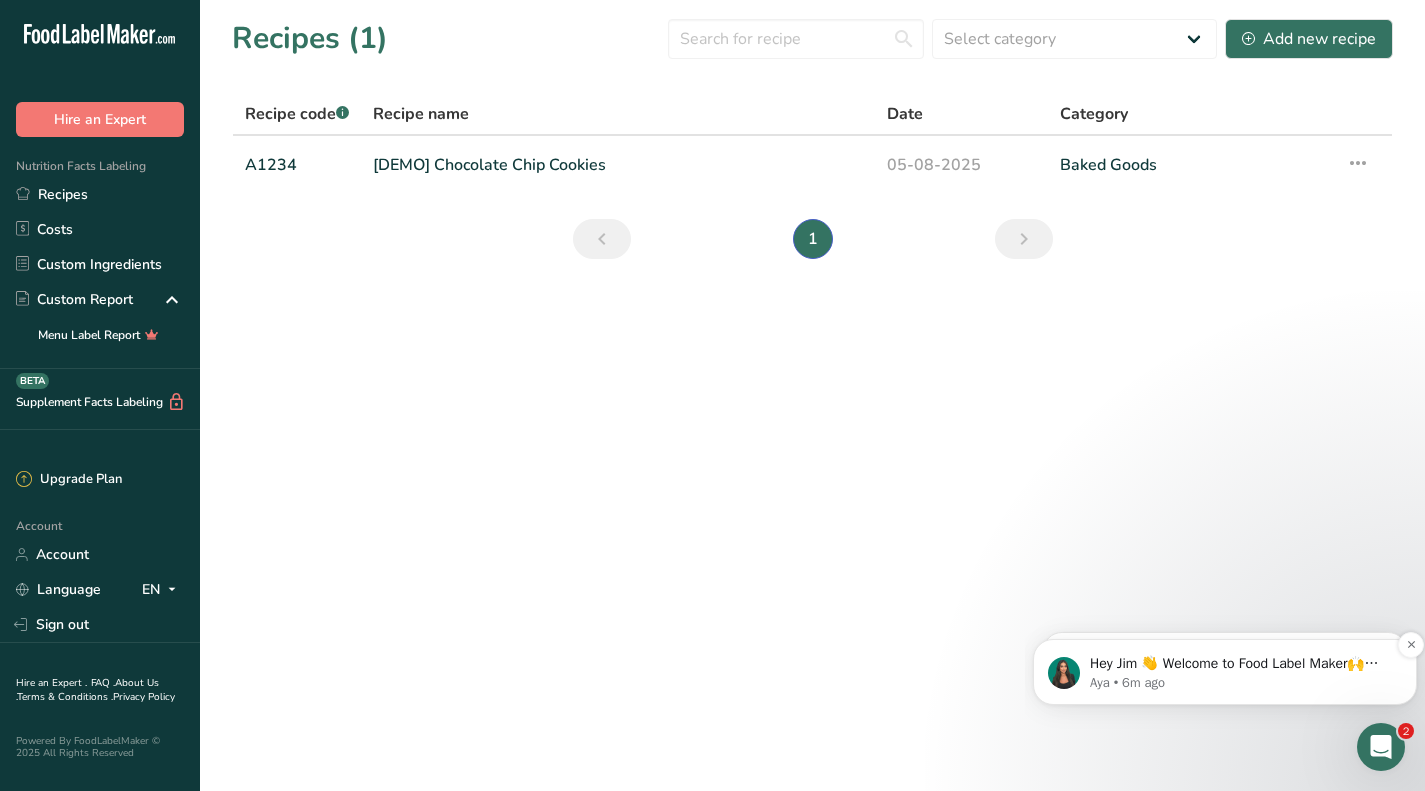 click on "Hey Jim 👋 Welcome to Food Label Maker🙌 Take a look around! If you have any questions, just reply to this message." at bounding box center [1241, 664] 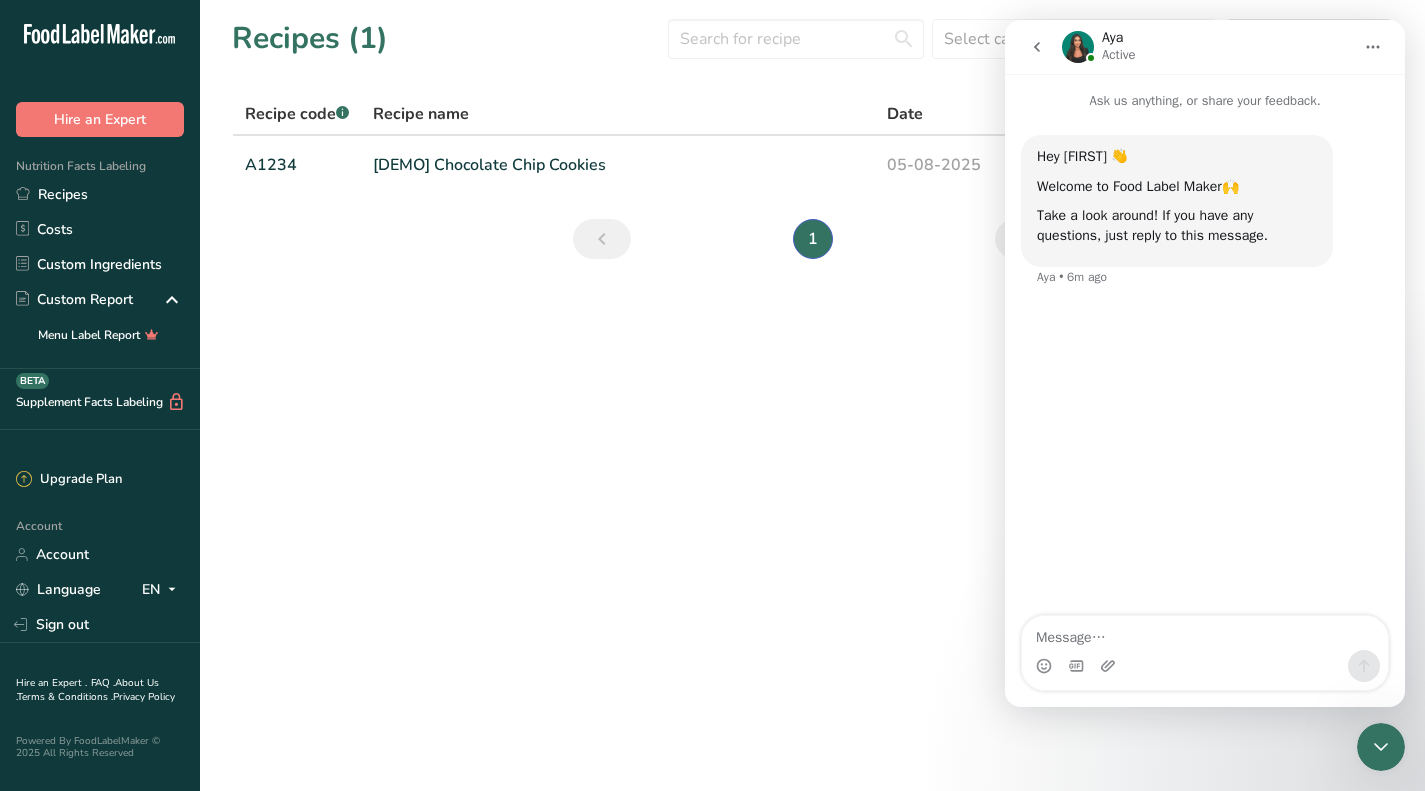 click at bounding box center [1205, 633] 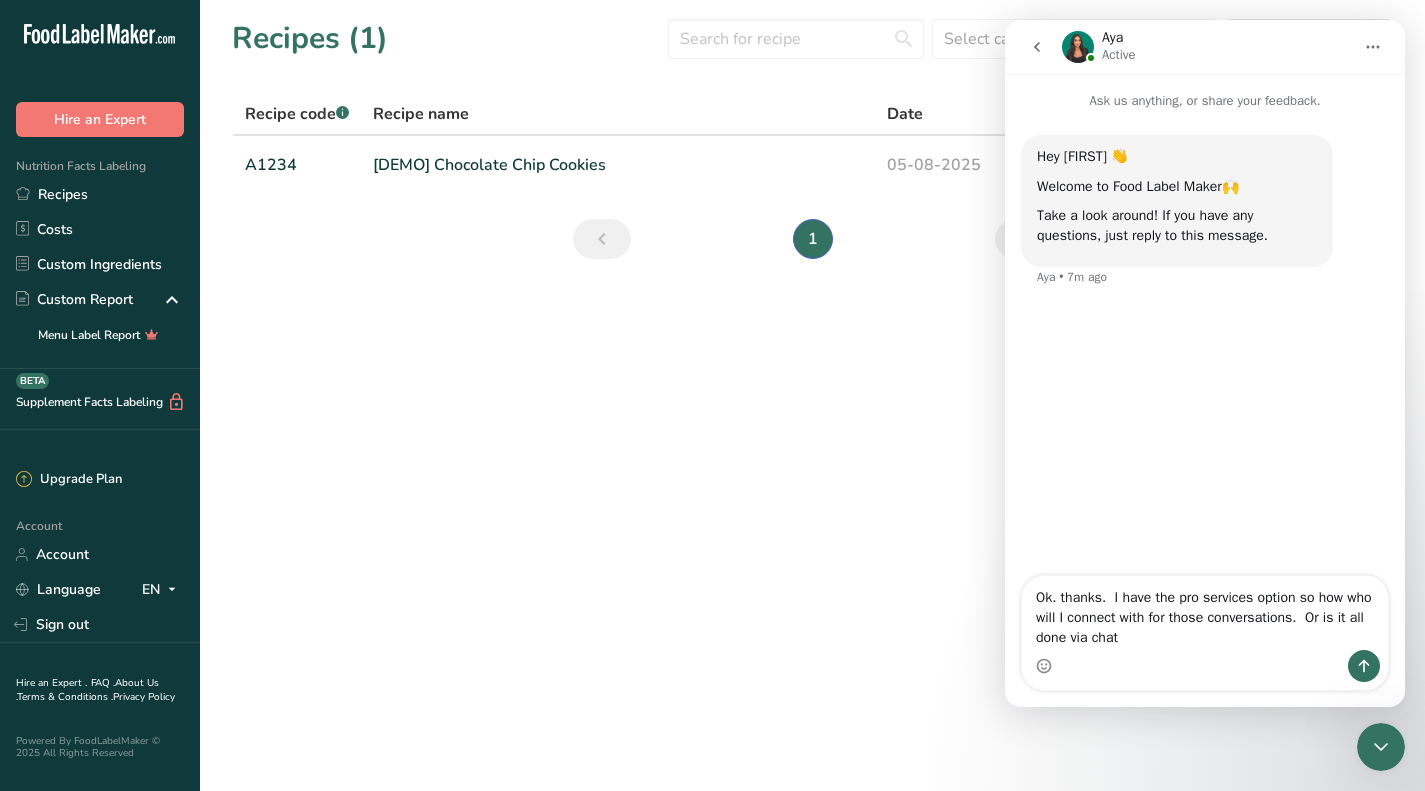 type on "Ok. thanks.  I have the pro services option so how who will I connect with for those conversations.  Or is it all done via chat?" 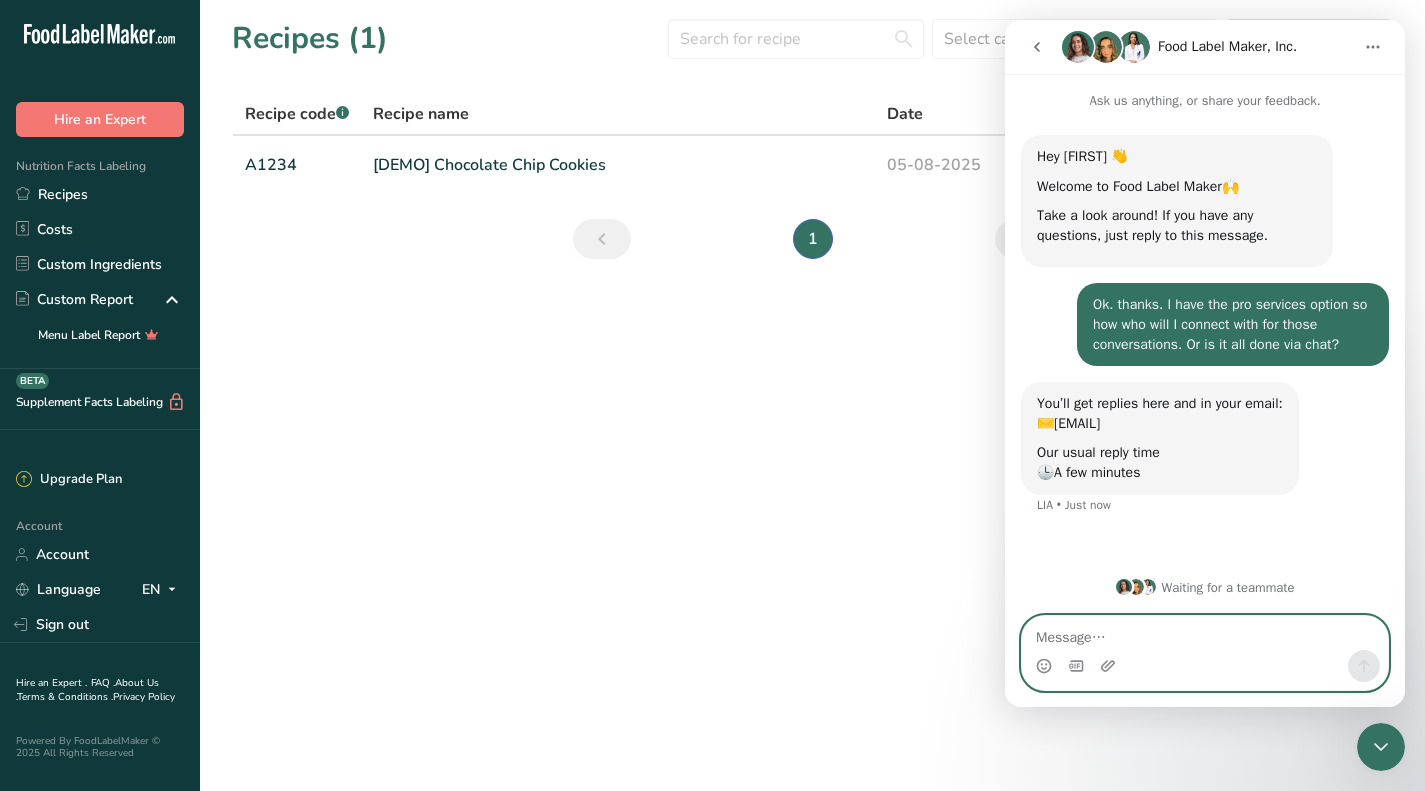 drag, startPoint x: 1113, startPoint y: 637, endPoint x: 1200, endPoint y: 550, distance: 123.03658 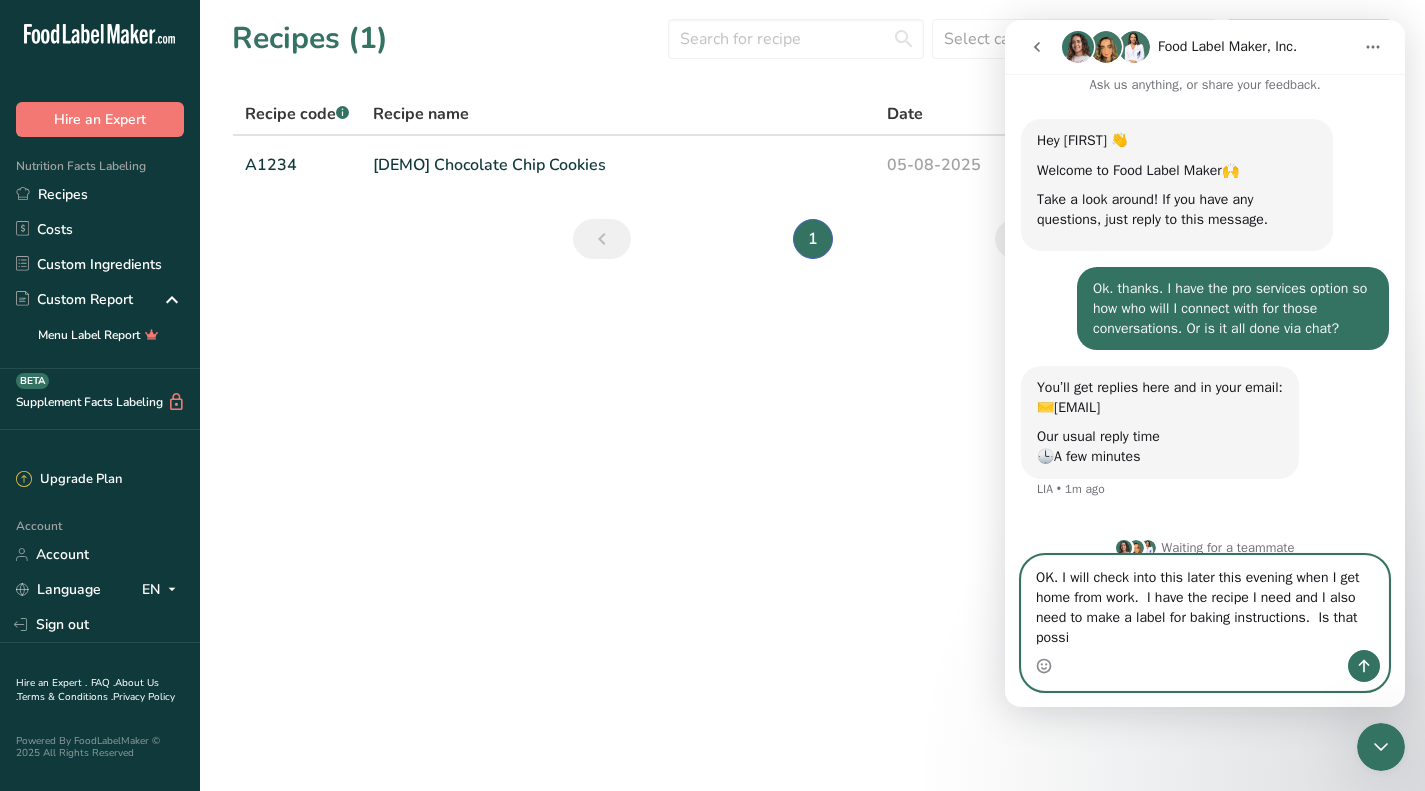 scroll, scrollTop: 36, scrollLeft: 0, axis: vertical 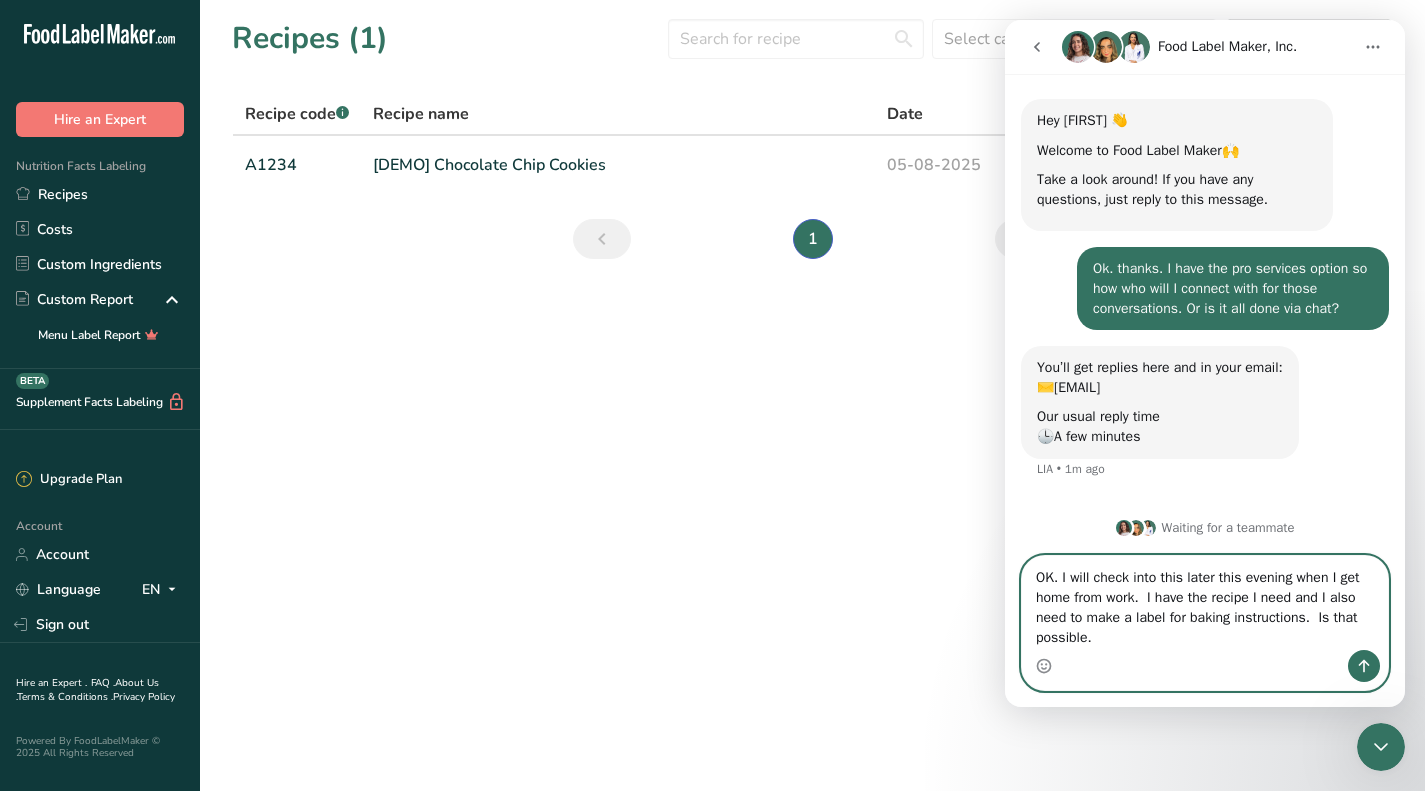 type on "OK. I will check into this later this evening when I get home from work.  I have the recipe I need and I also need to make a label for baking instructions.  Is that possible." 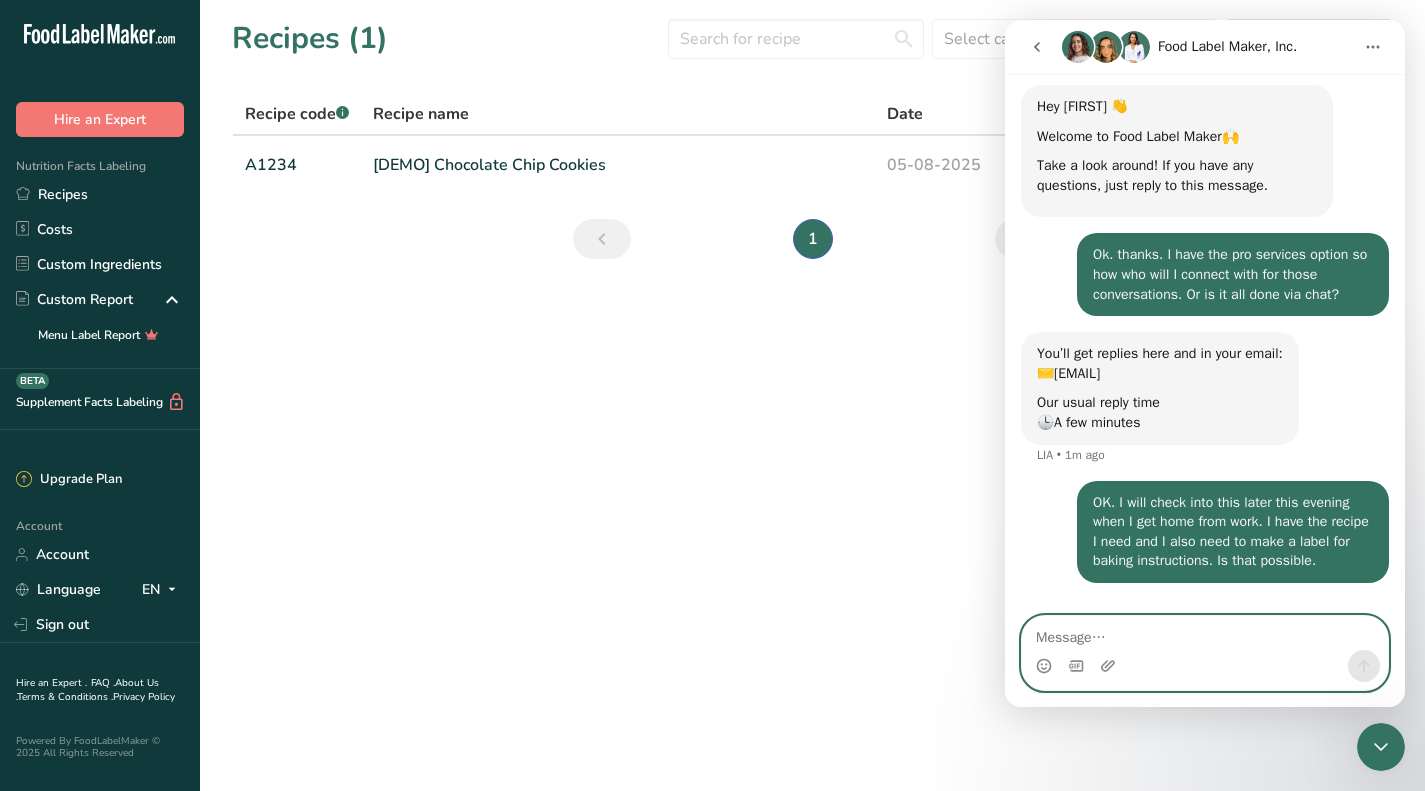 scroll, scrollTop: 95, scrollLeft: 0, axis: vertical 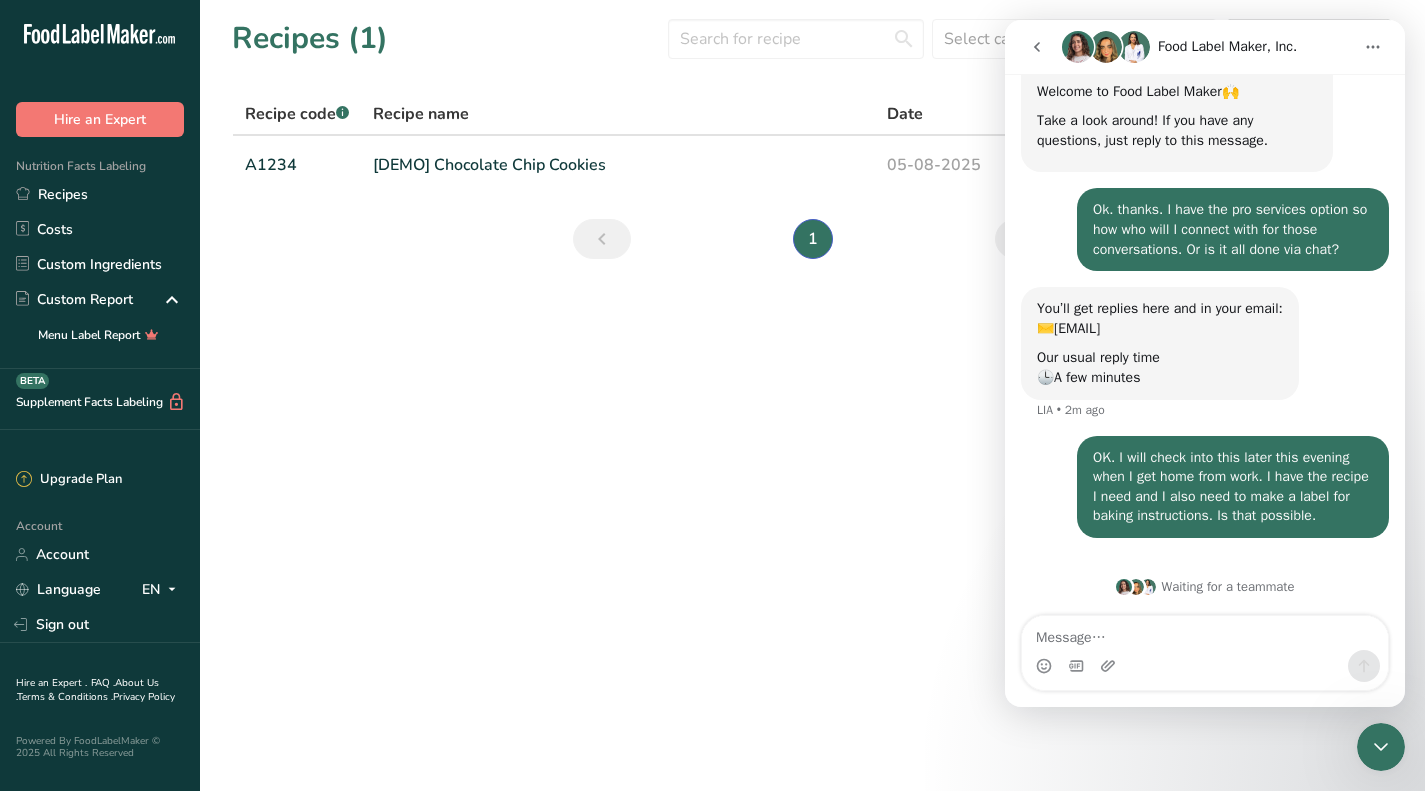 click 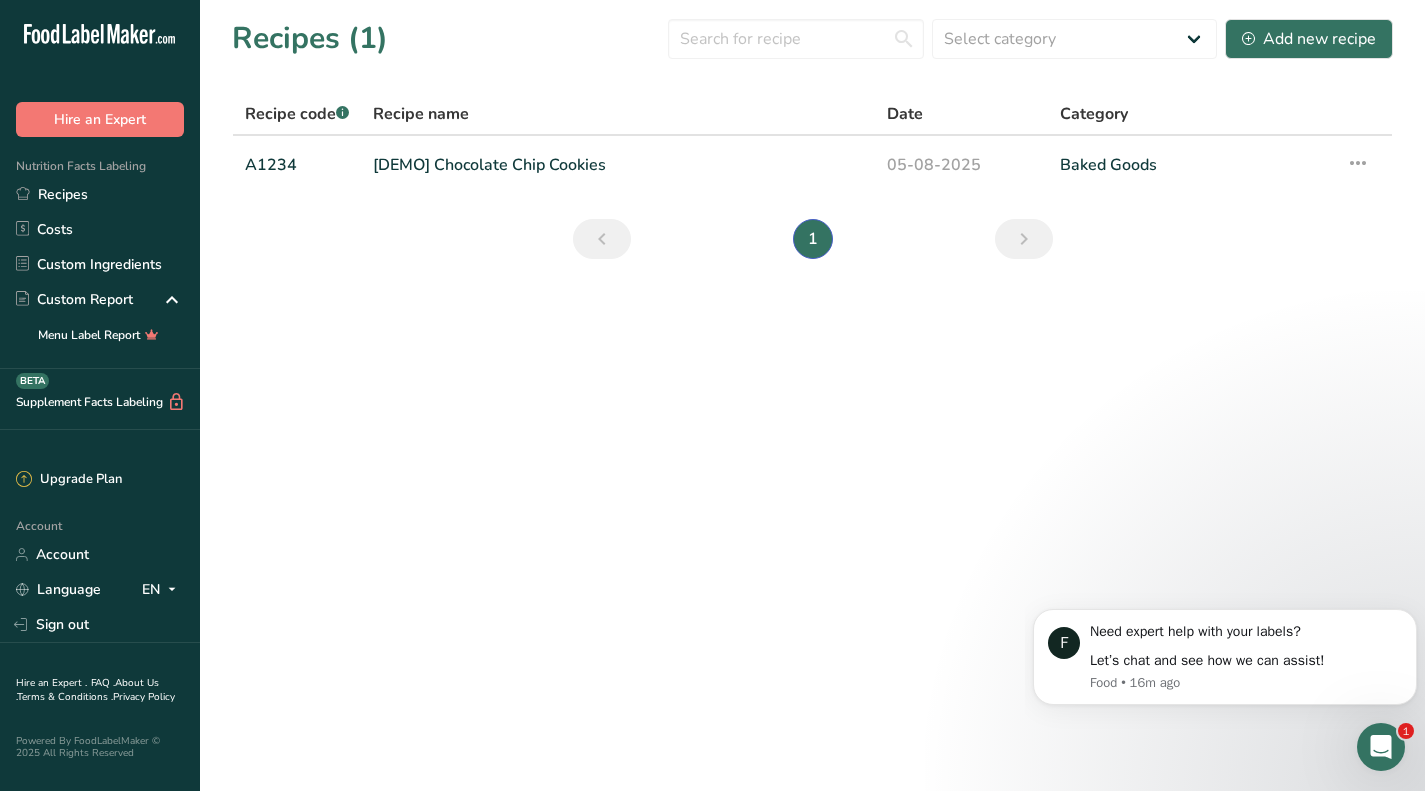 scroll, scrollTop: 0, scrollLeft: 0, axis: both 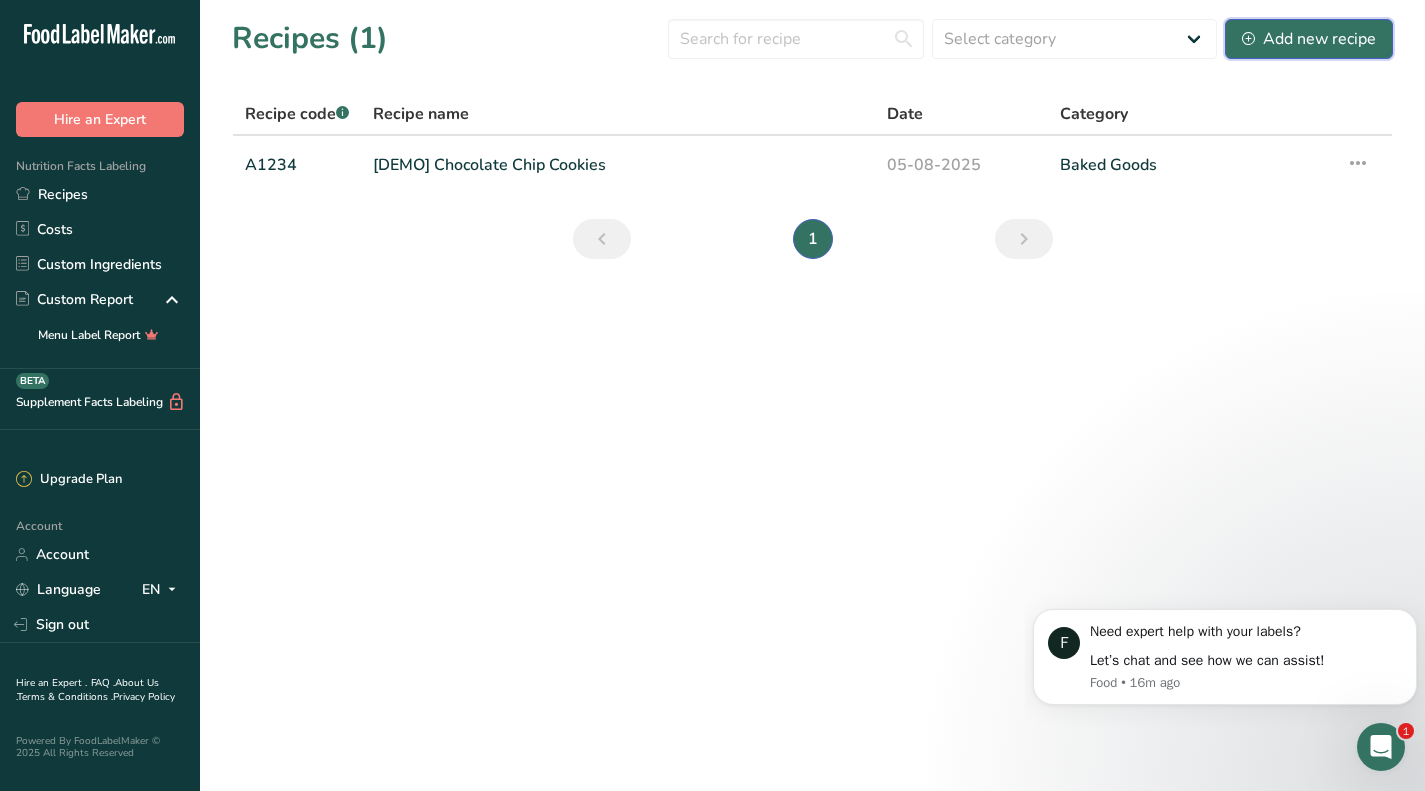 click on "Add new recipe" at bounding box center (1309, 39) 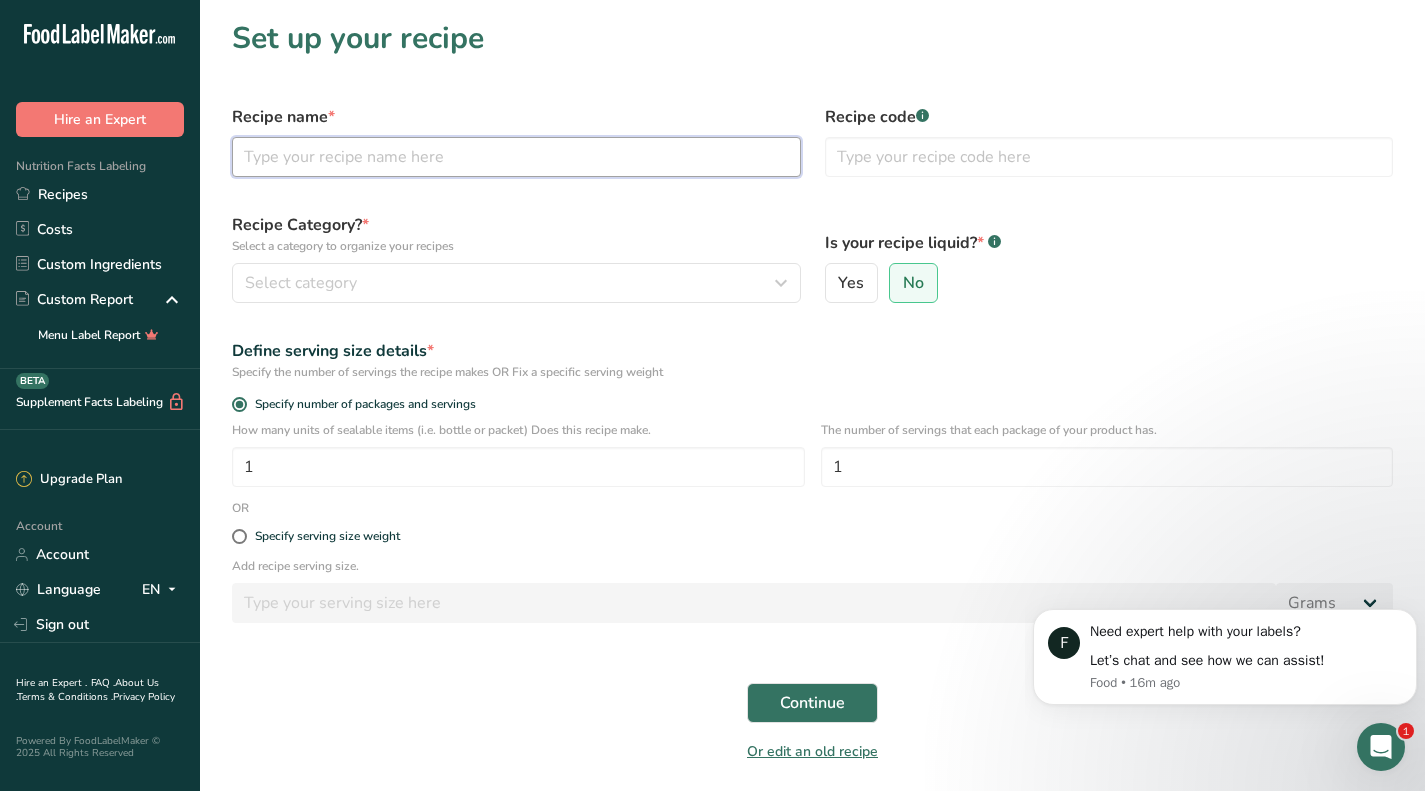 click at bounding box center [516, 157] 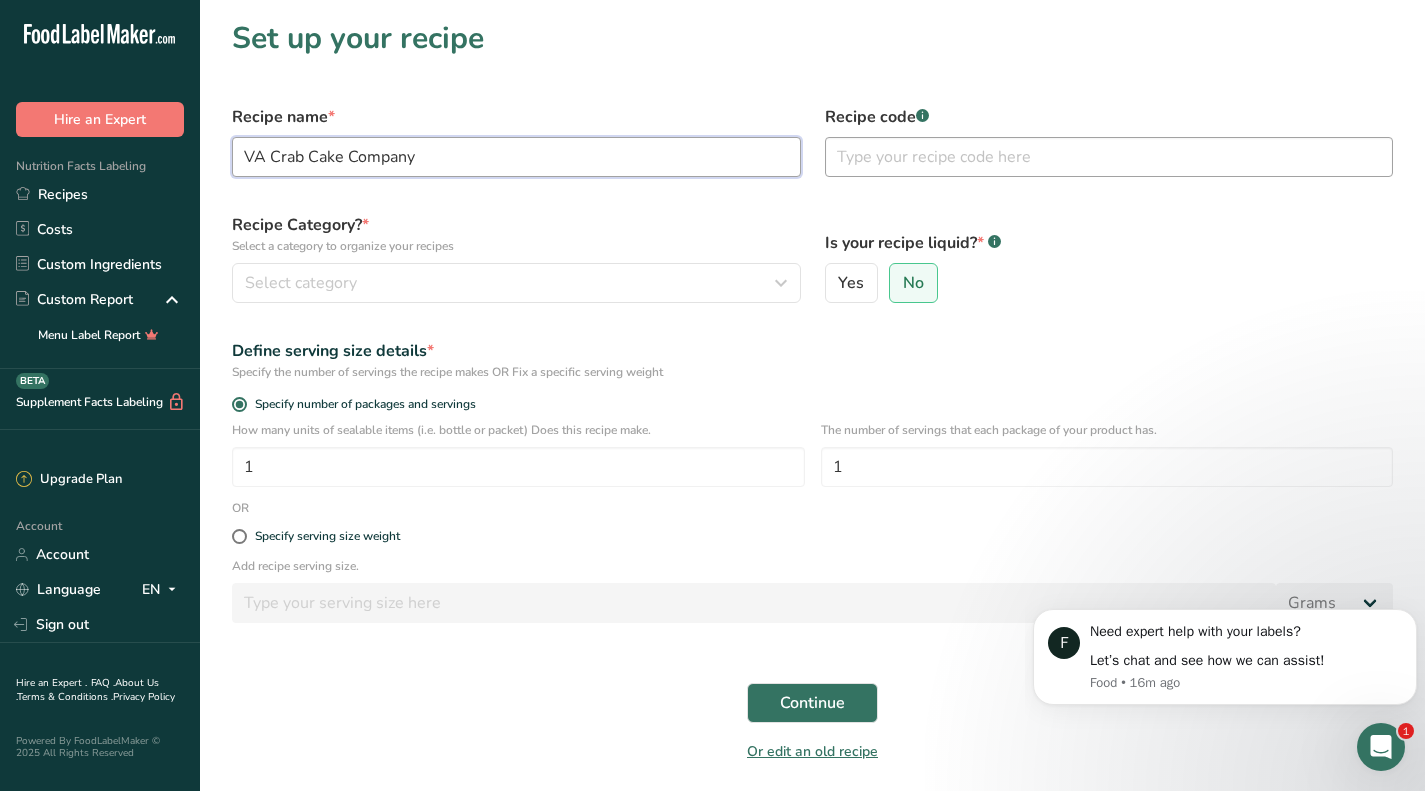type on "VA Crab Cake Company" 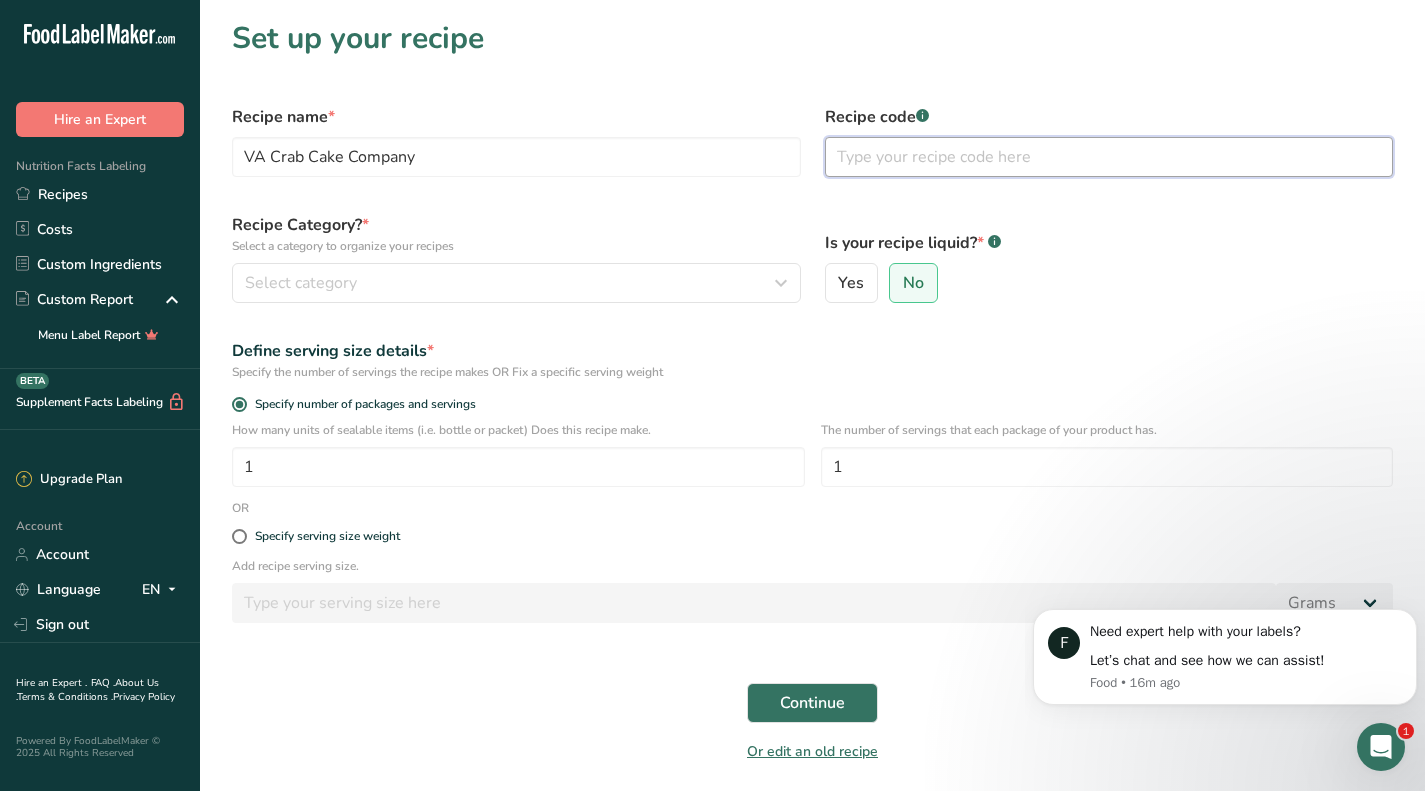 click at bounding box center (1109, 157) 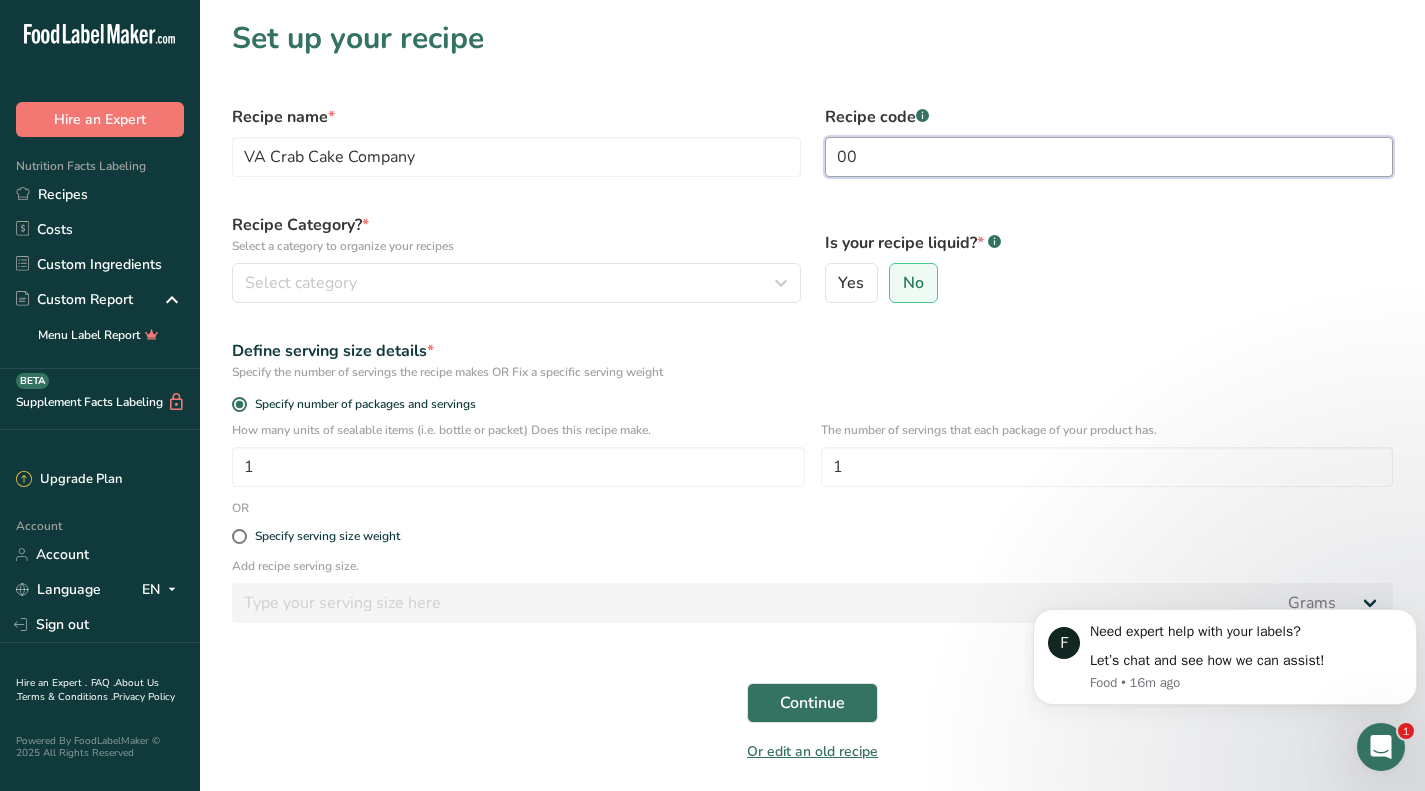 type on "0" 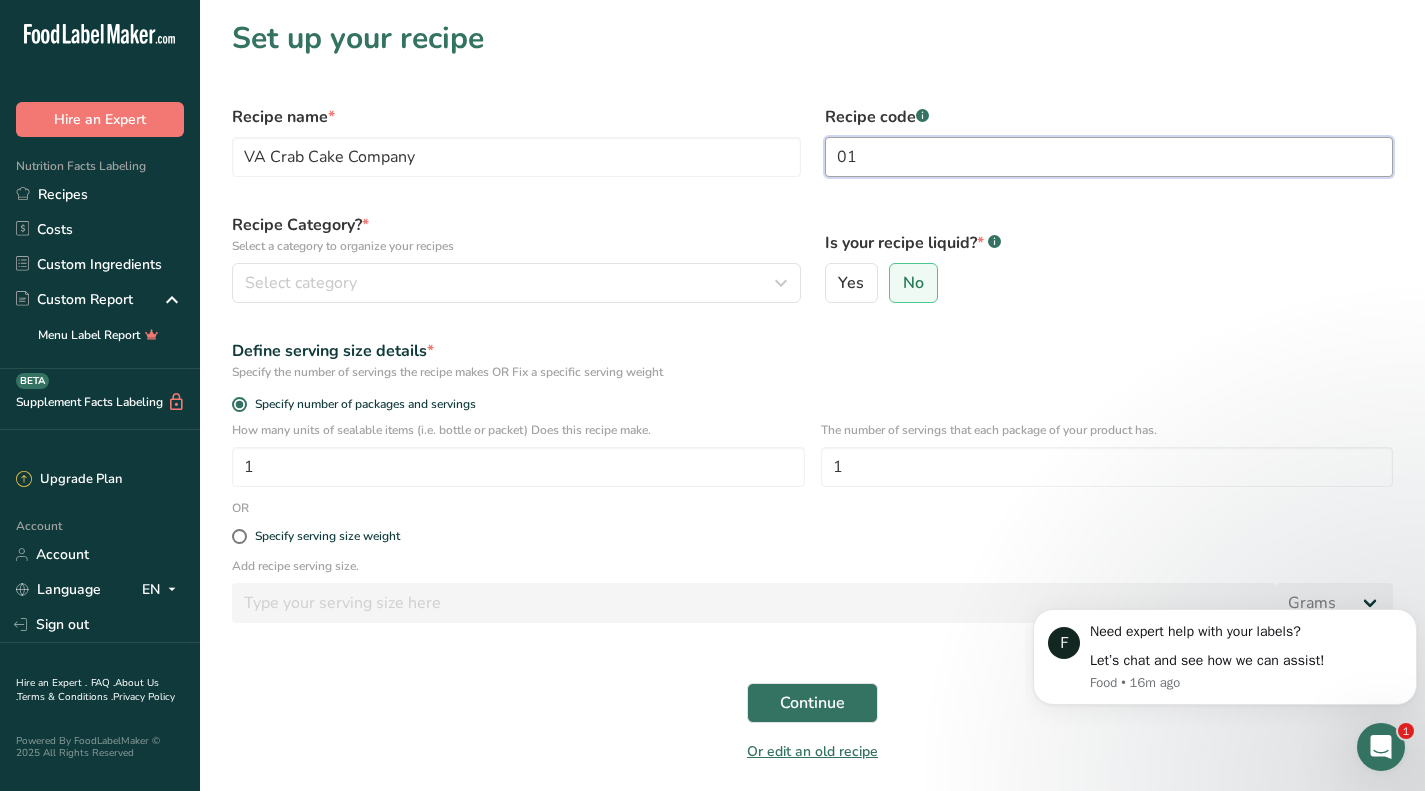 type on "01" 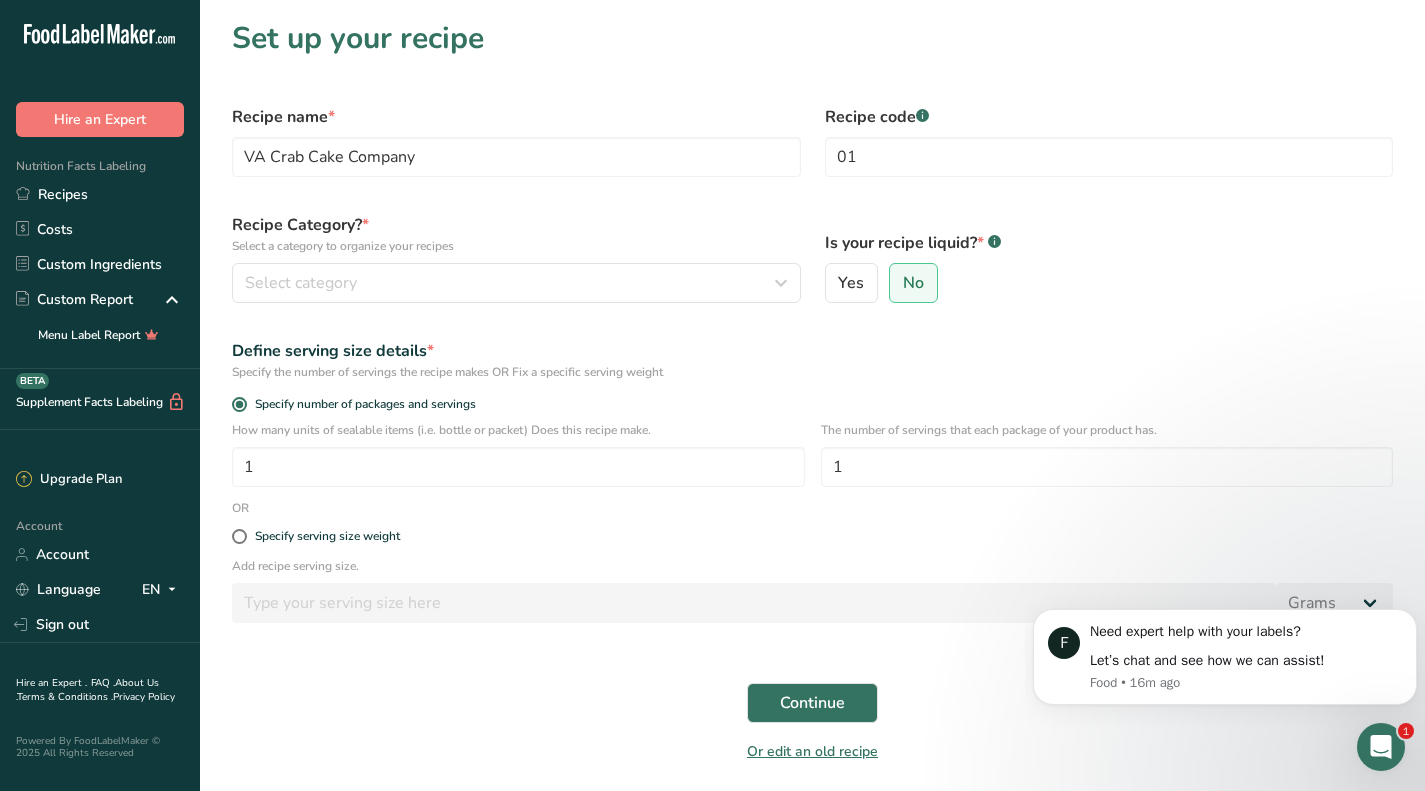 click on "Yes   No" at bounding box center (1109, 283) 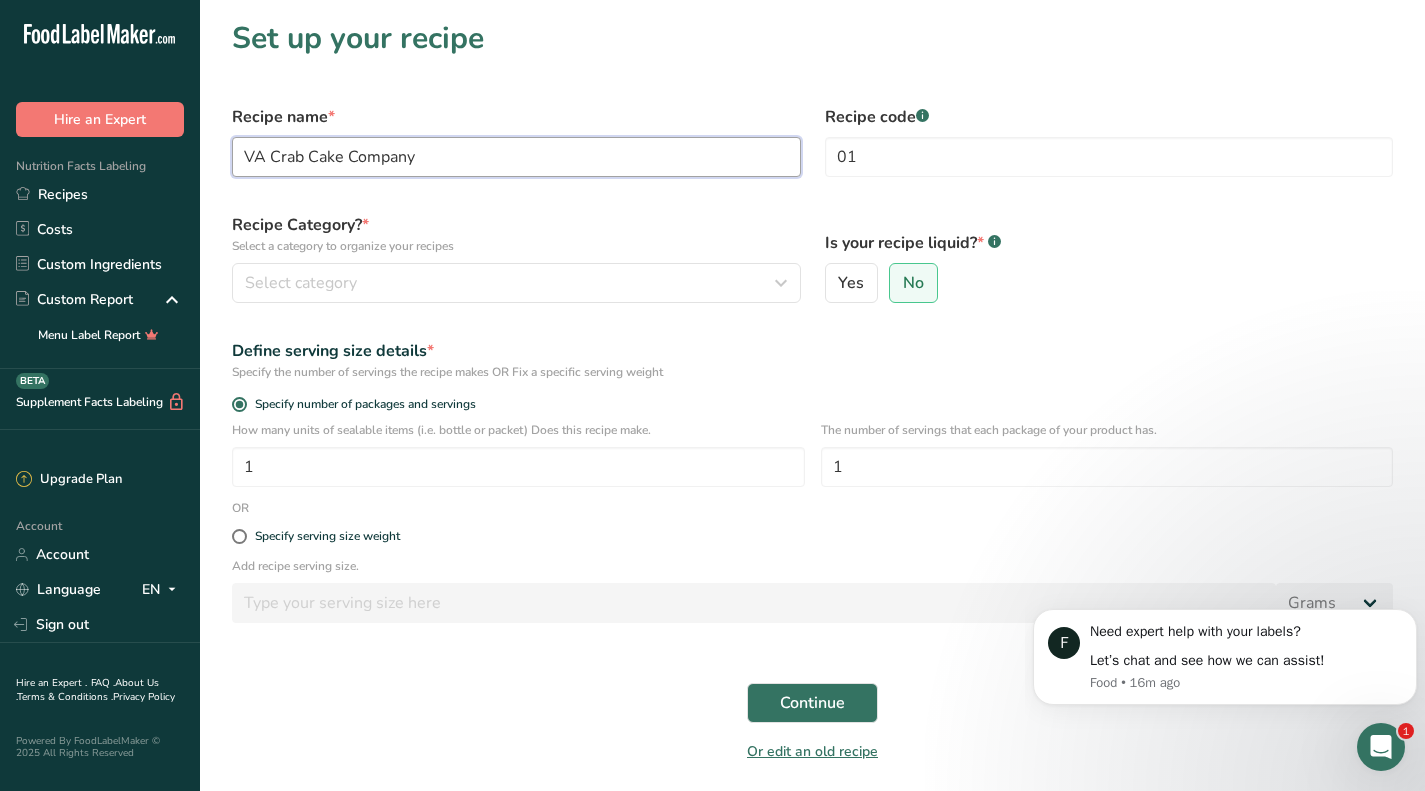 click on "VA Crab Cake Company" at bounding box center (516, 157) 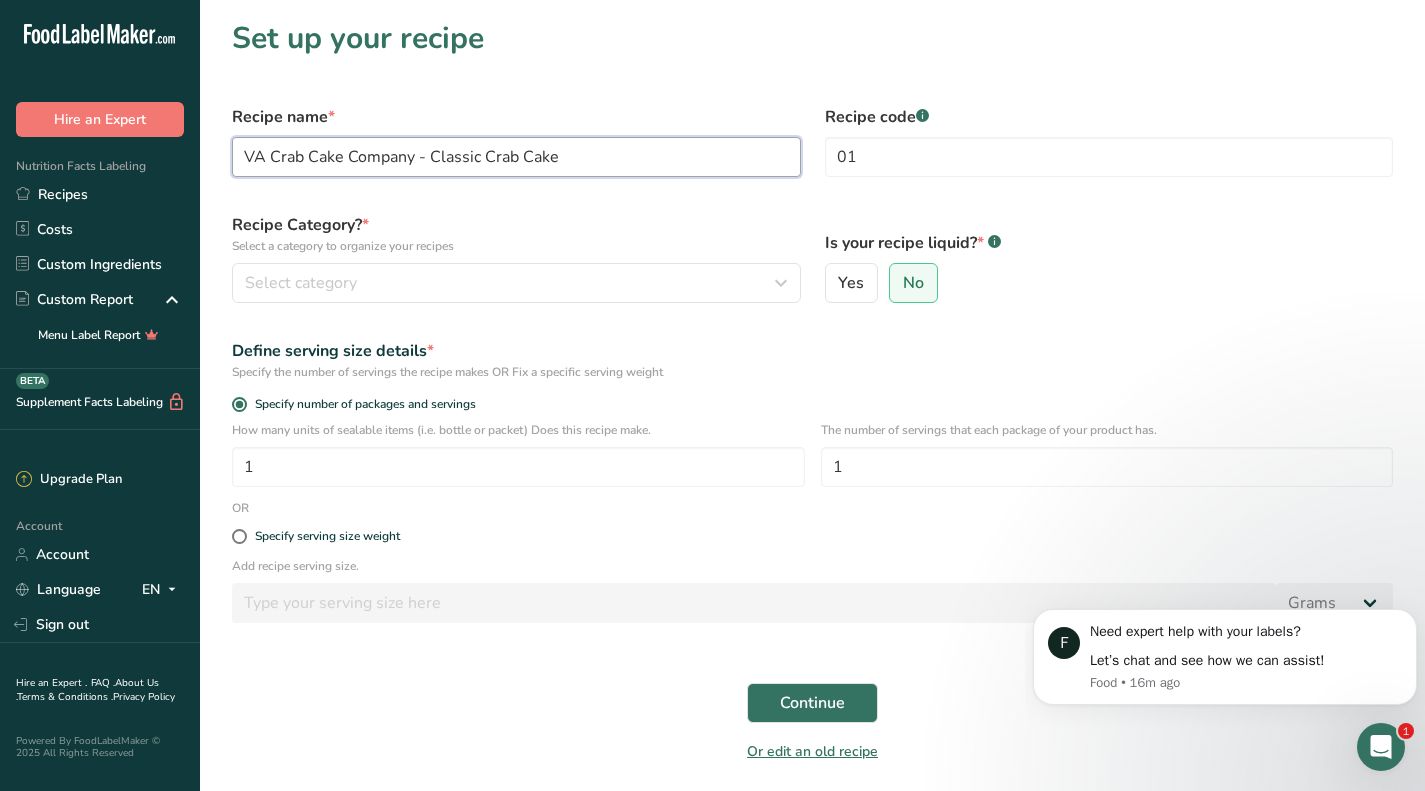 type on "VA Crab Cake Company - Classic Crab Cake" 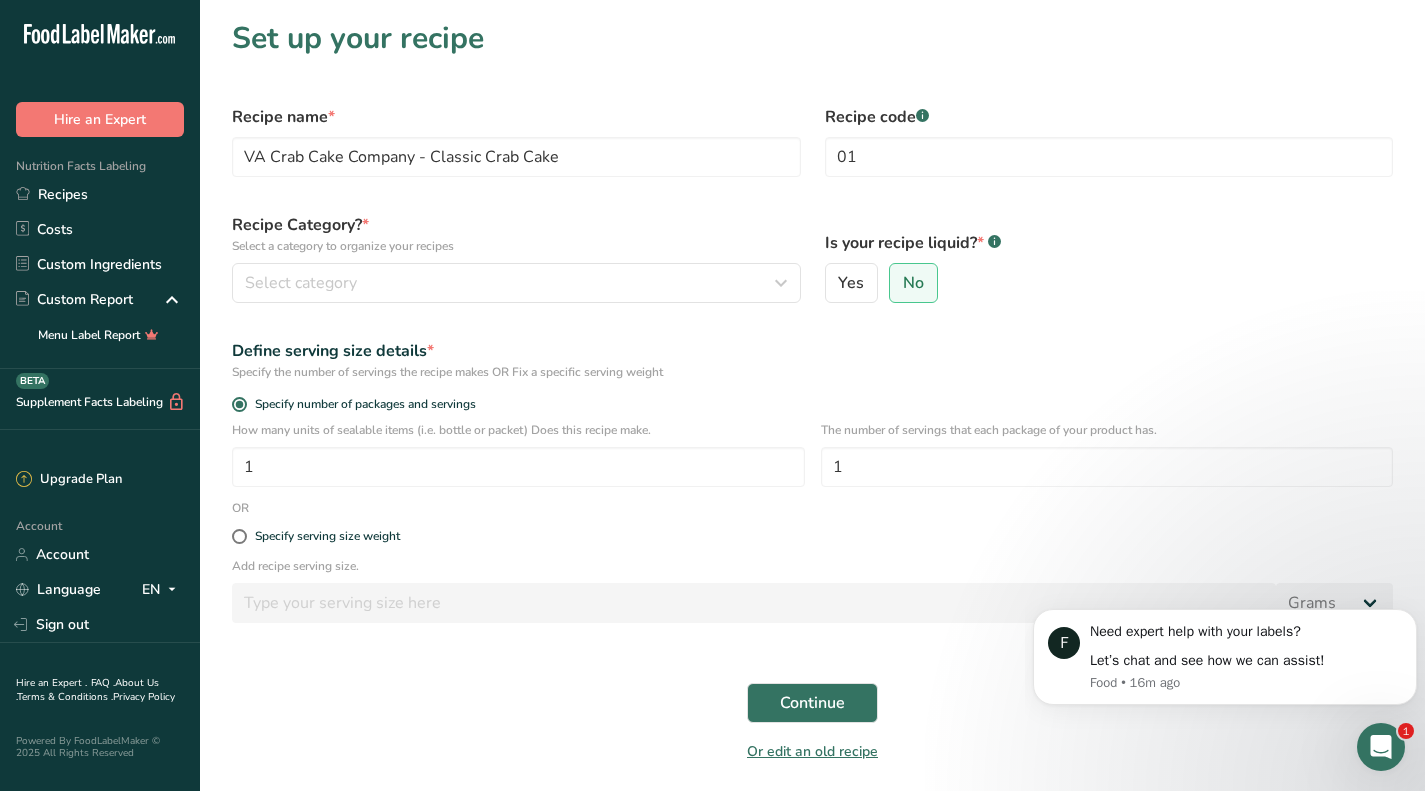 click 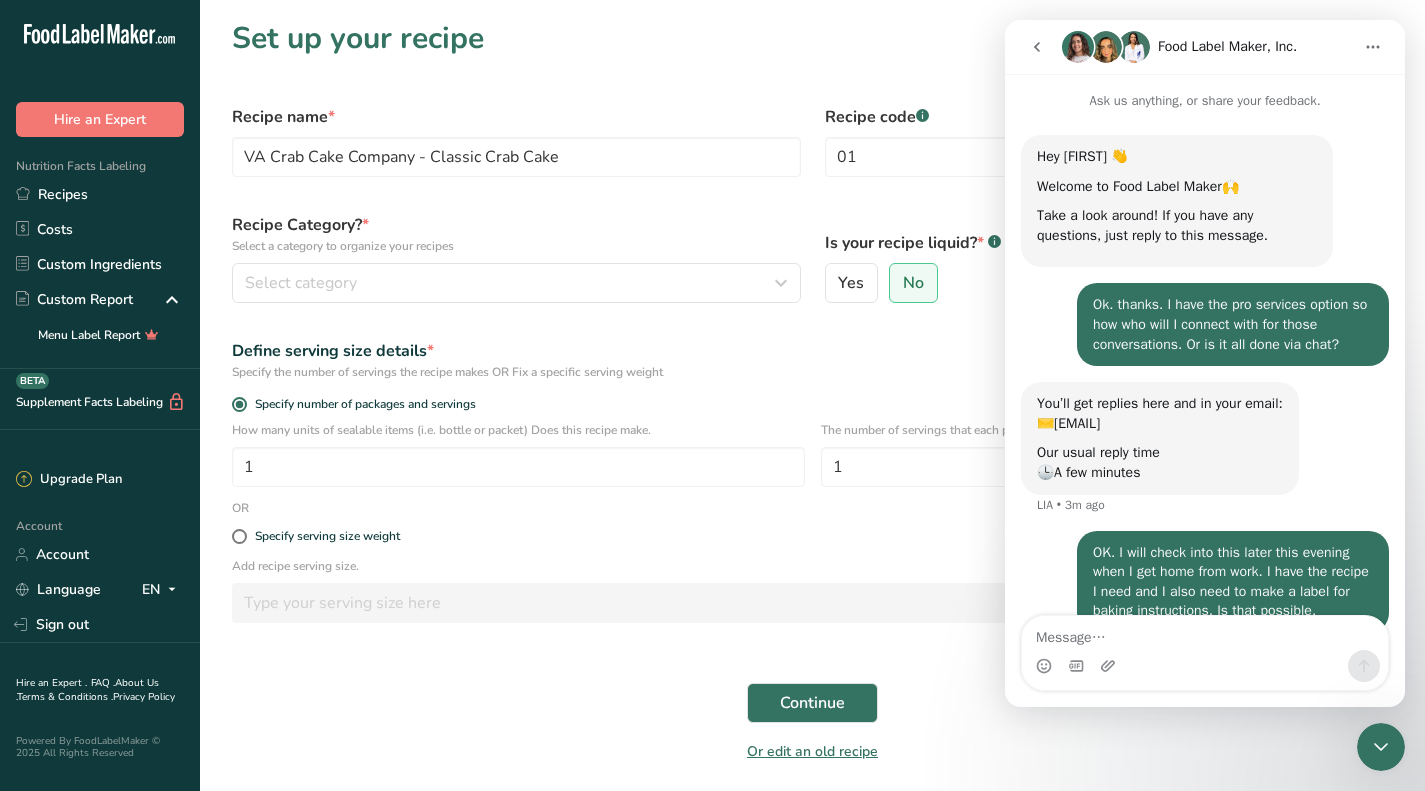 scroll, scrollTop: 95, scrollLeft: 0, axis: vertical 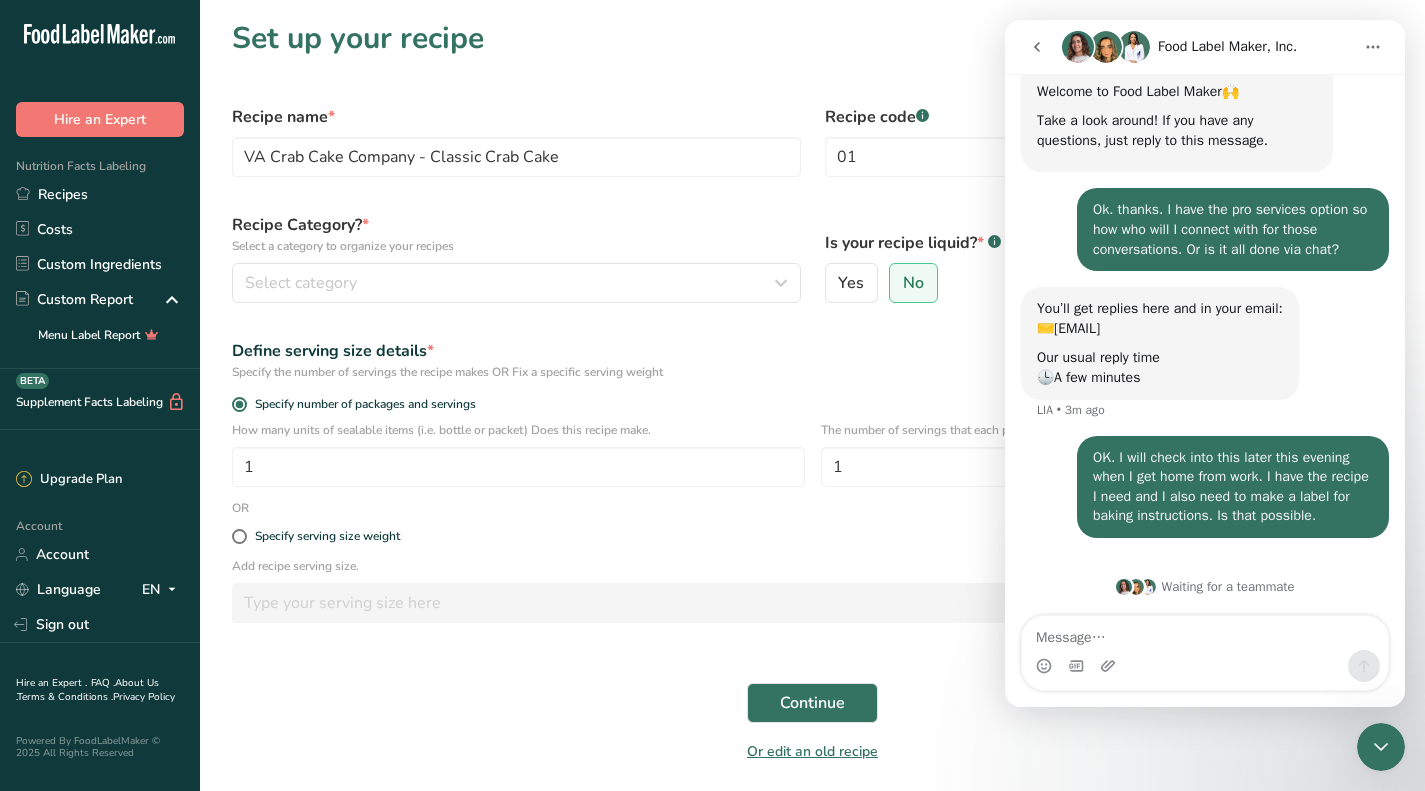 click 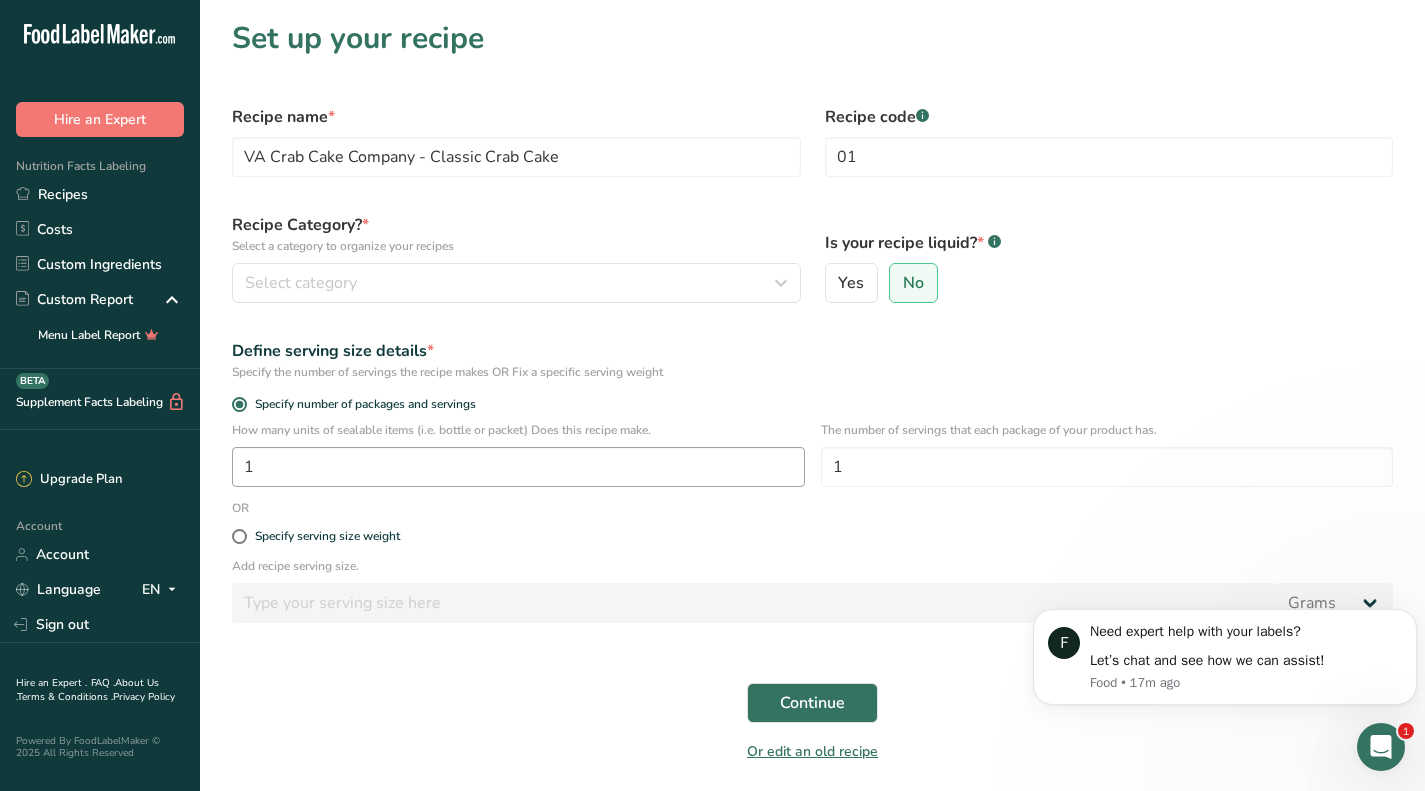 scroll, scrollTop: 0, scrollLeft: 0, axis: both 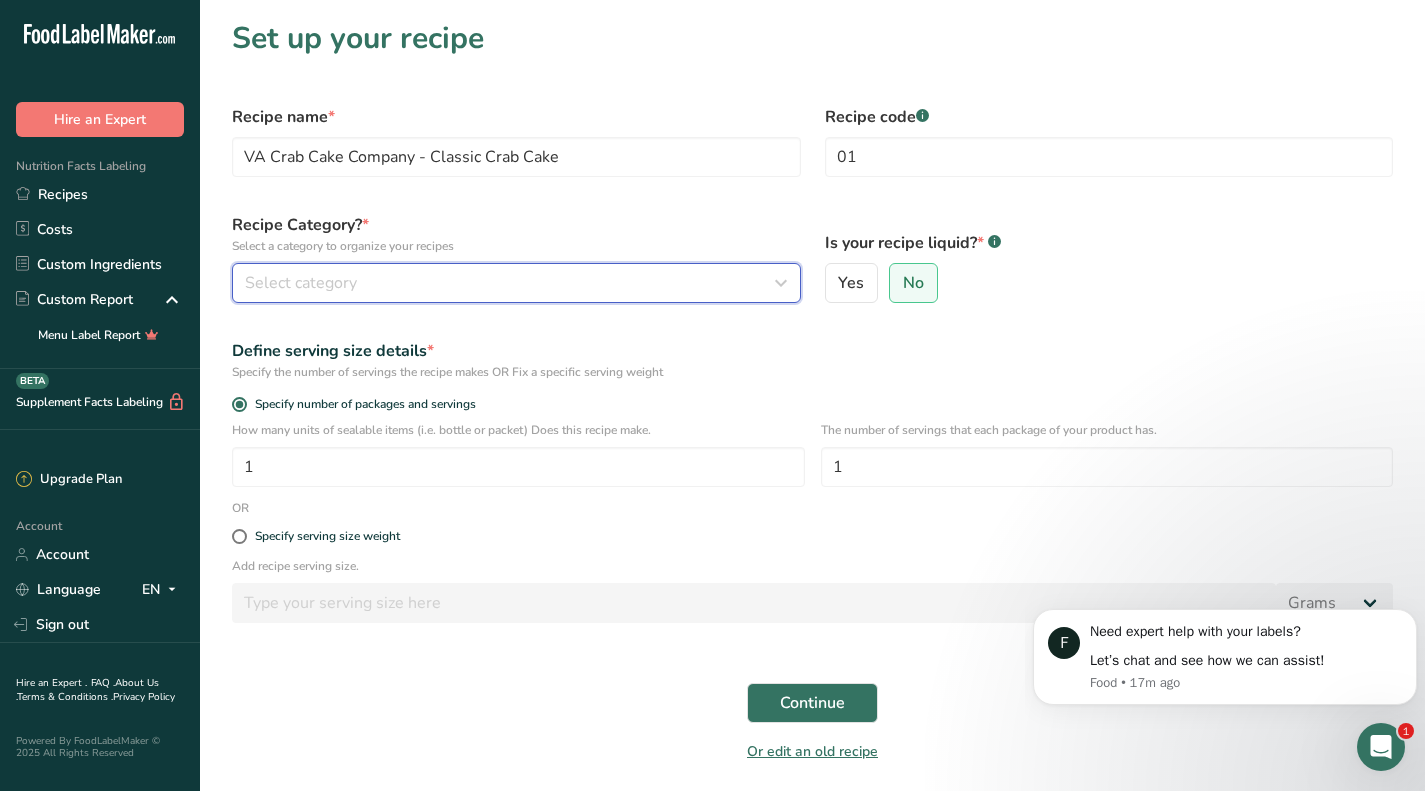 click on "Select category" at bounding box center [301, 283] 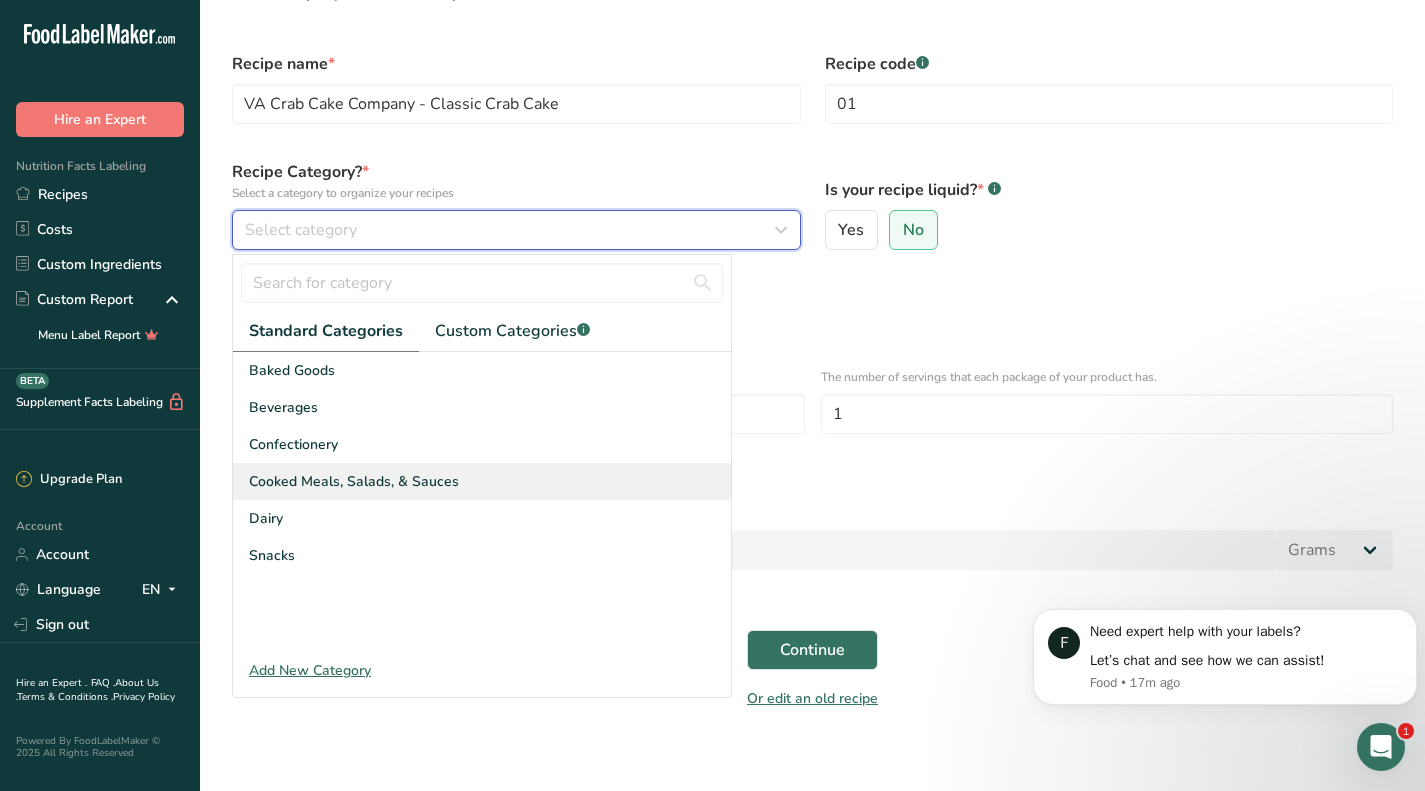 scroll, scrollTop: 68, scrollLeft: 0, axis: vertical 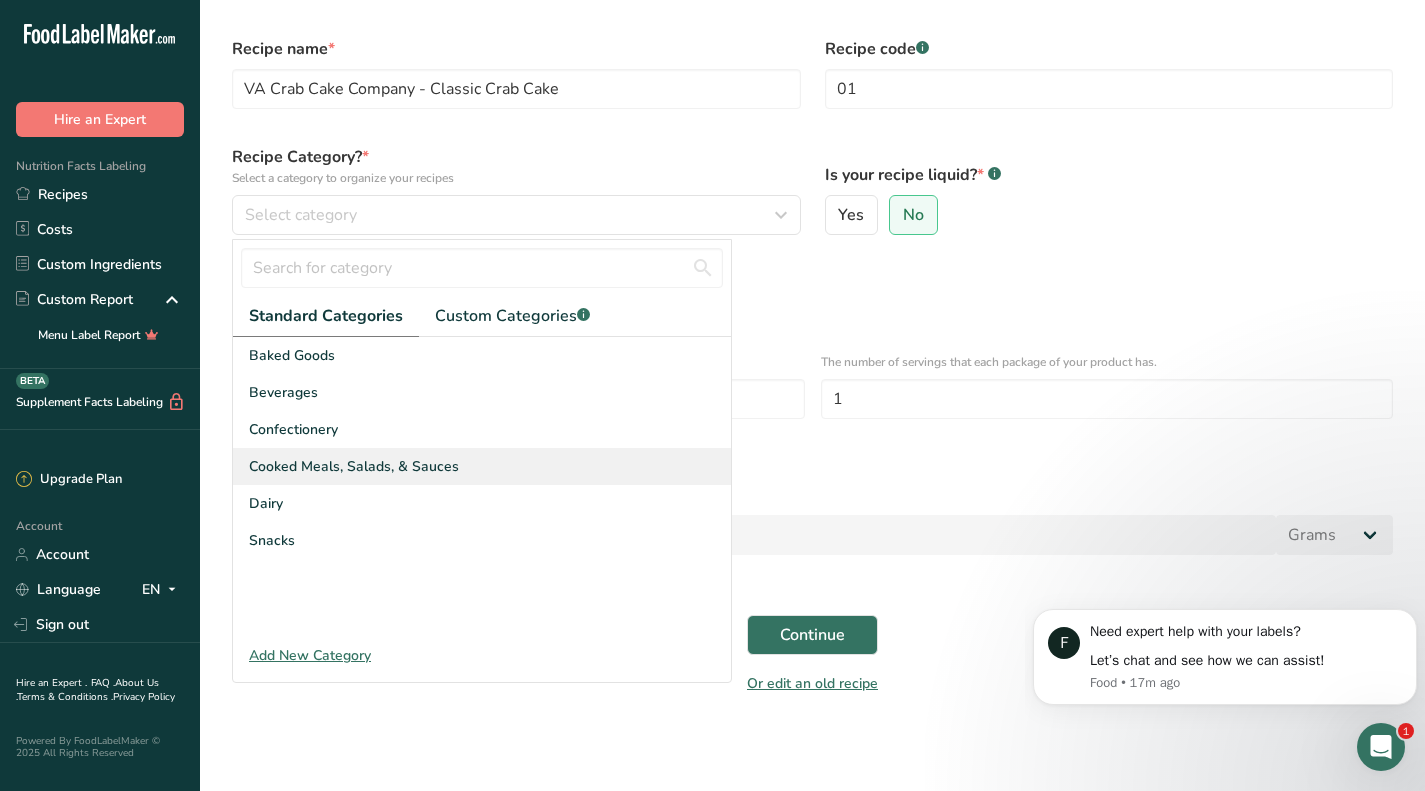 click on "Cooked Meals, Salads, & Sauces" at bounding box center [354, 466] 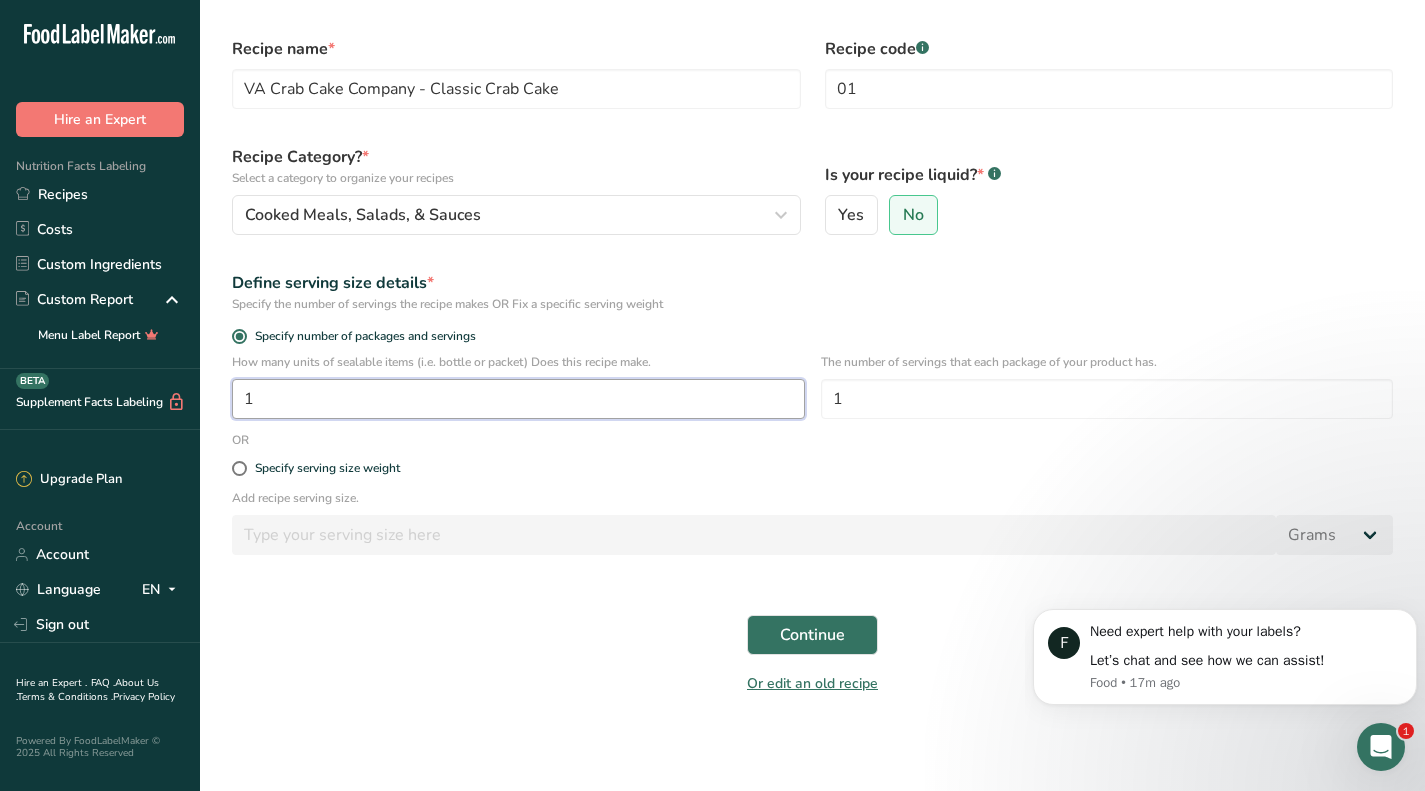 click on "1" at bounding box center (518, 399) 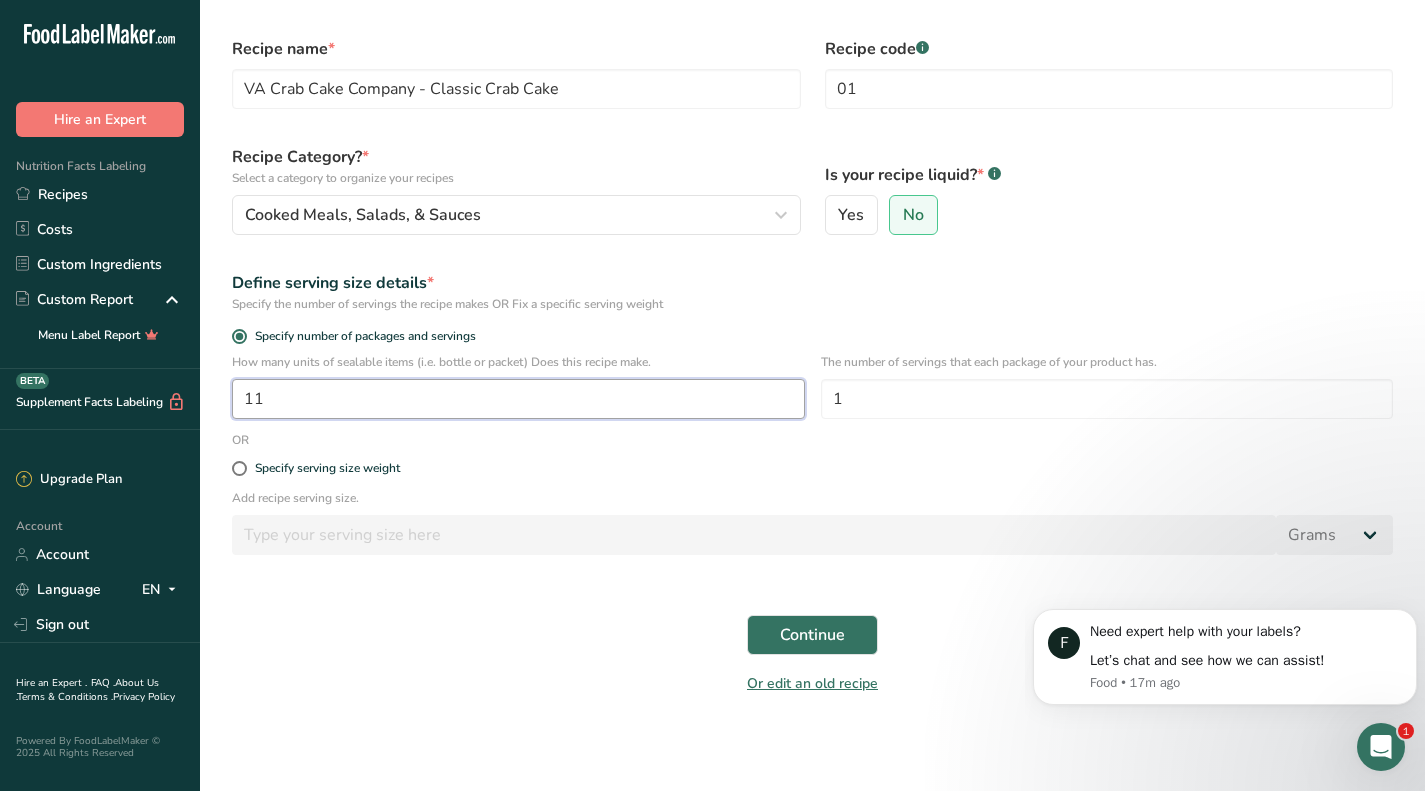 type on "1" 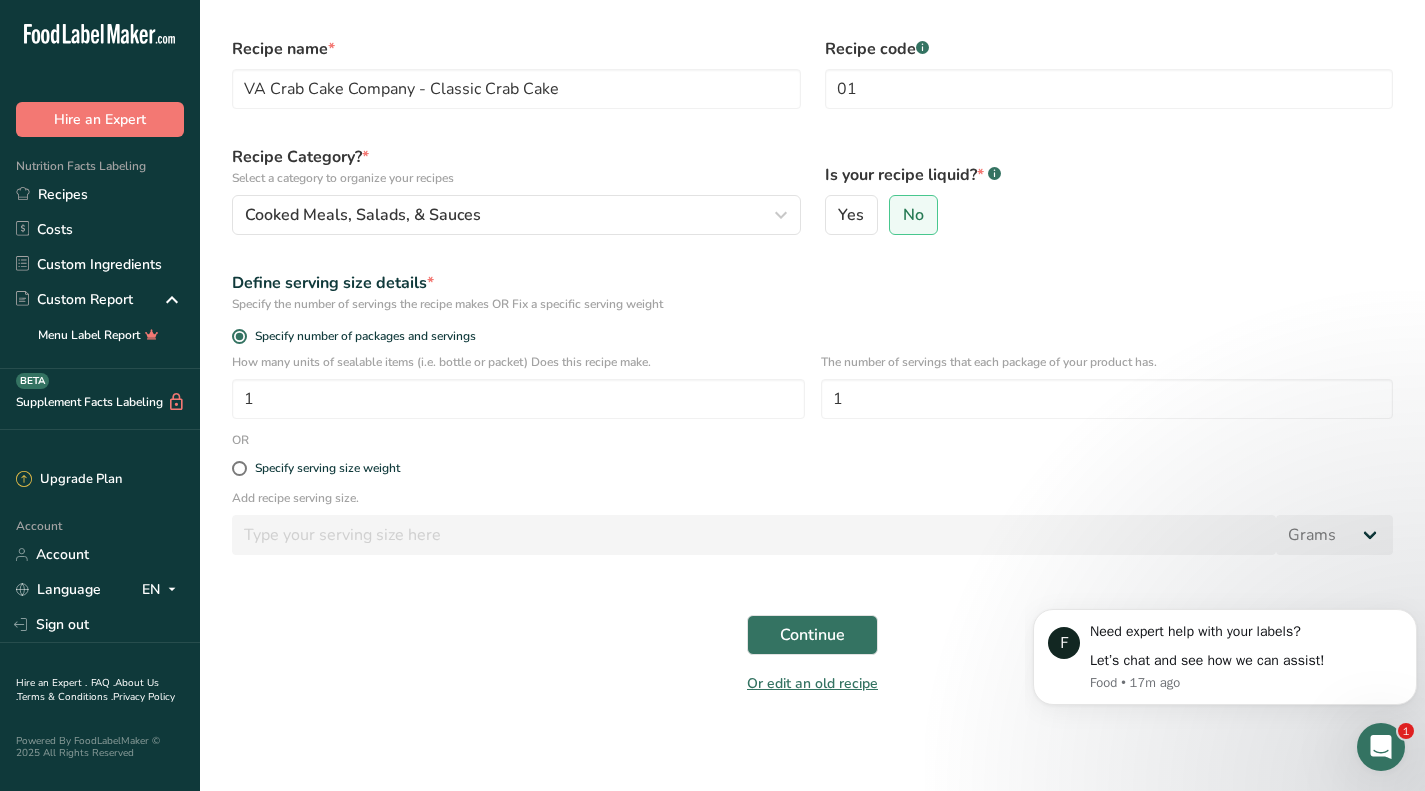 click on "Specify serving size weight" at bounding box center (812, 469) 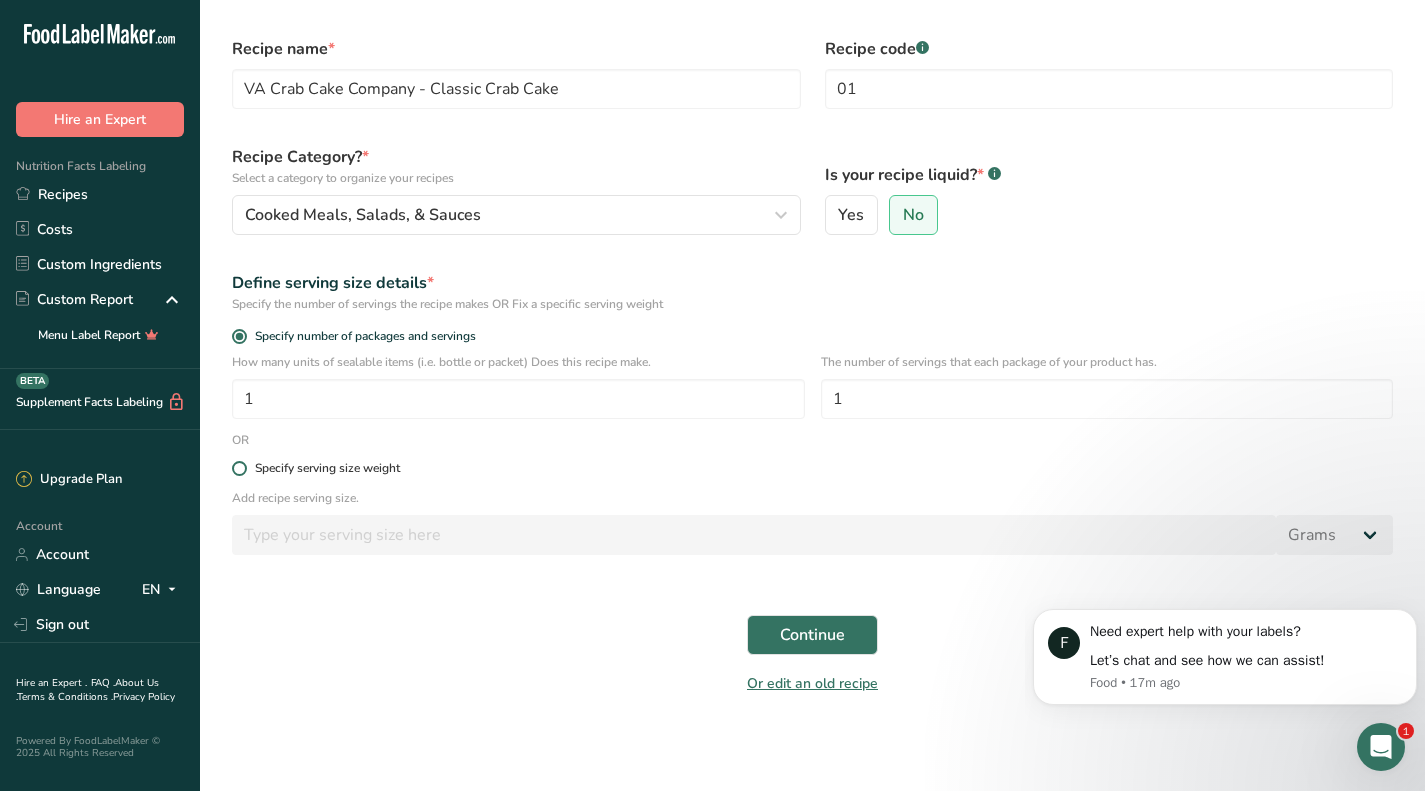 click at bounding box center [239, 468] 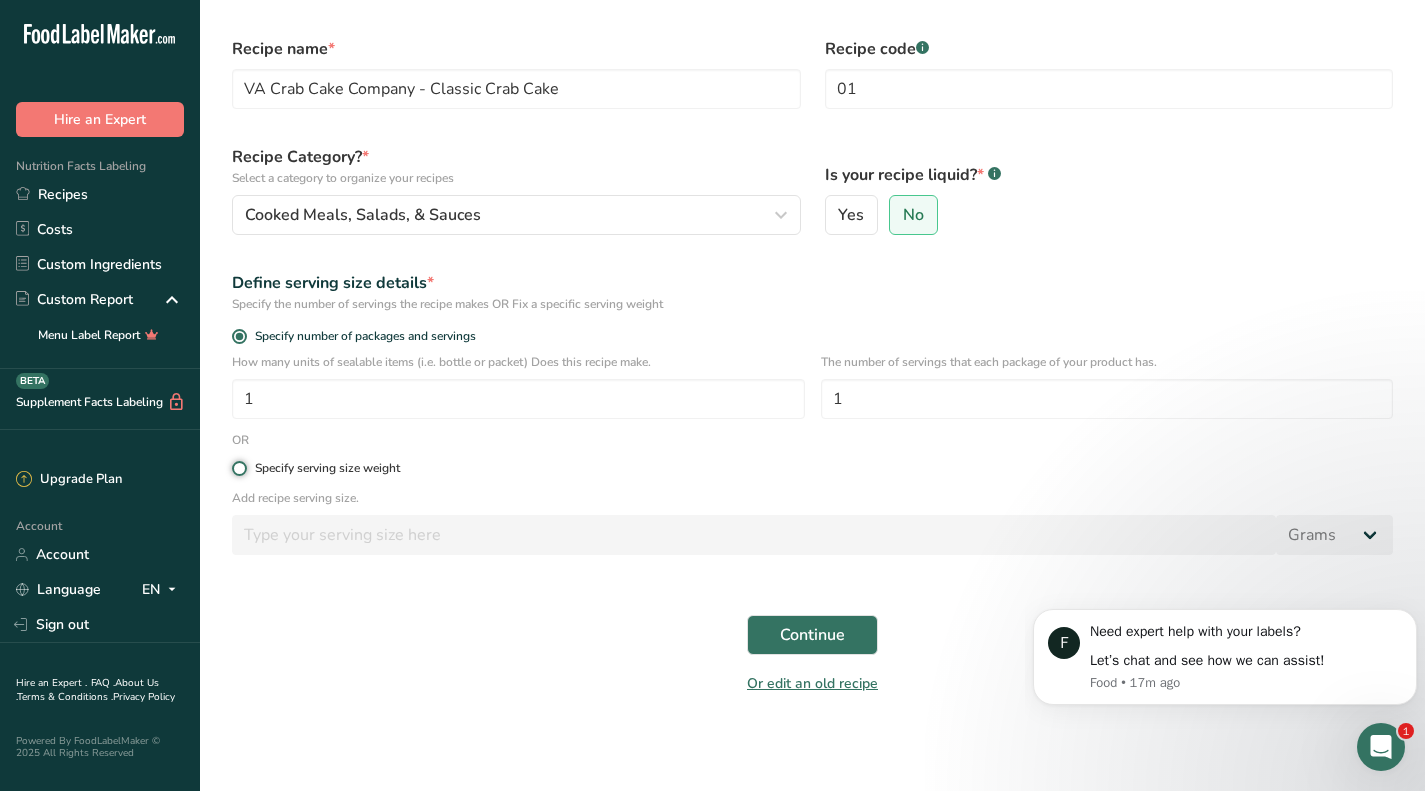 click on "Specify serving size weight" at bounding box center [238, 468] 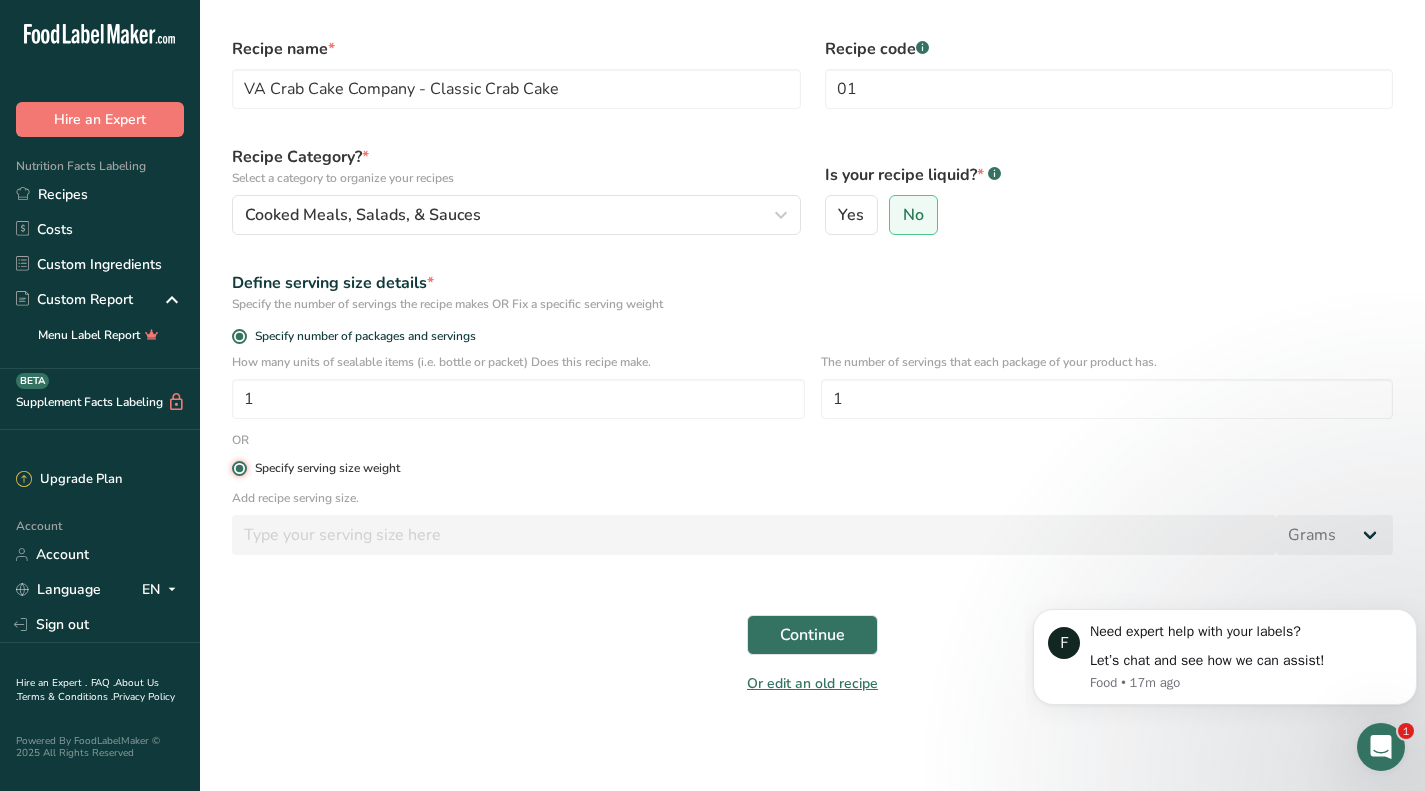 radio on "false" 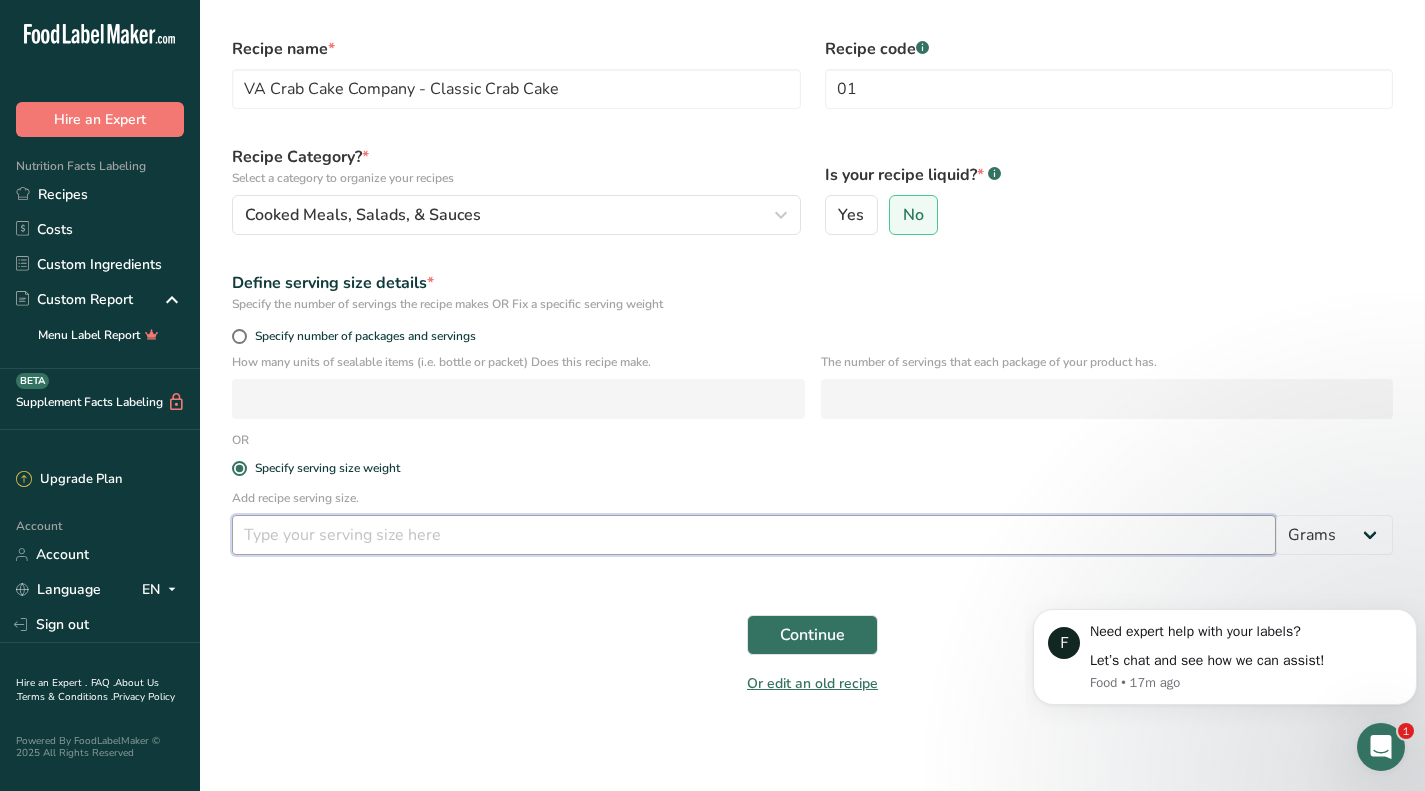 click at bounding box center (754, 535) 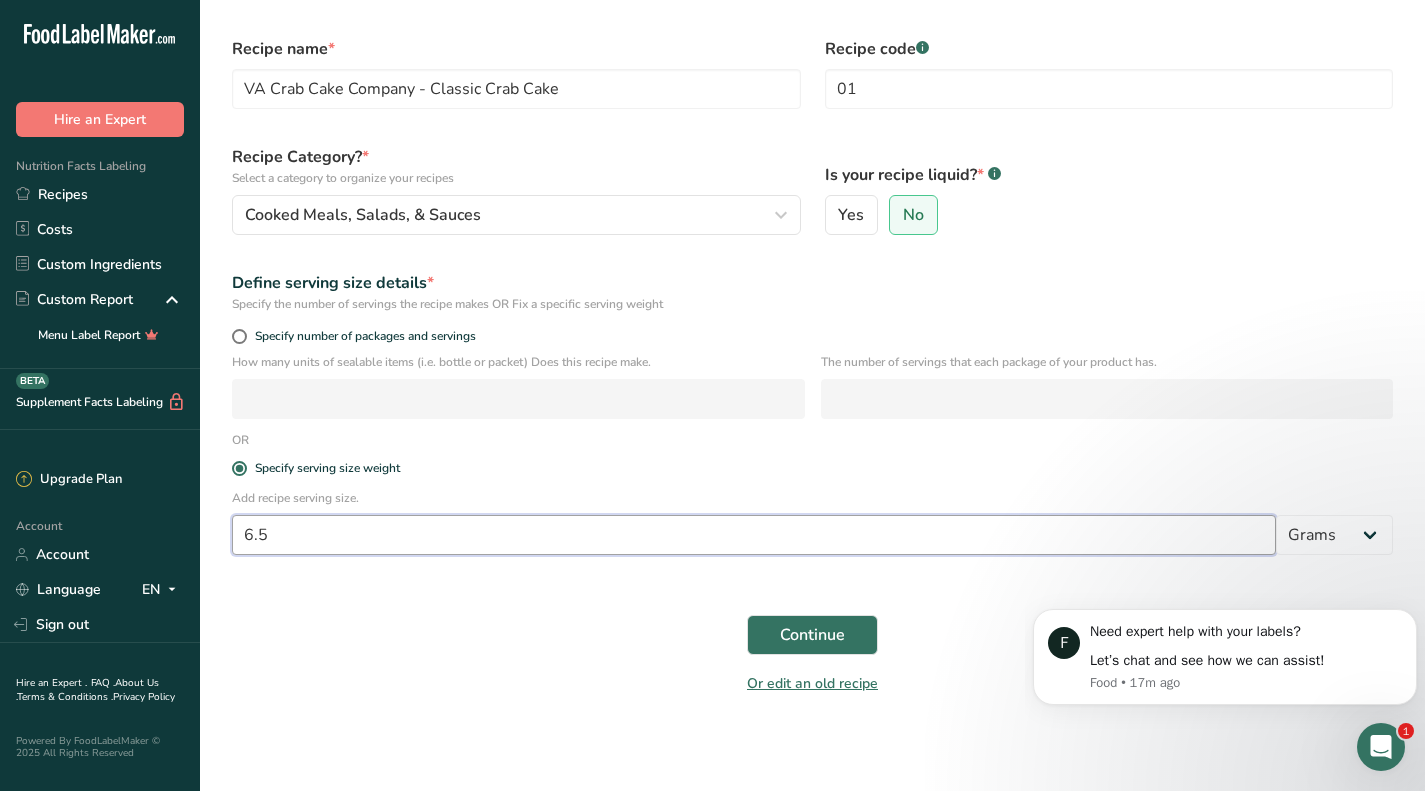 type on "6" 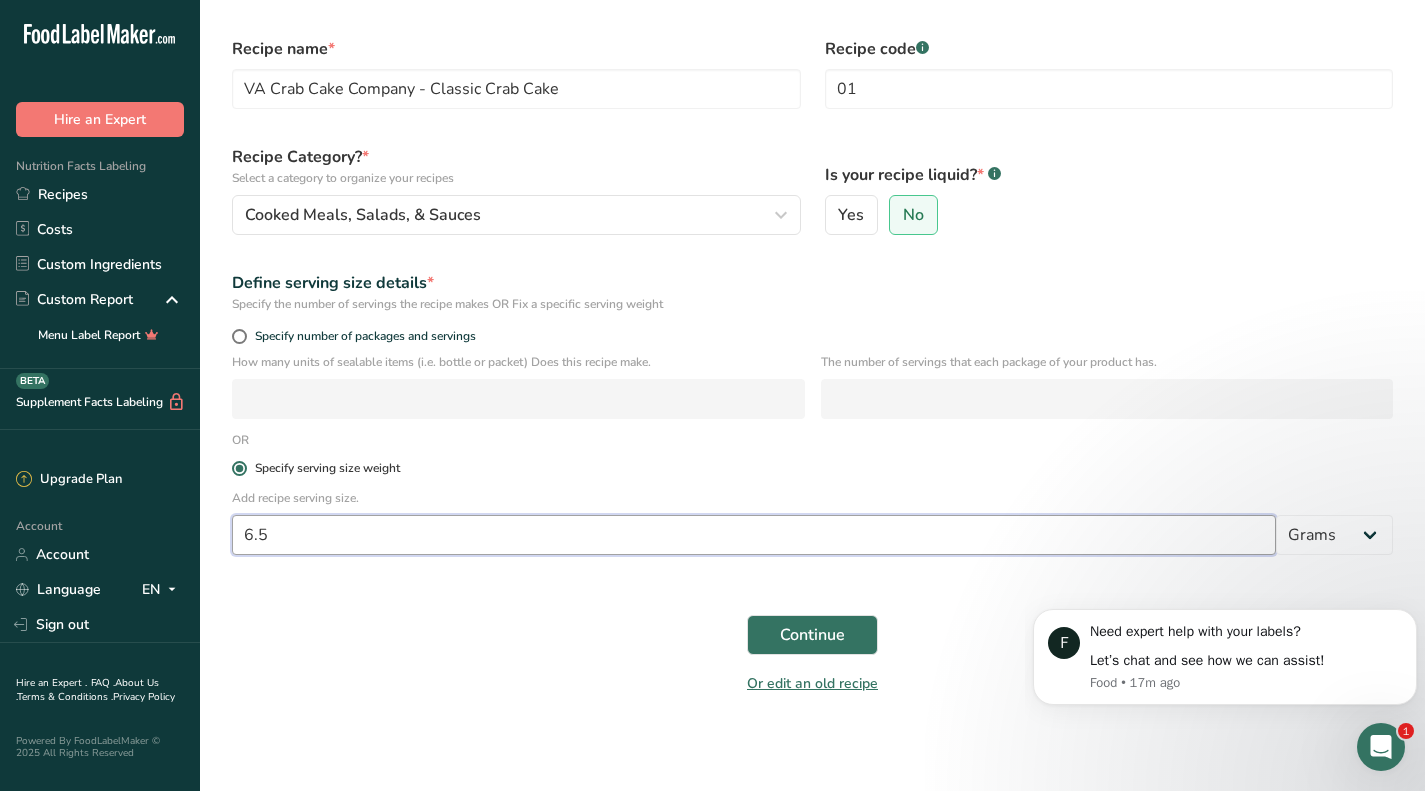 type on "6" 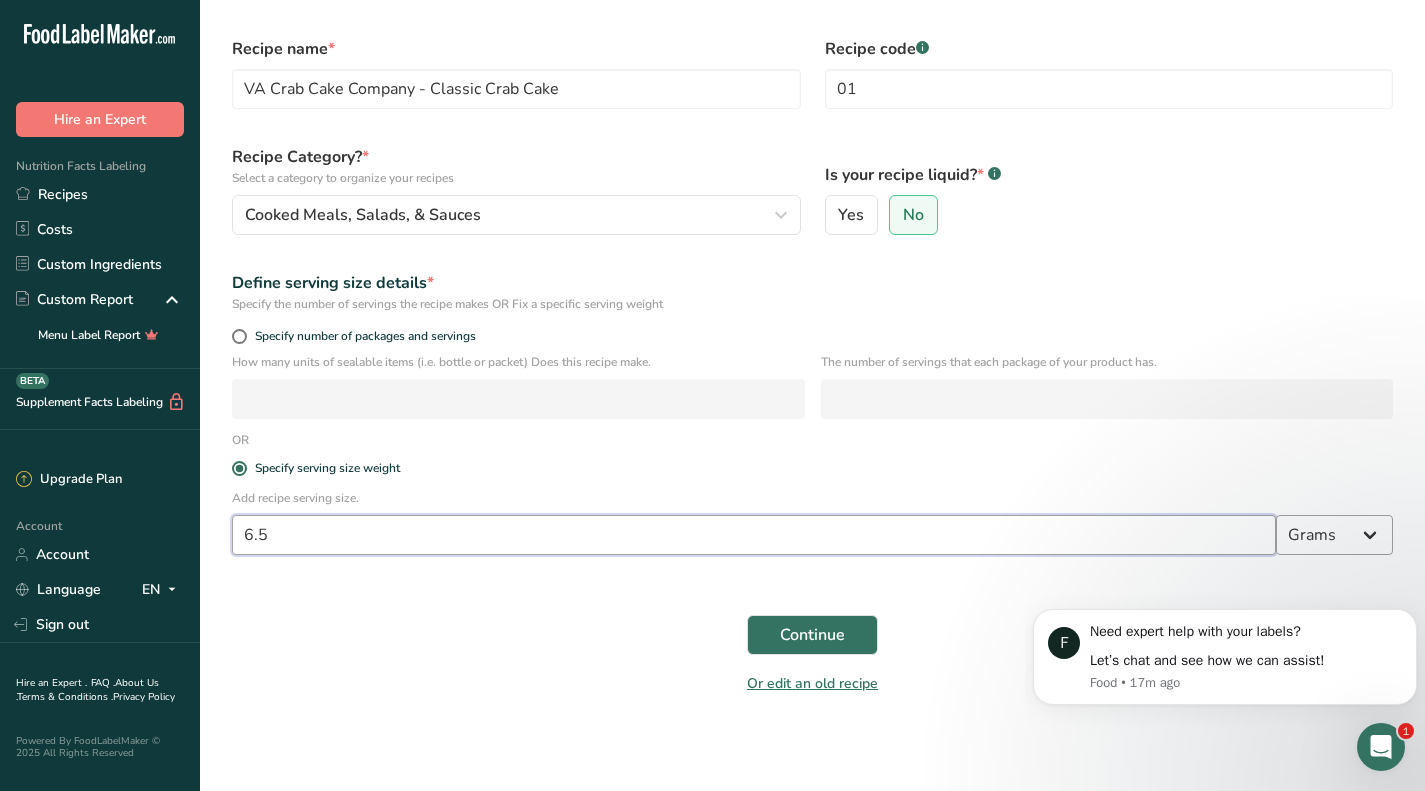 type on "6.5" 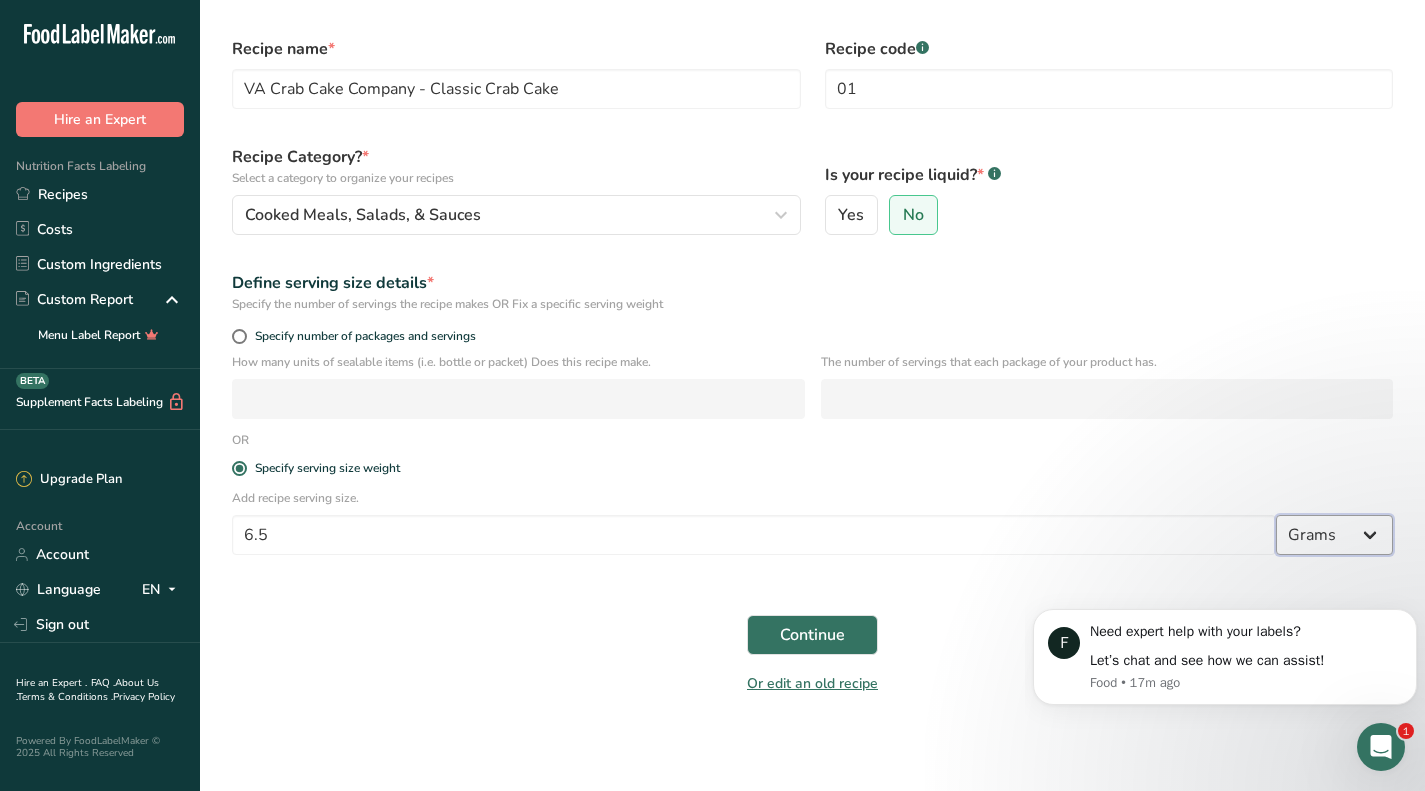 click on "Grams
kg
mg
mcg
lb
oz
l
mL
fl oz
tbsp
tsp
cup
qt
gallon" at bounding box center [1334, 535] 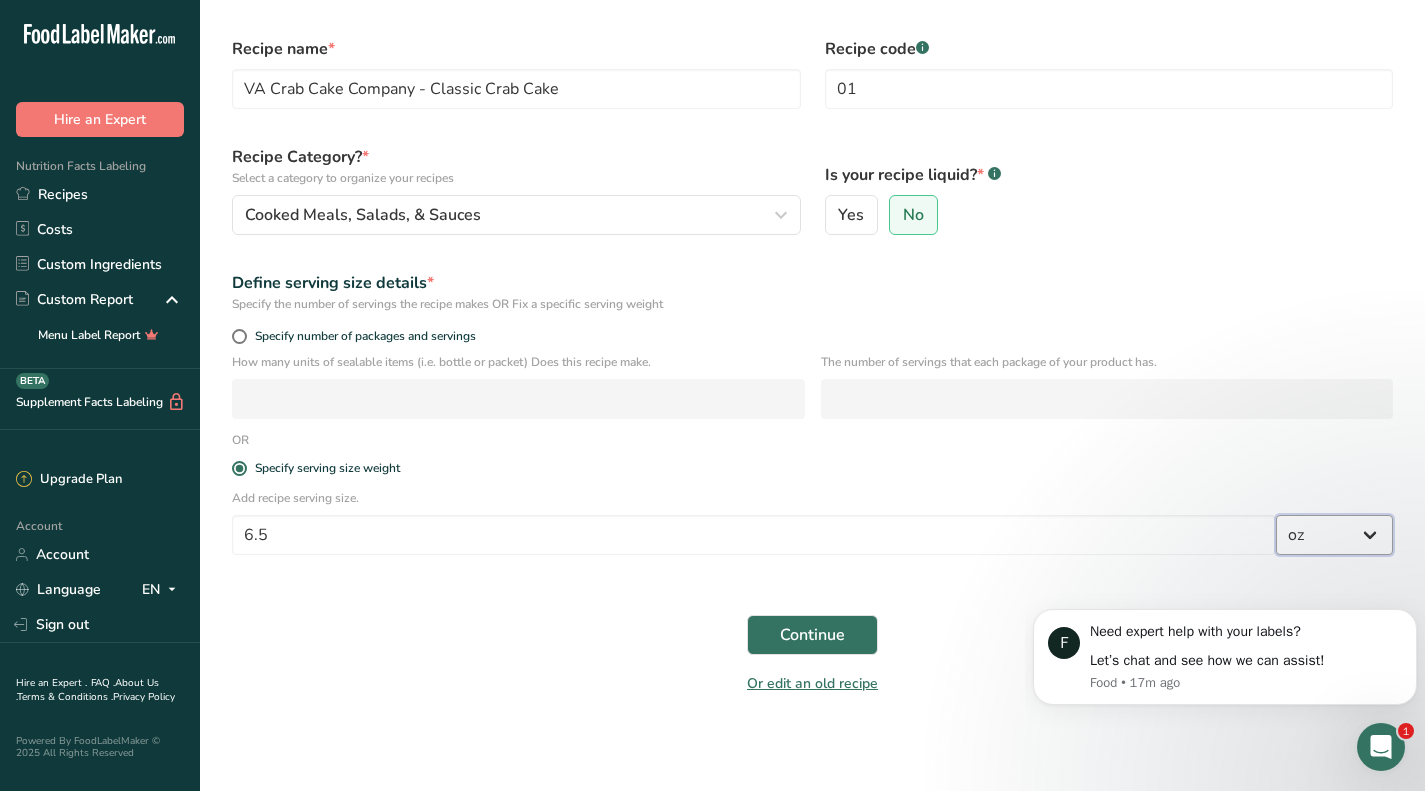 click on "Grams
kg
mg
mcg
lb
oz
l
mL
fl oz
tbsp
tsp
cup
qt
gallon" at bounding box center [1334, 535] 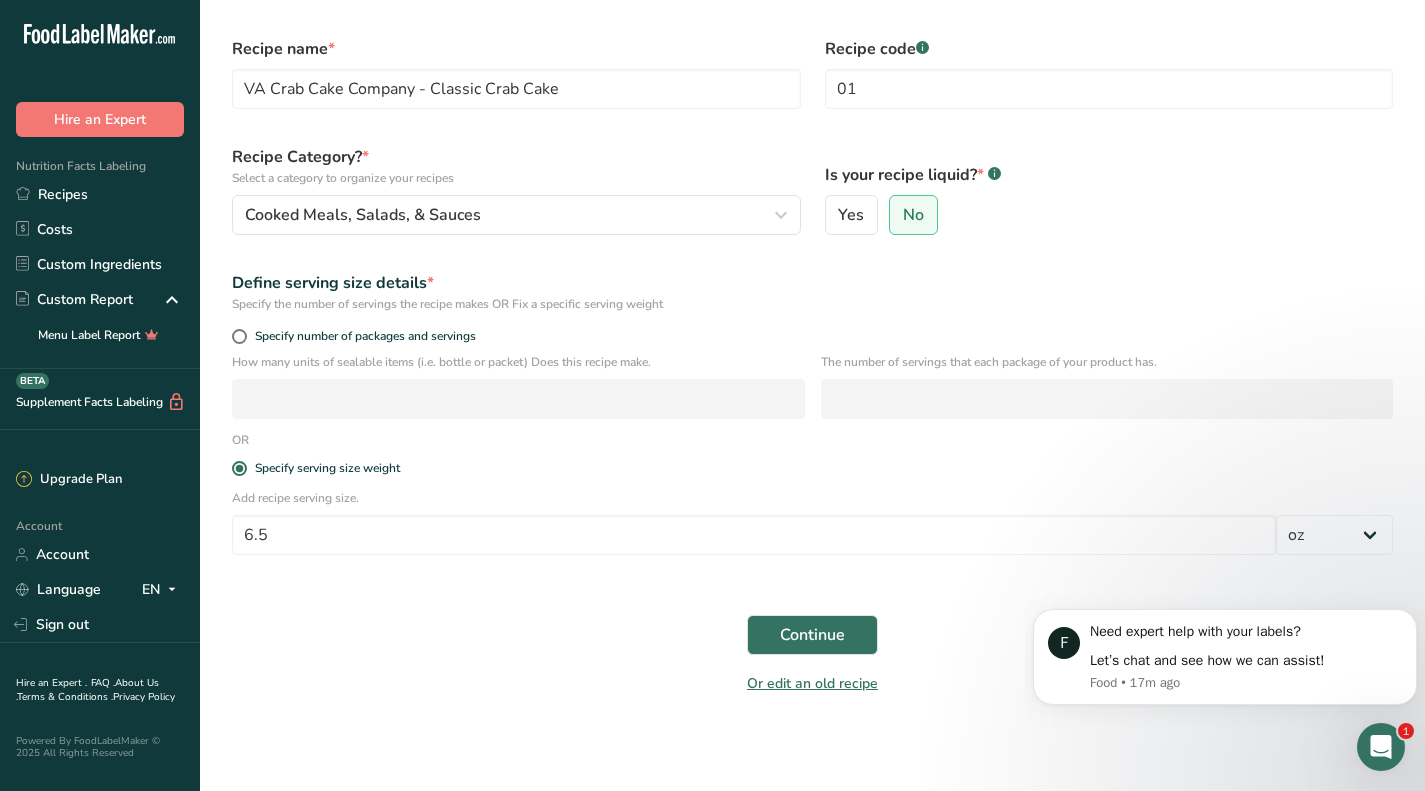 click on "Recipe name *   VA Crab Cake Company - Classic Crab Cake
Recipe code
.a-a{fill:#347362;}.b-a{fill:#fff;}           01
Recipe Category? *
Select a category to organize your recipes
Cooked Meals, Salads, & Sauces
Standard Categories
Custom Categories
.a-a{fill:#347362;}.b-a{fill:#fff;}
Baked Goods
Beverages
Confectionery
Cooked Meals, Salads, & Sauces
Dairy
Snacks
Add New Category
Is your recipe liquid? *   .a-a{fill:#347362;}.b-a{fill:#fff;}           Yes   No
Define serving size details *
Specify the number of servings the recipe makes OR Fix a specific serving weight
Specify number of packages and servings" at bounding box center (812, 366) 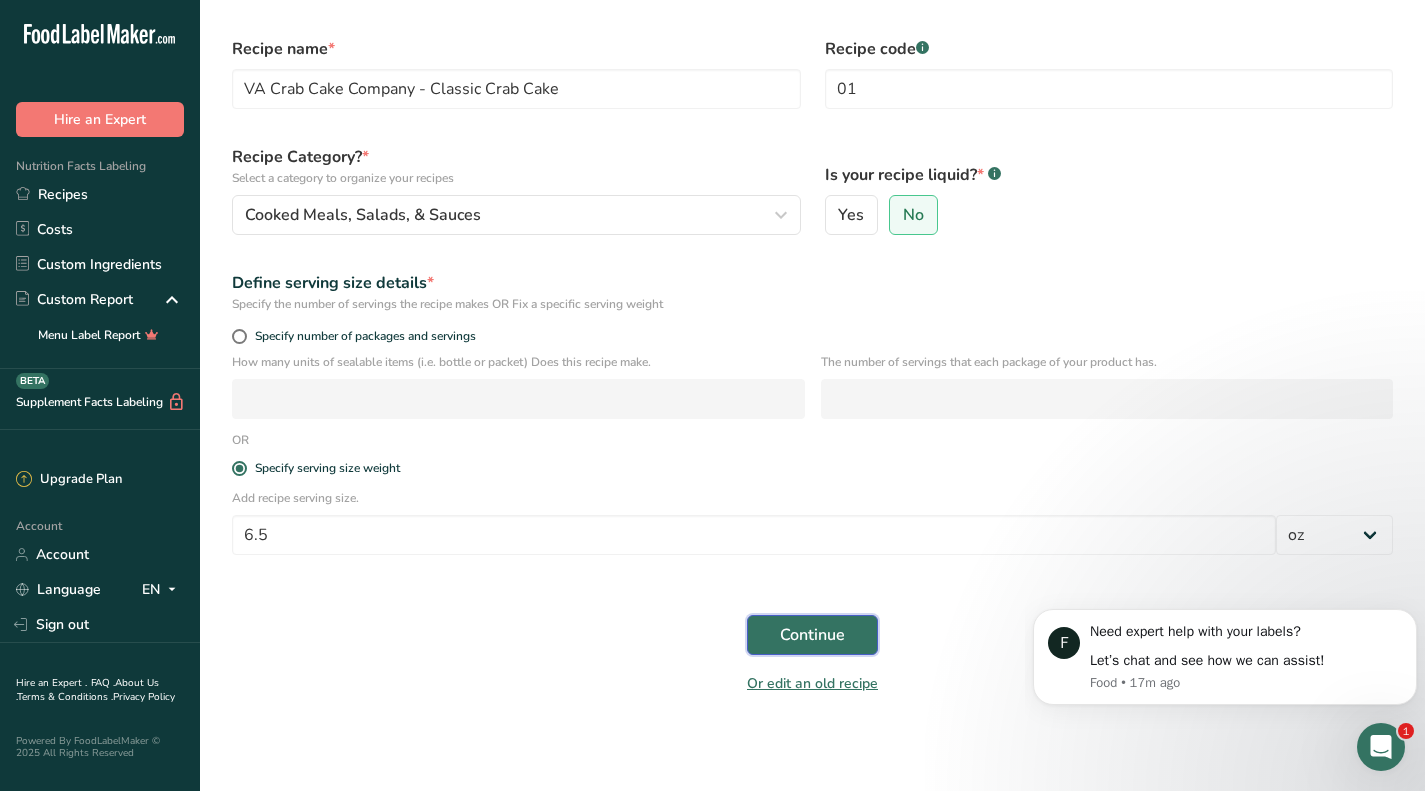 click on "Continue" at bounding box center (812, 635) 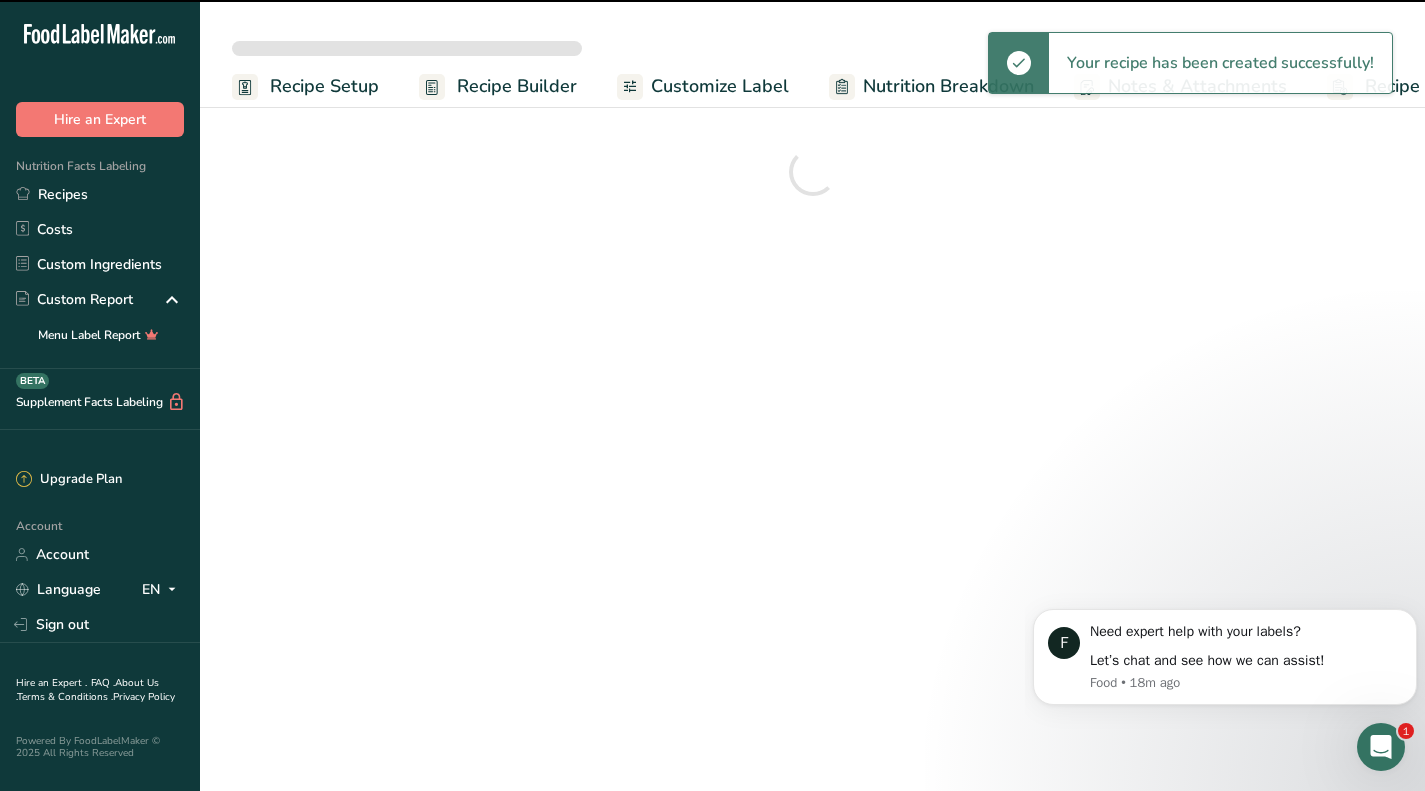 scroll, scrollTop: 0, scrollLeft: 0, axis: both 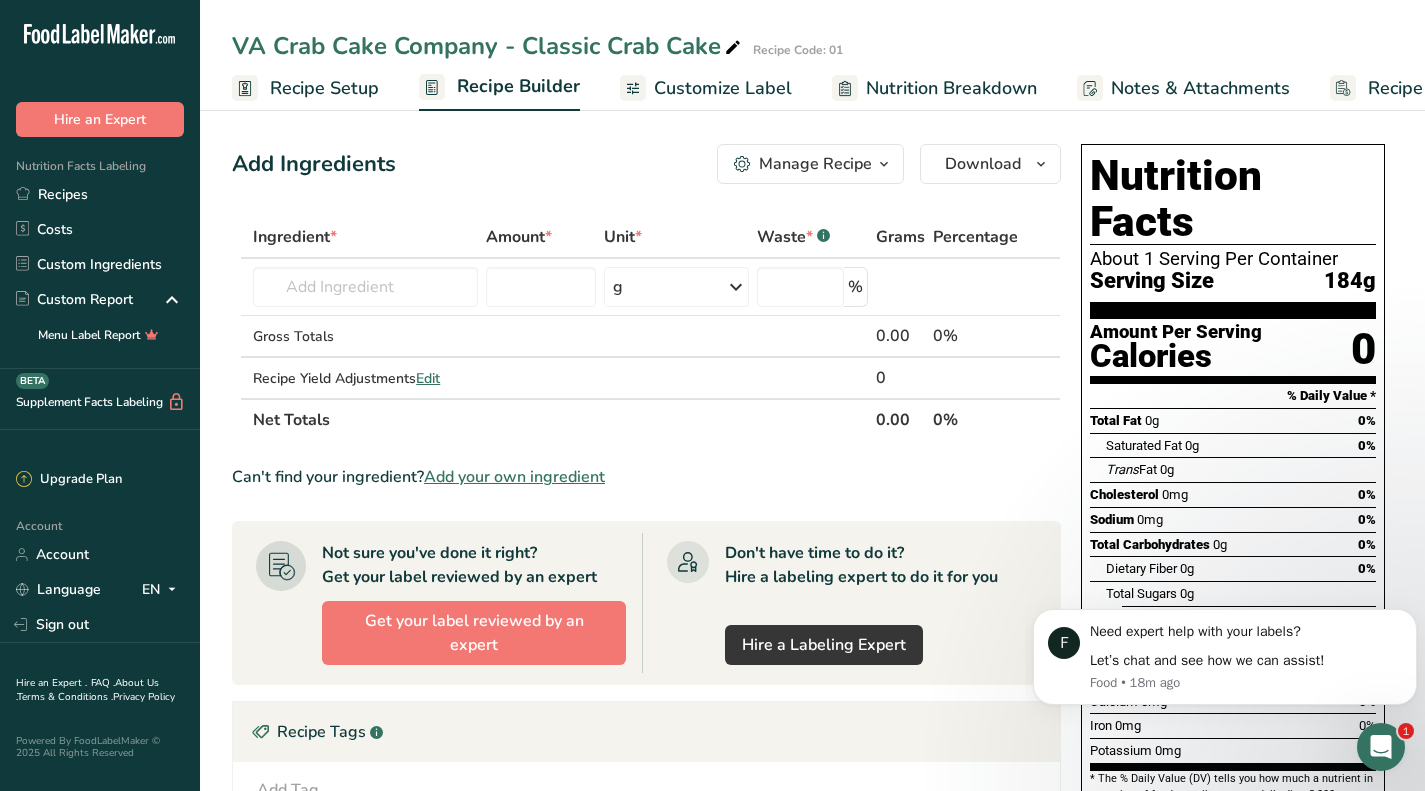 click 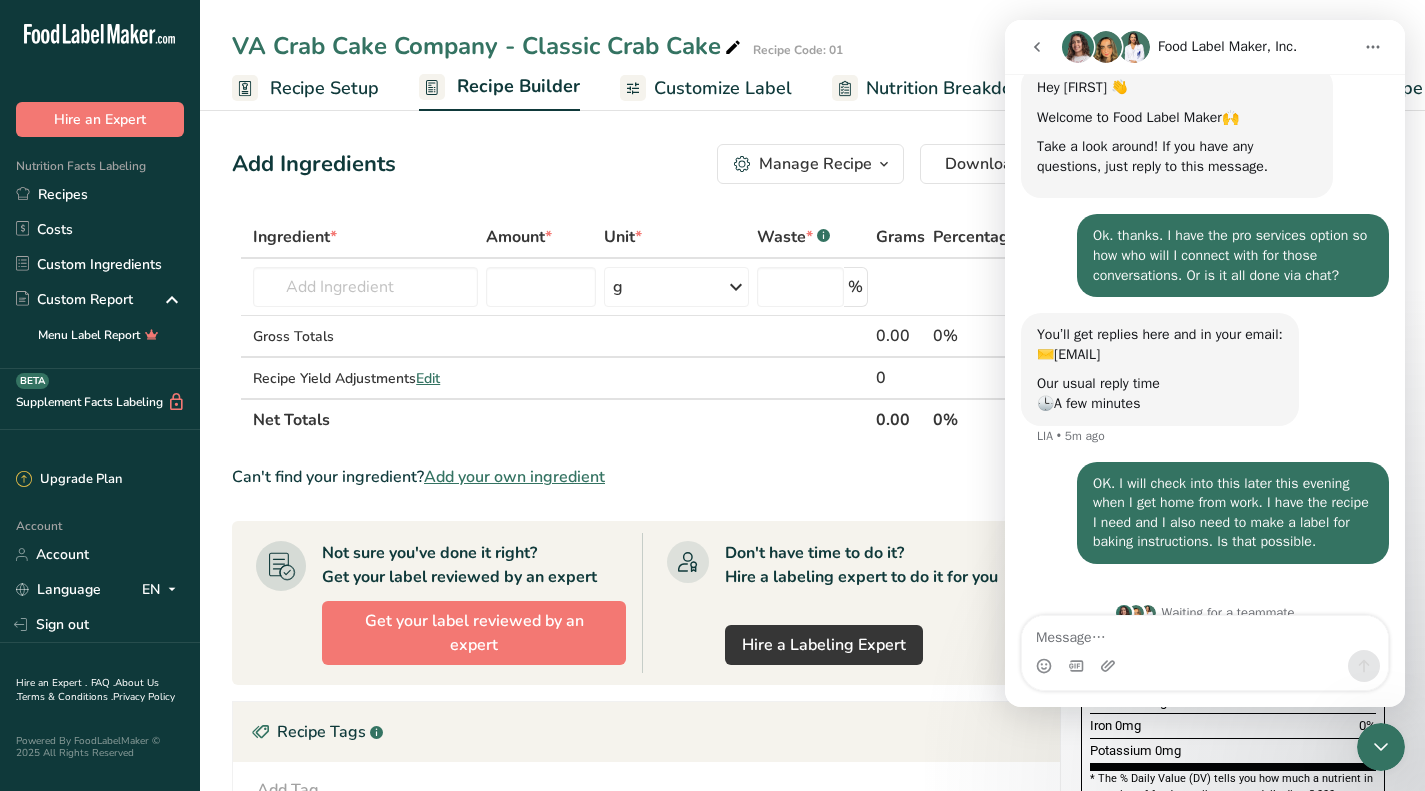 scroll, scrollTop: 95, scrollLeft: 0, axis: vertical 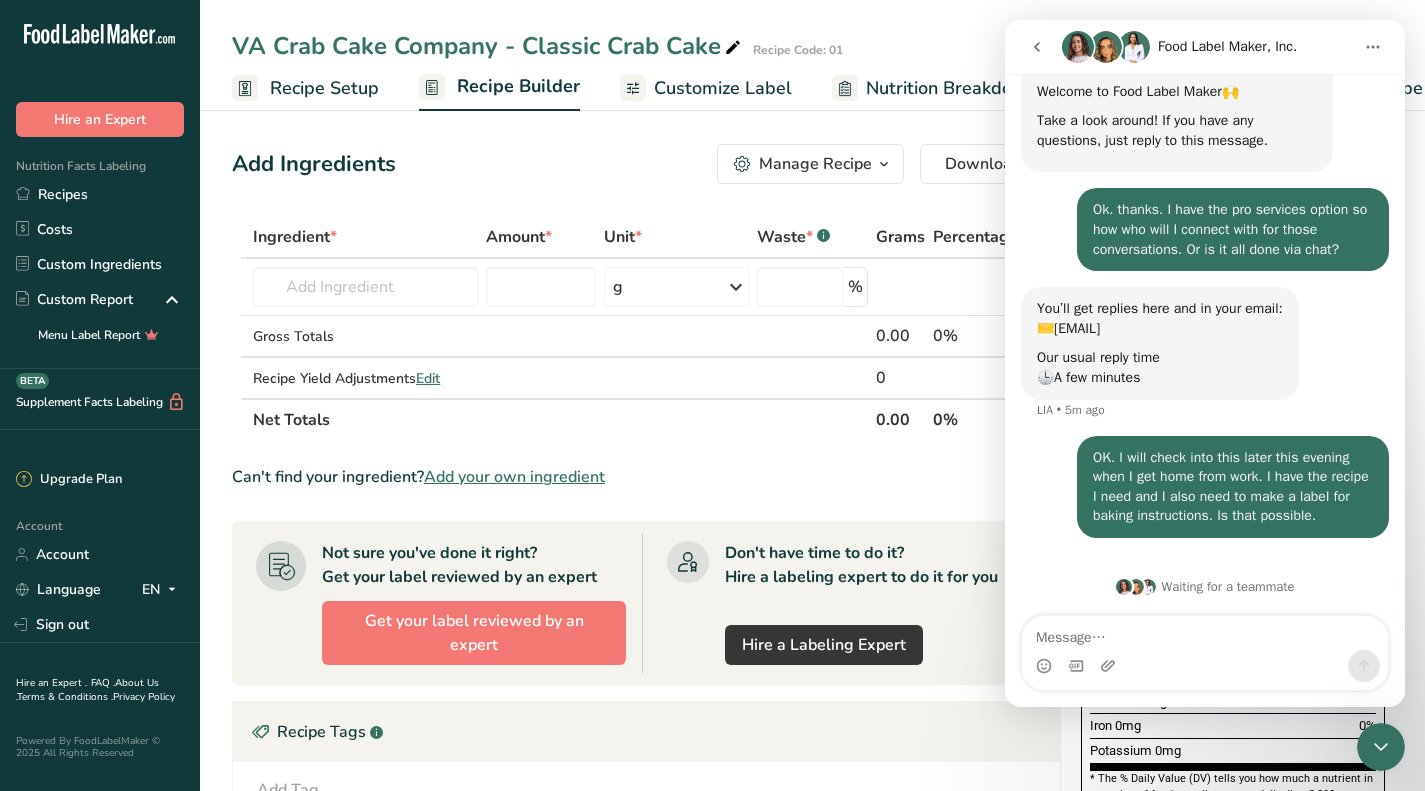 click 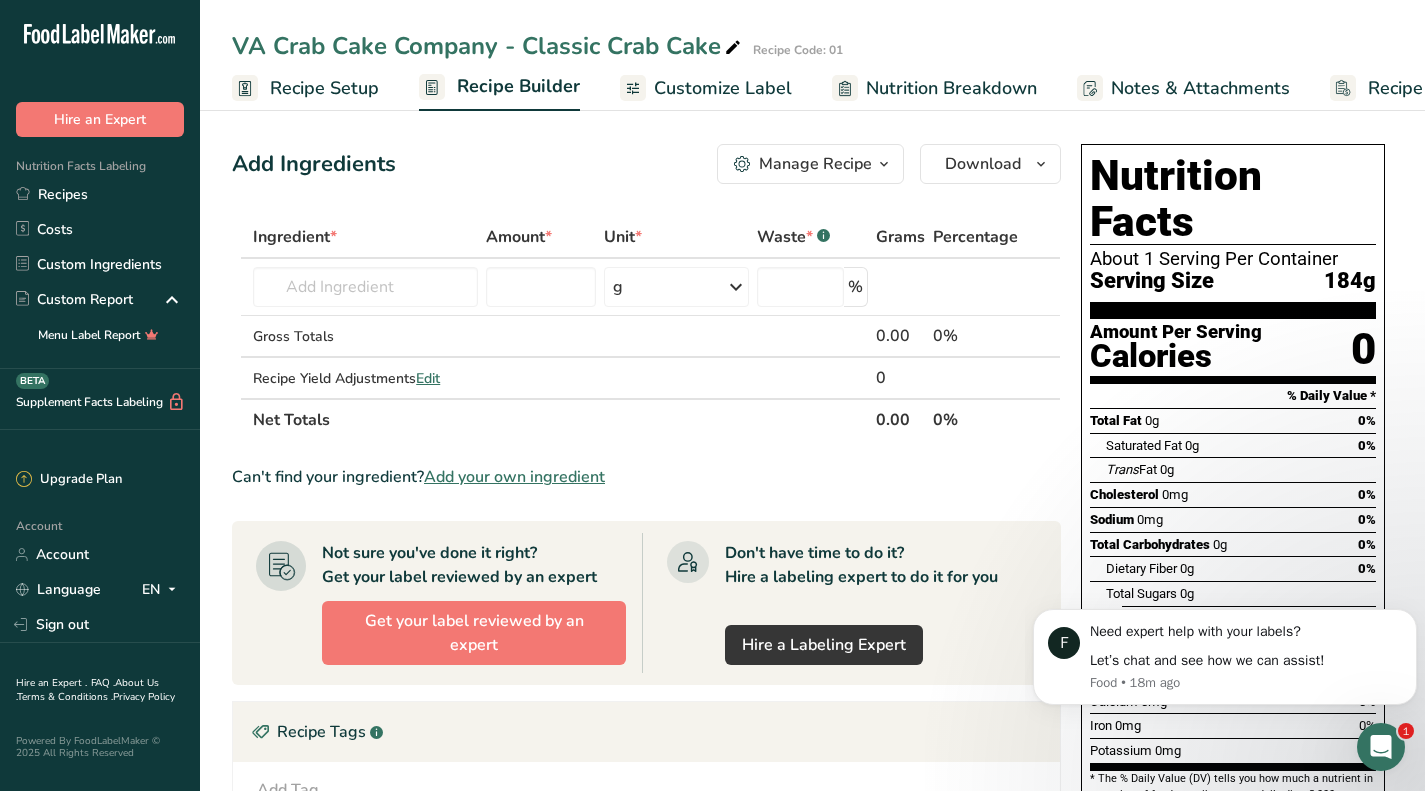 scroll, scrollTop: 0, scrollLeft: 0, axis: both 